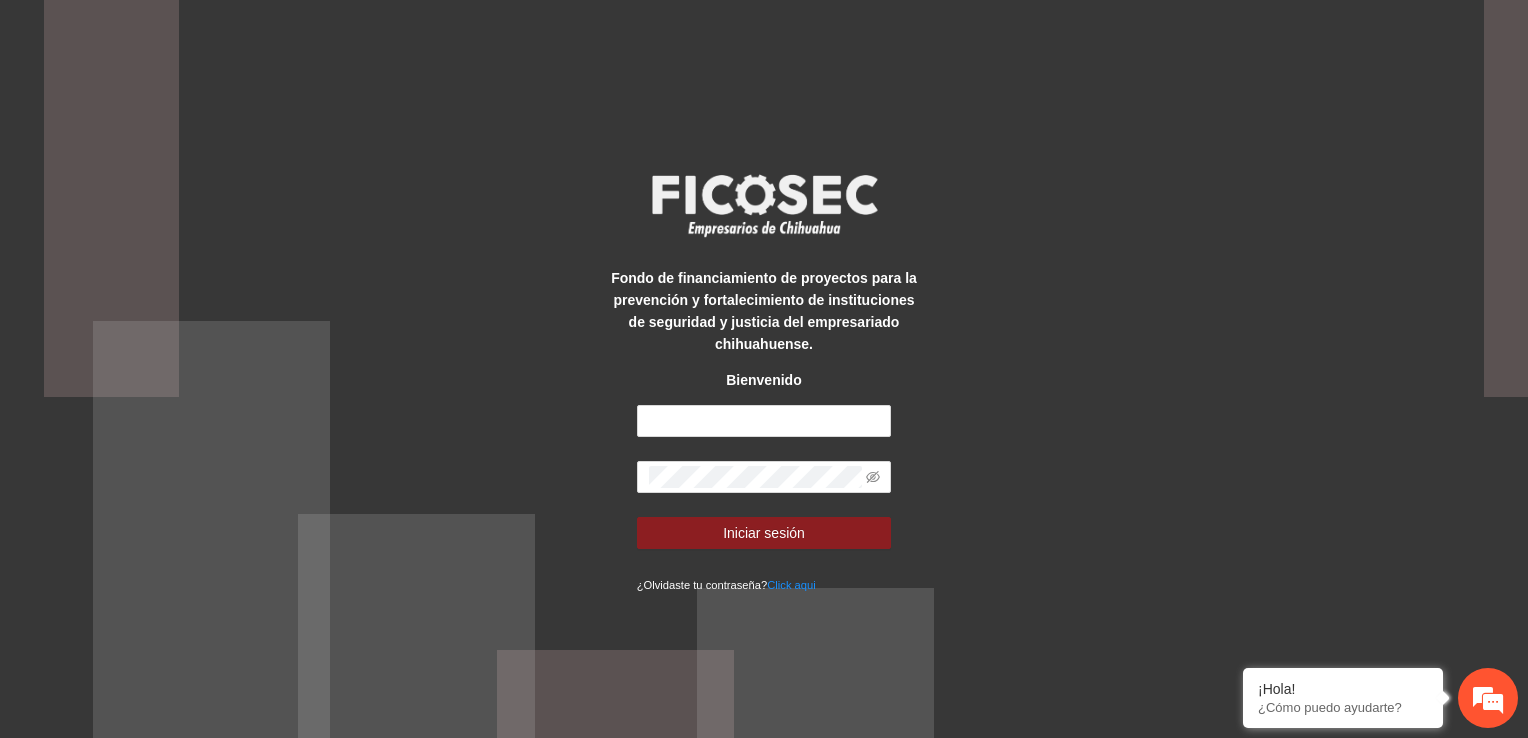scroll, scrollTop: 0, scrollLeft: 0, axis: both 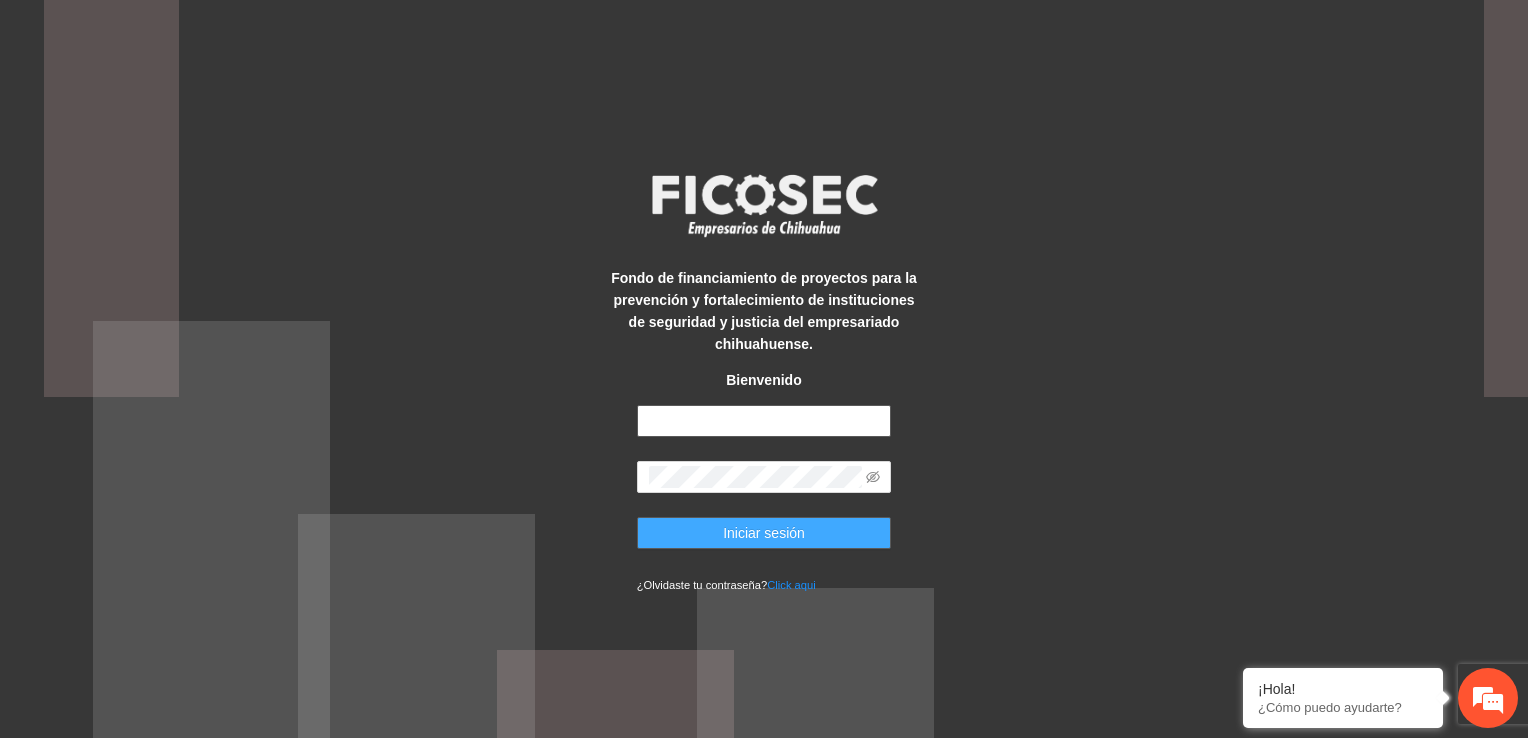 type on "**********" 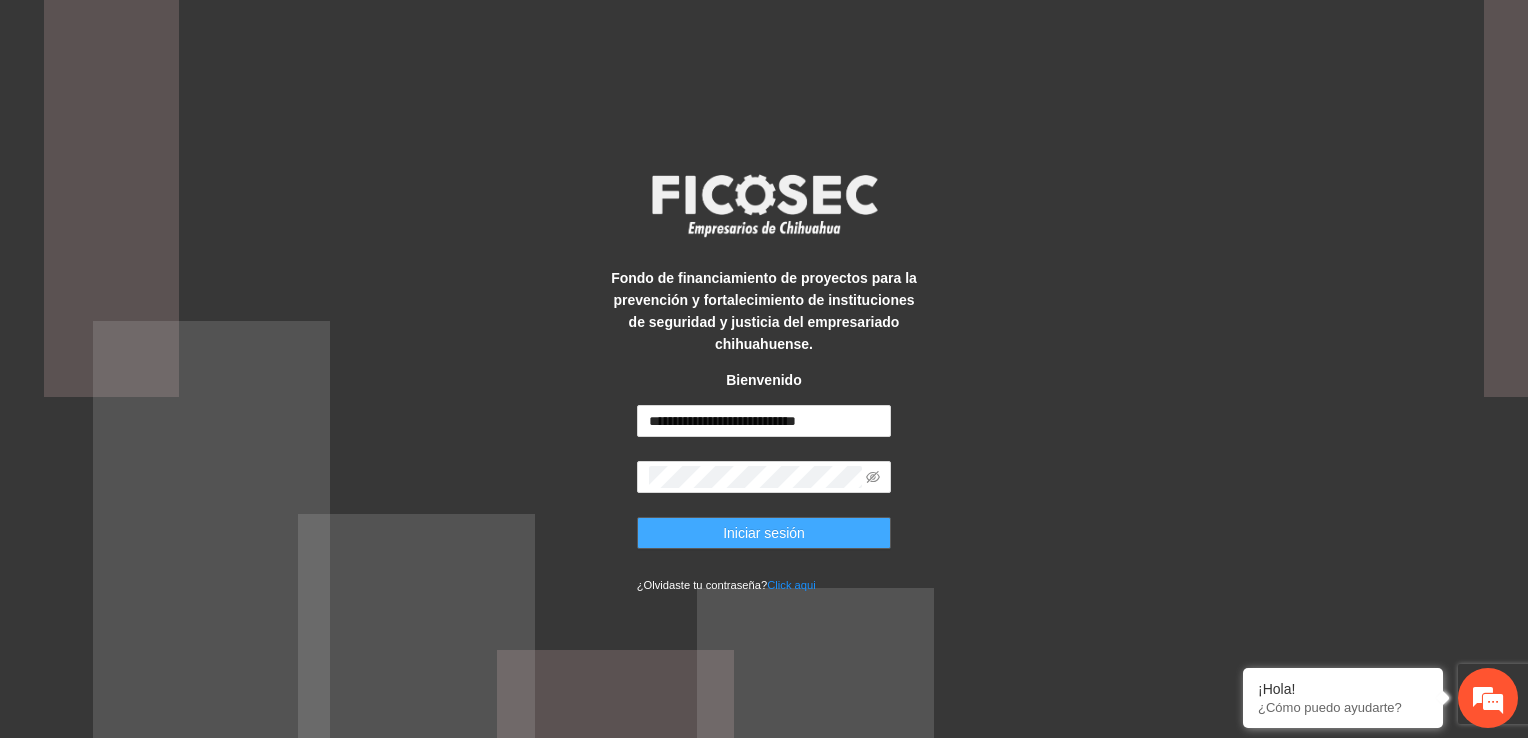 click on "Iniciar sesión" at bounding box center [764, 533] 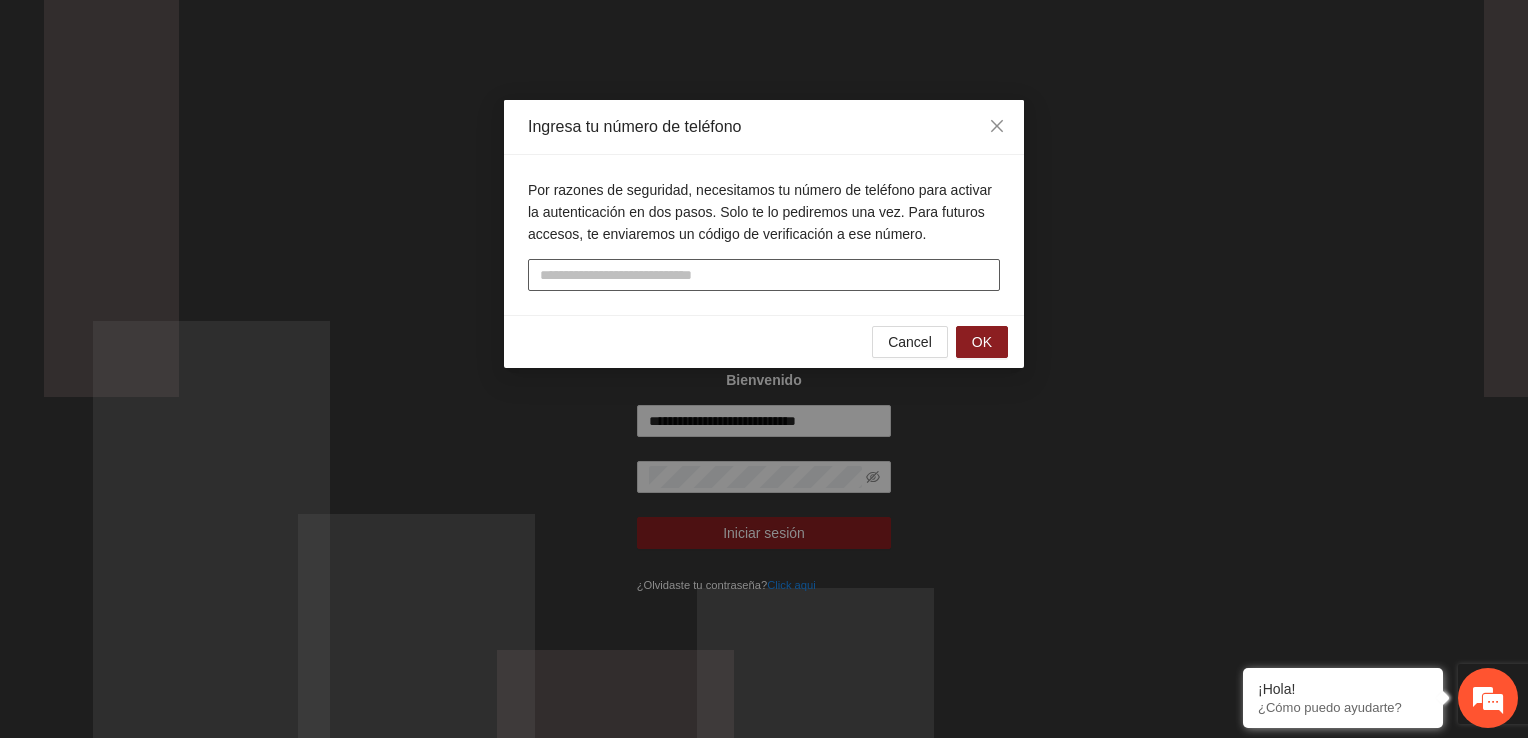 click at bounding box center (764, 275) 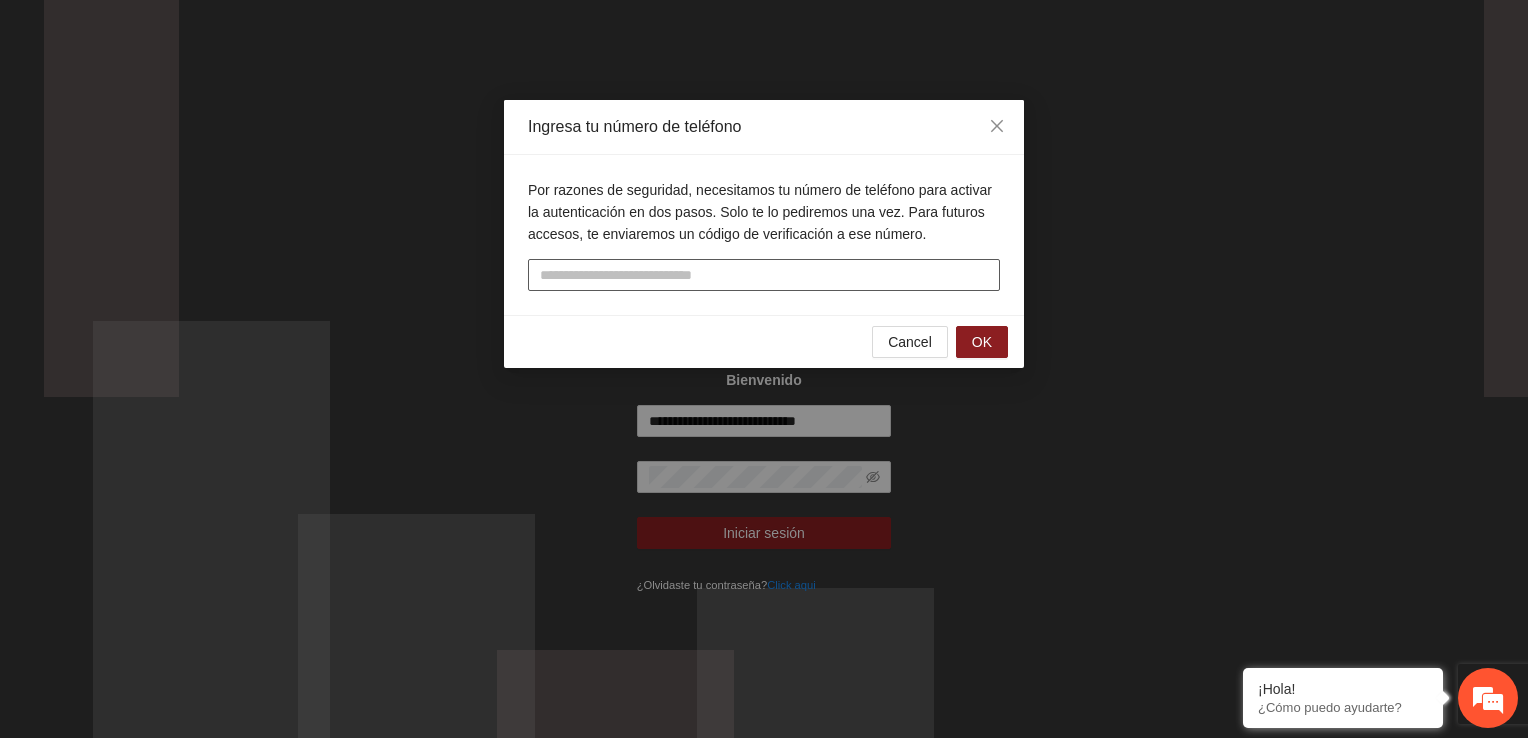 scroll, scrollTop: 0, scrollLeft: 0, axis: both 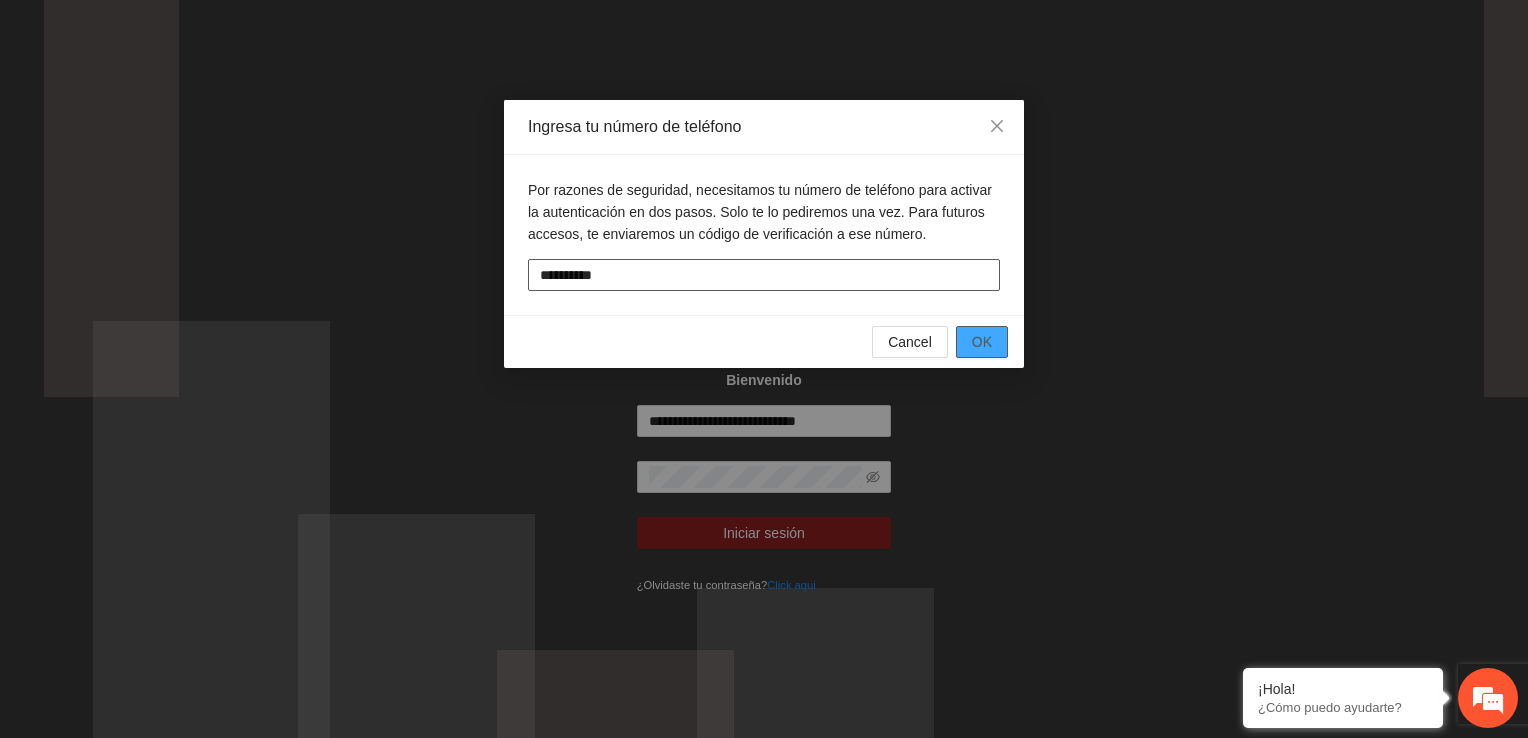 type on "**********" 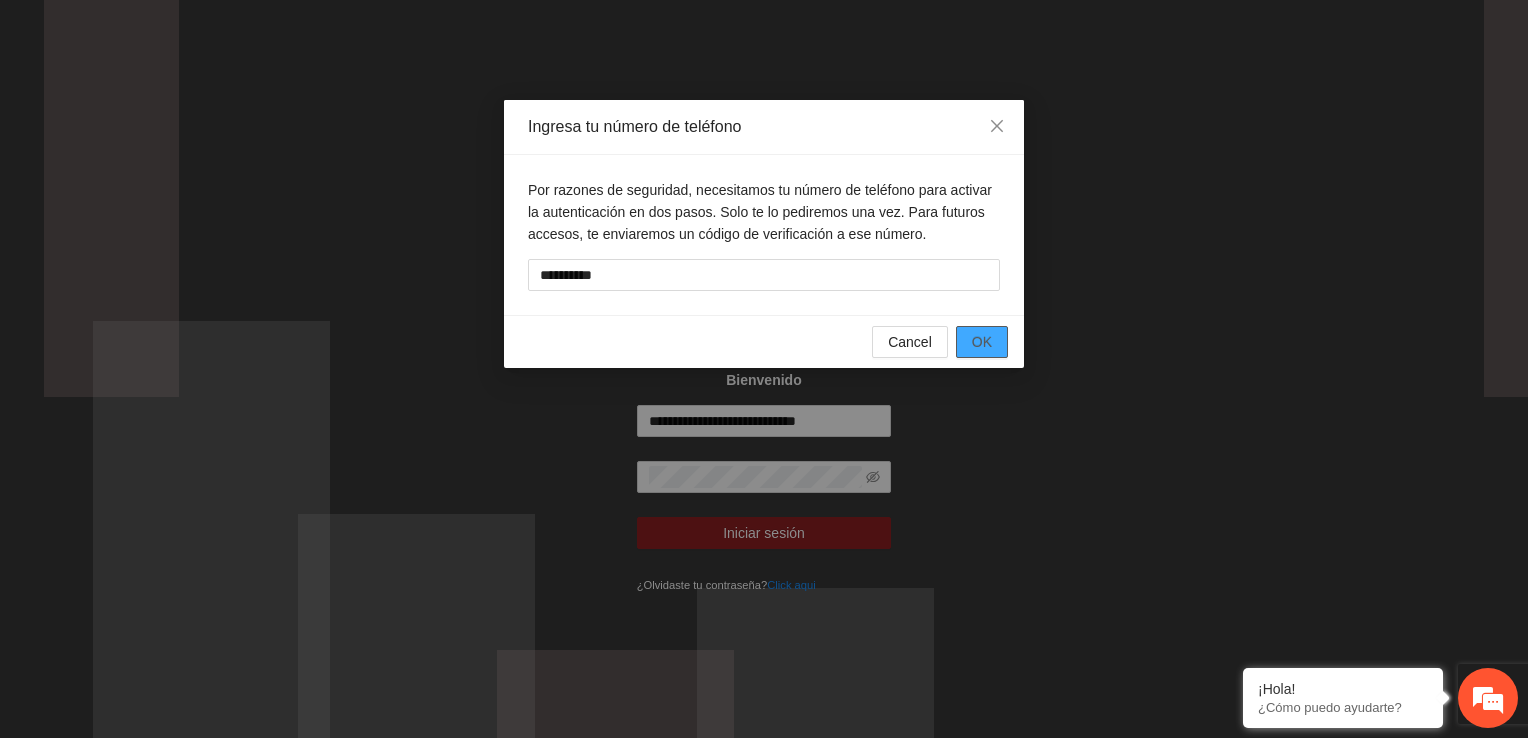 click on "OK" at bounding box center (982, 342) 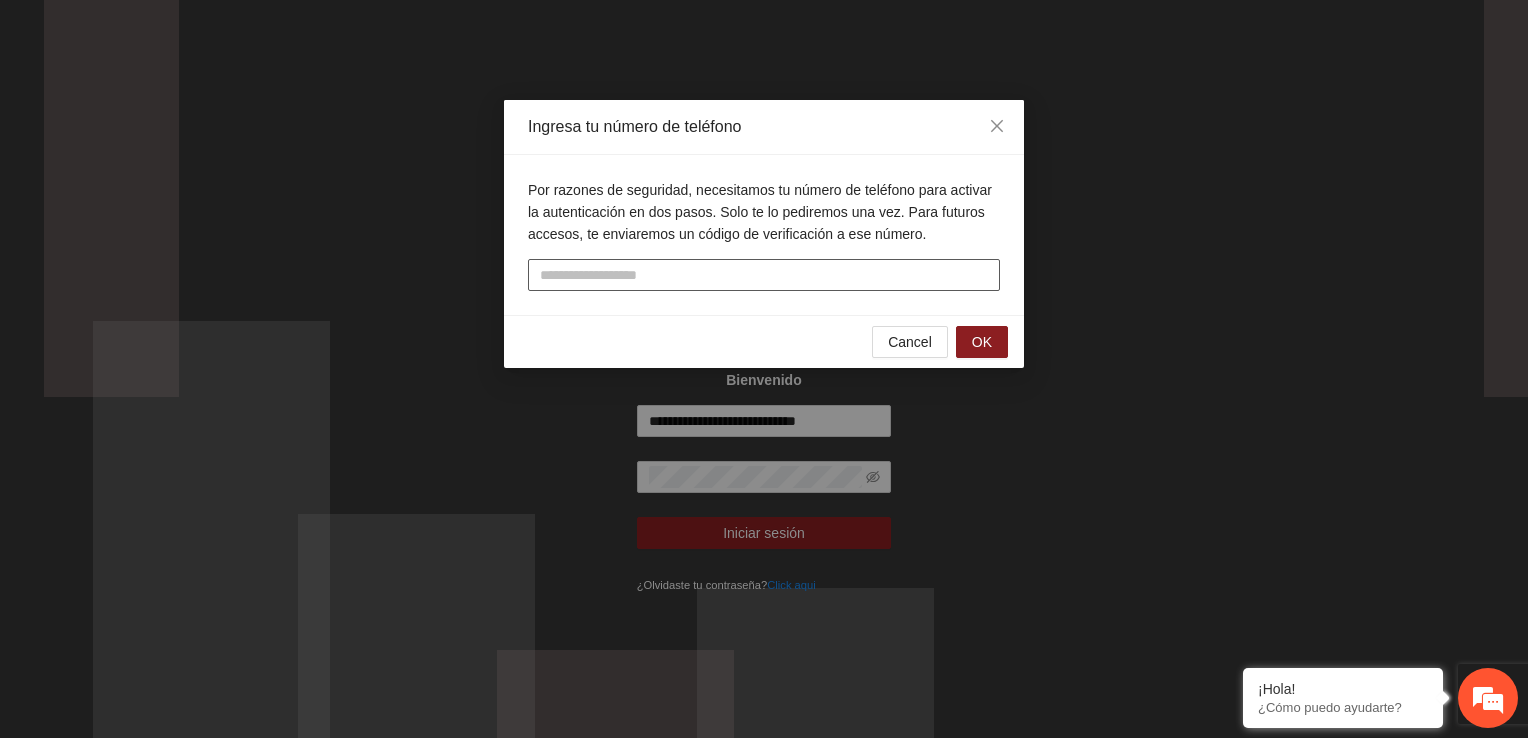 click at bounding box center [764, 275] 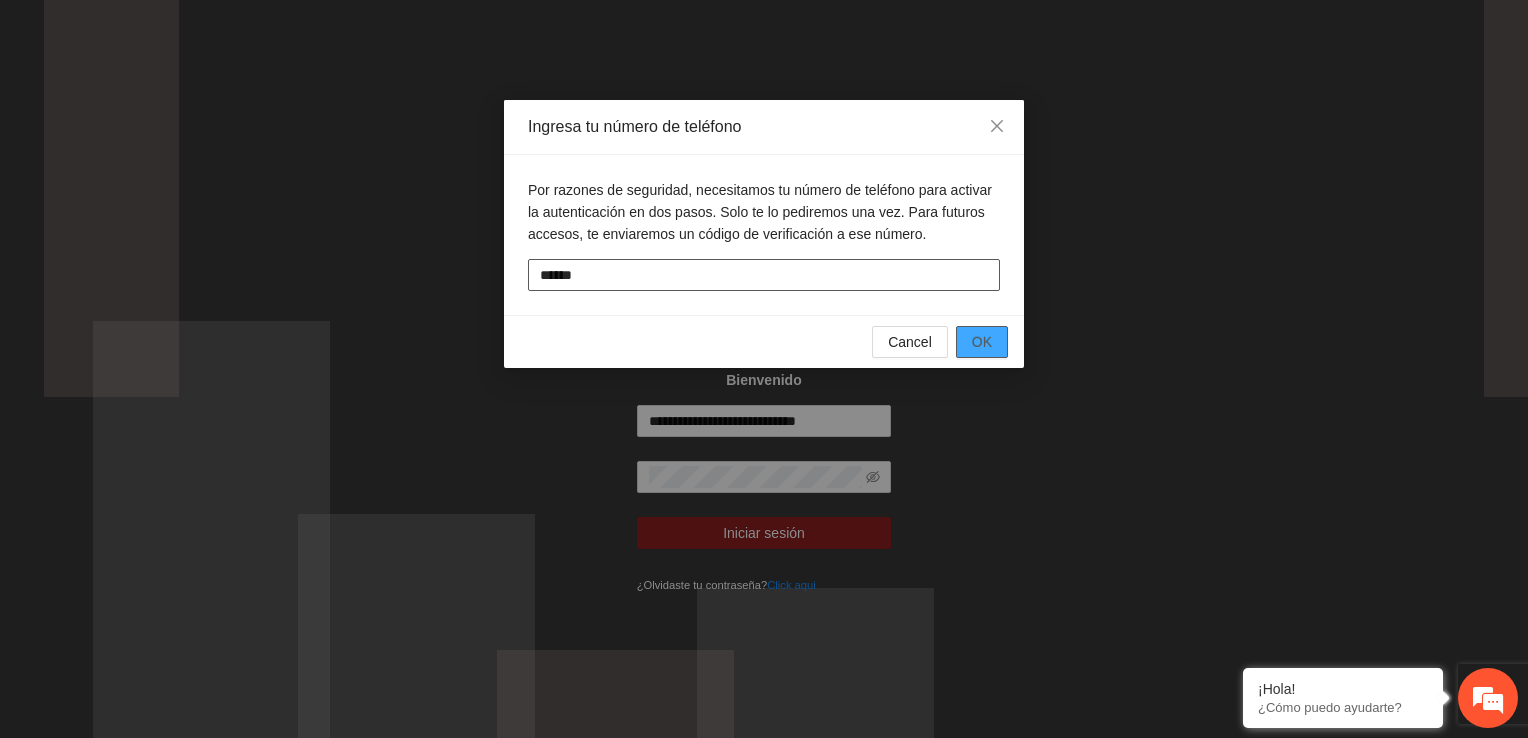 type on "******" 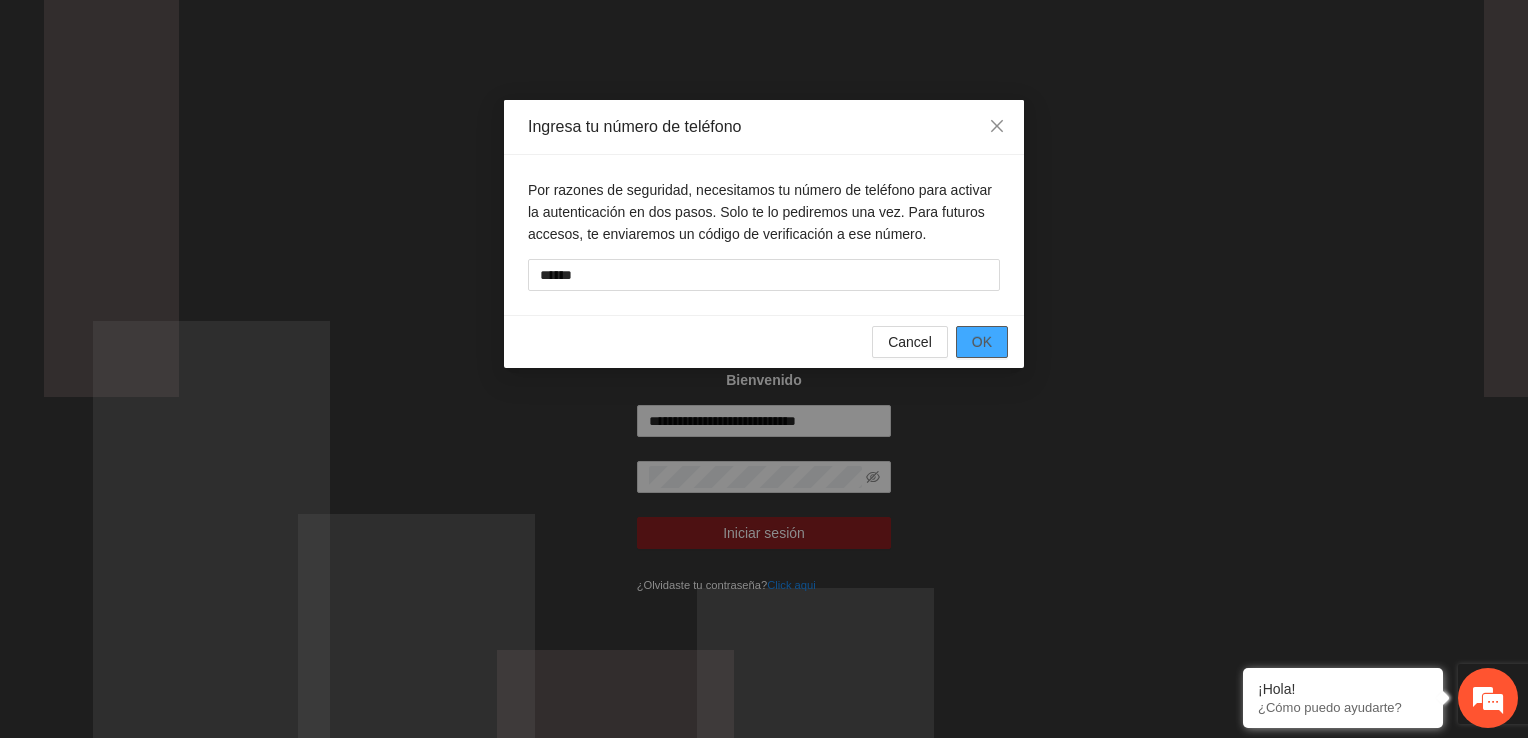 click on "OK" at bounding box center [982, 342] 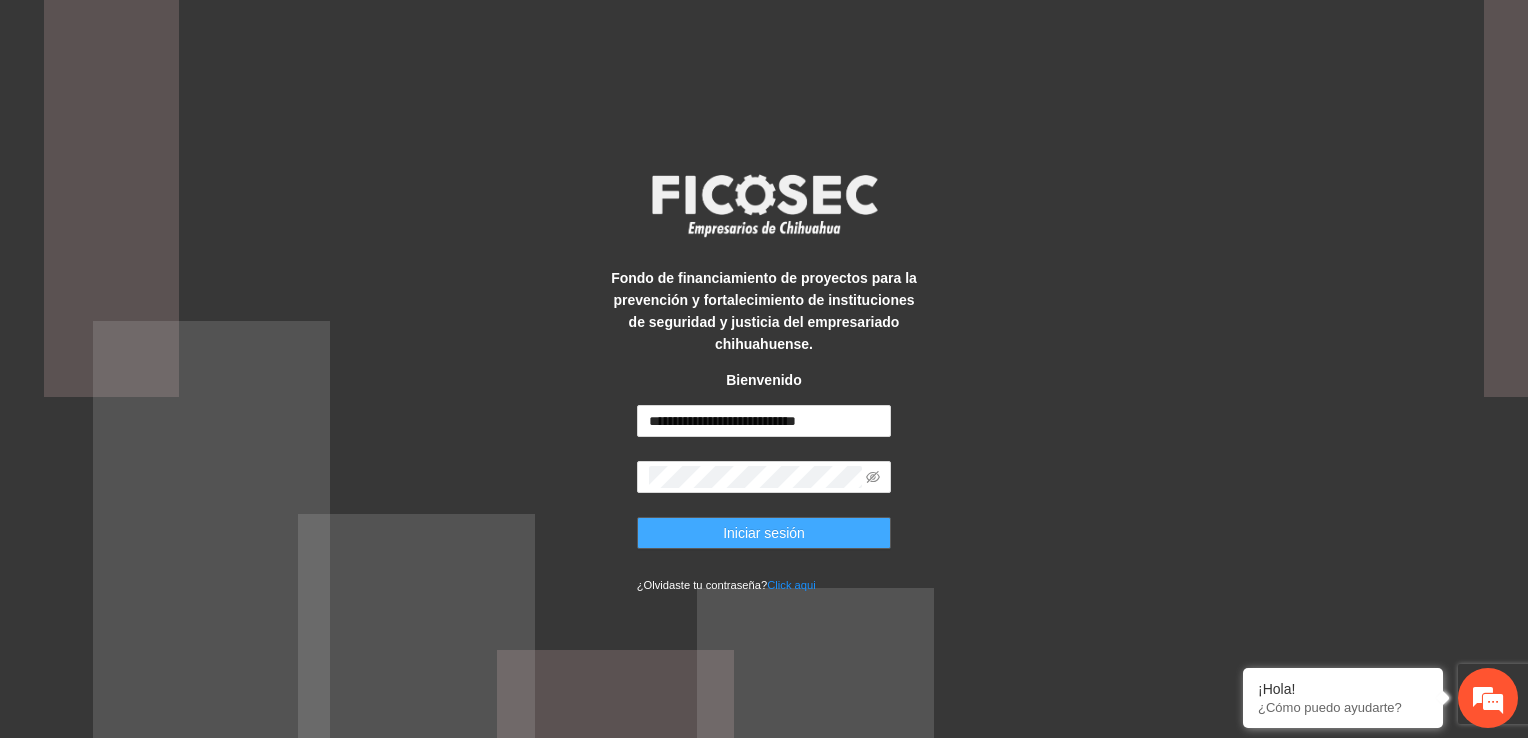 click on "Iniciar sesión" at bounding box center (764, 533) 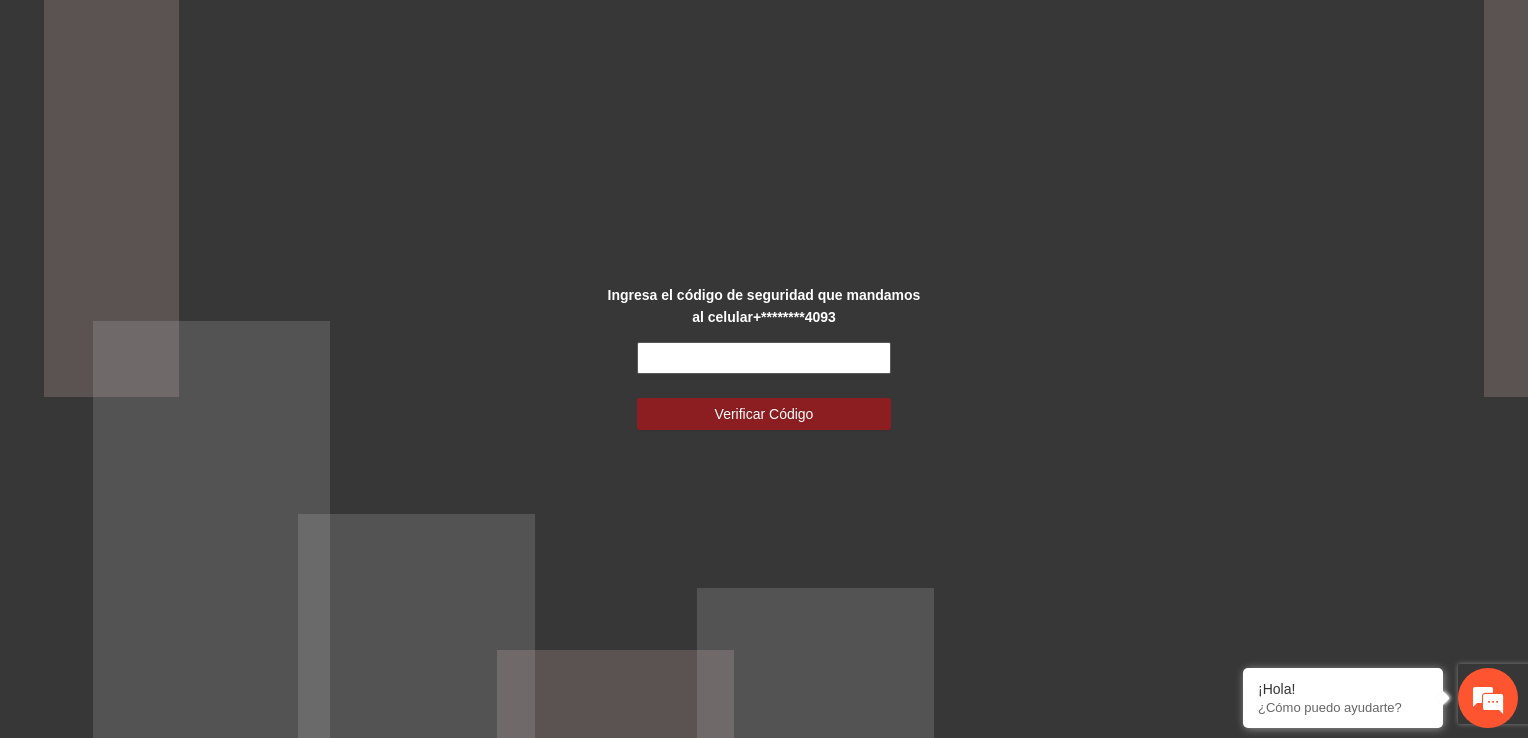 click at bounding box center (764, 358) 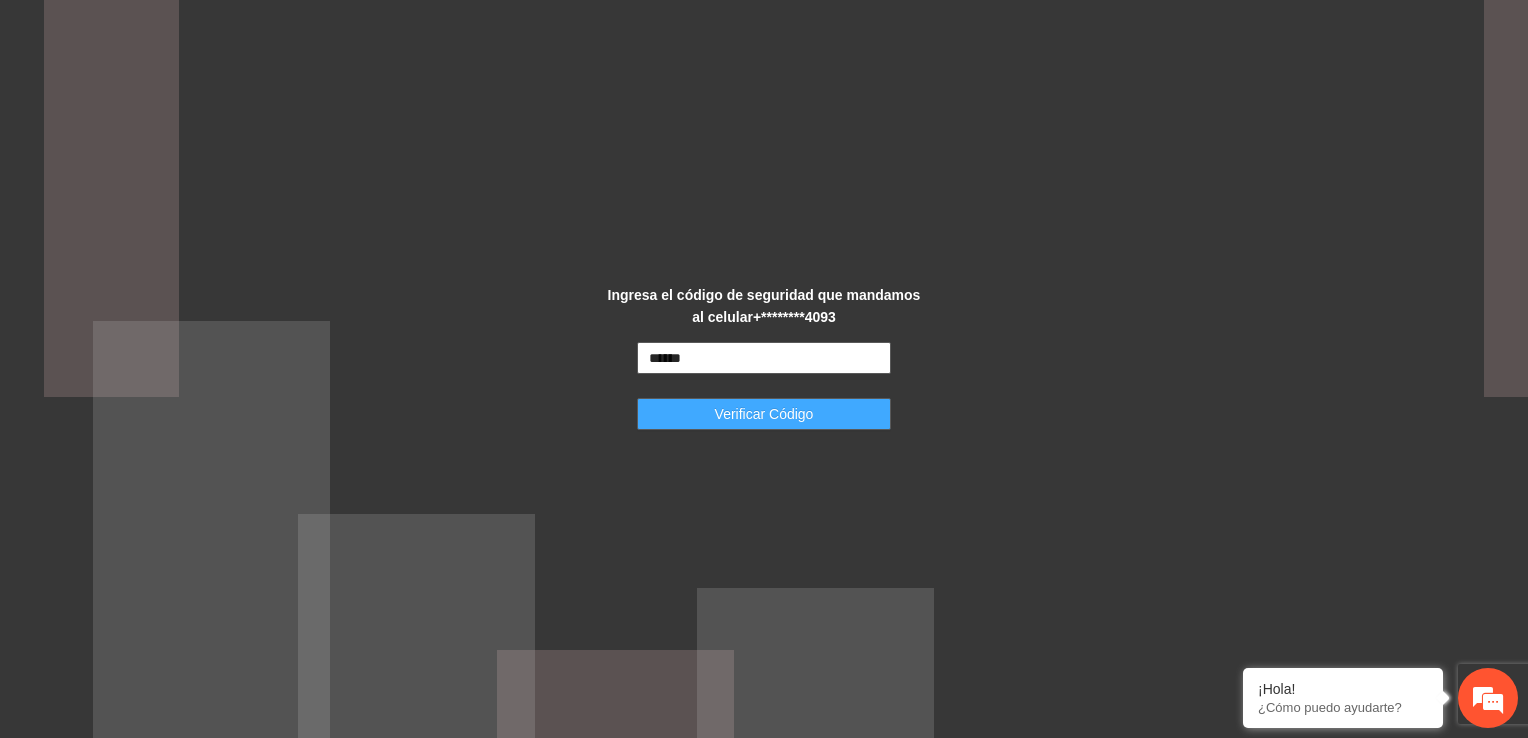 type on "******" 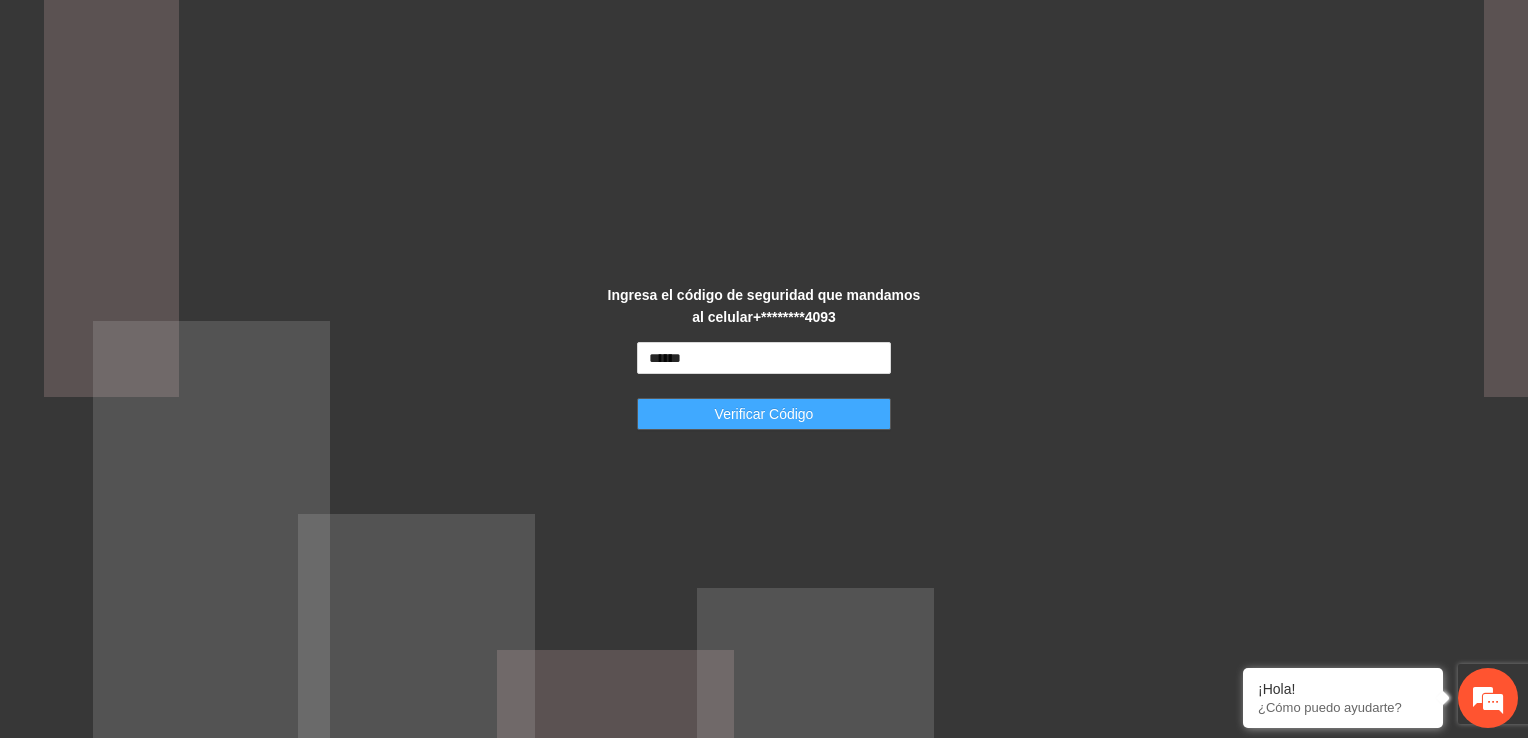 click on "Verificar Código" at bounding box center (764, 414) 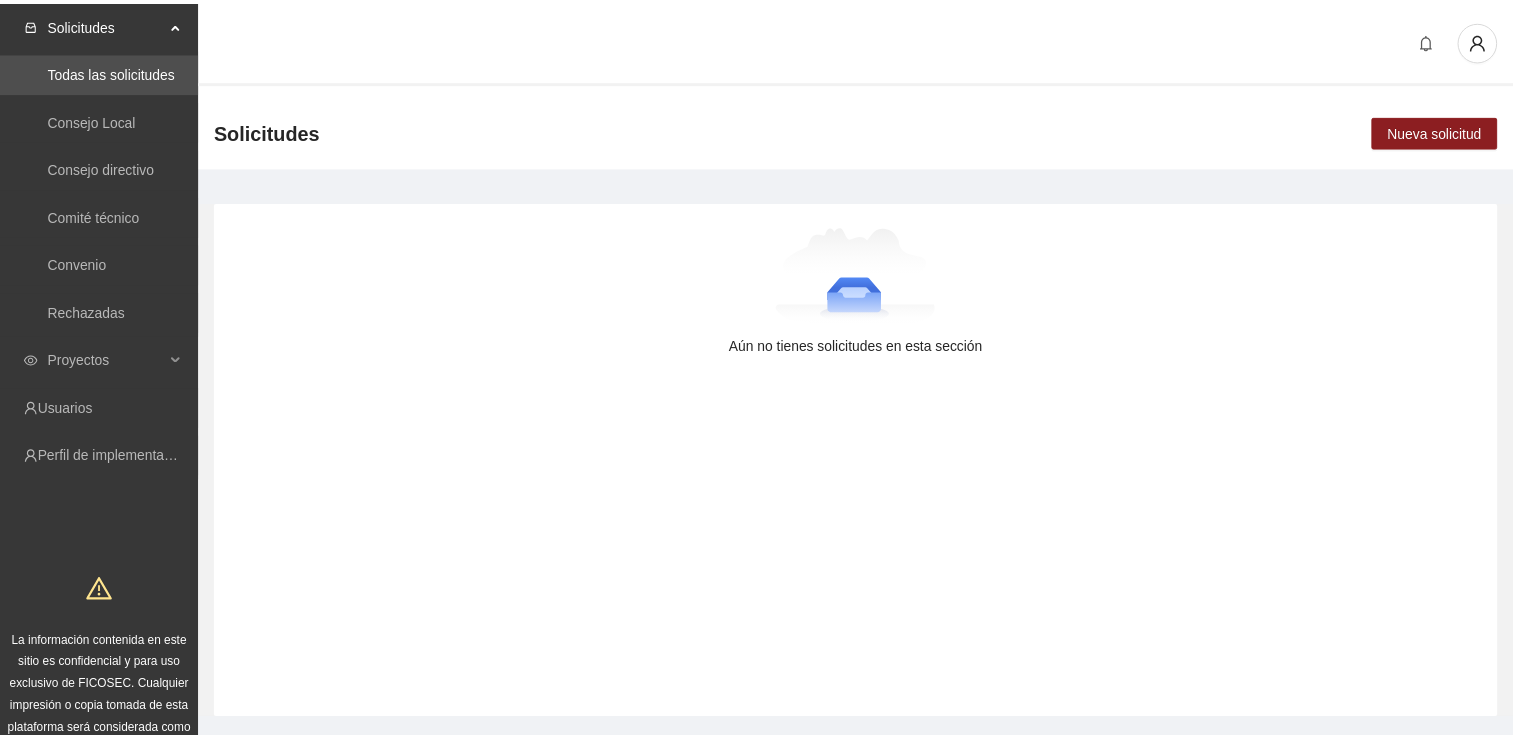 scroll, scrollTop: 0, scrollLeft: 0, axis: both 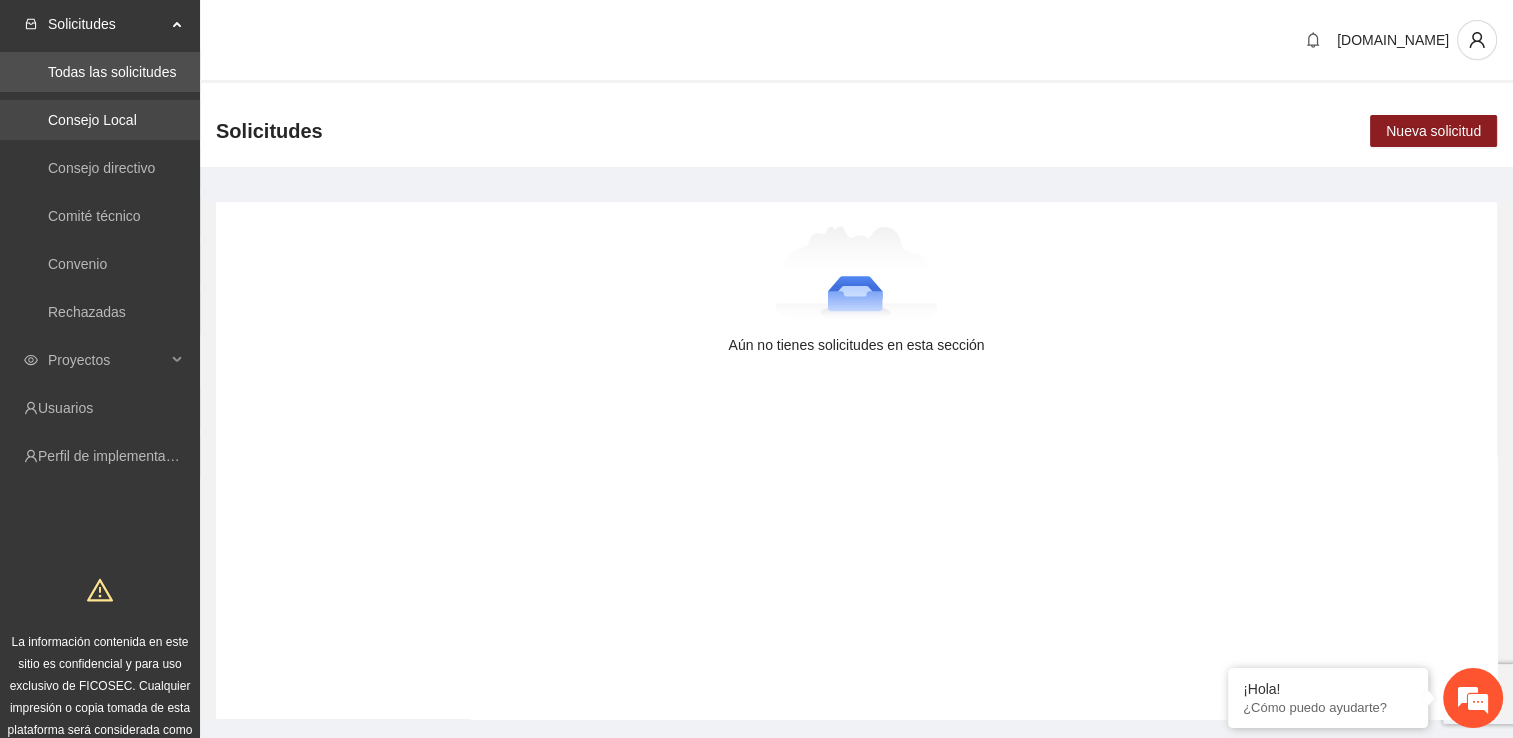 click on "Consejo Local" at bounding box center [92, 120] 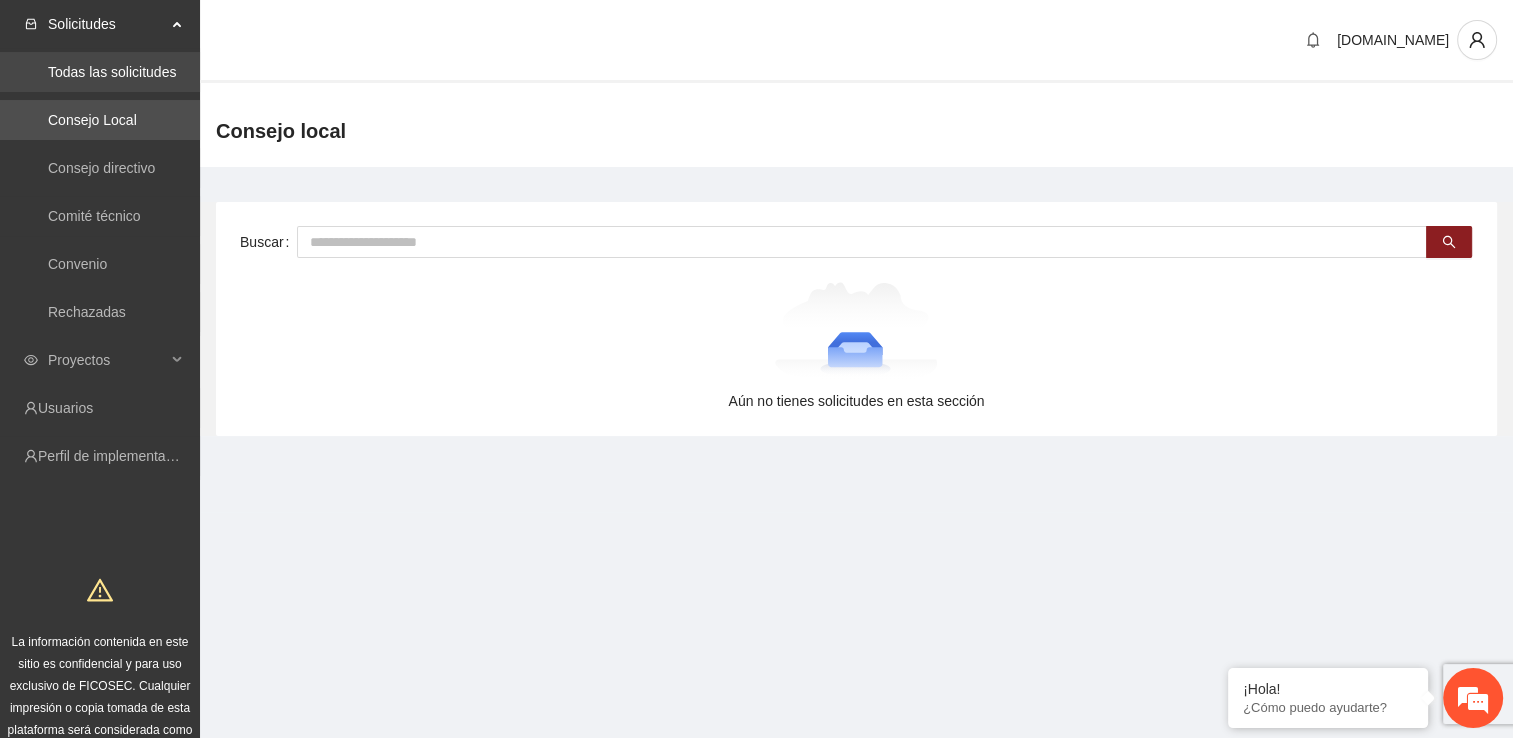 click on "Todas las solicitudes" at bounding box center (112, 72) 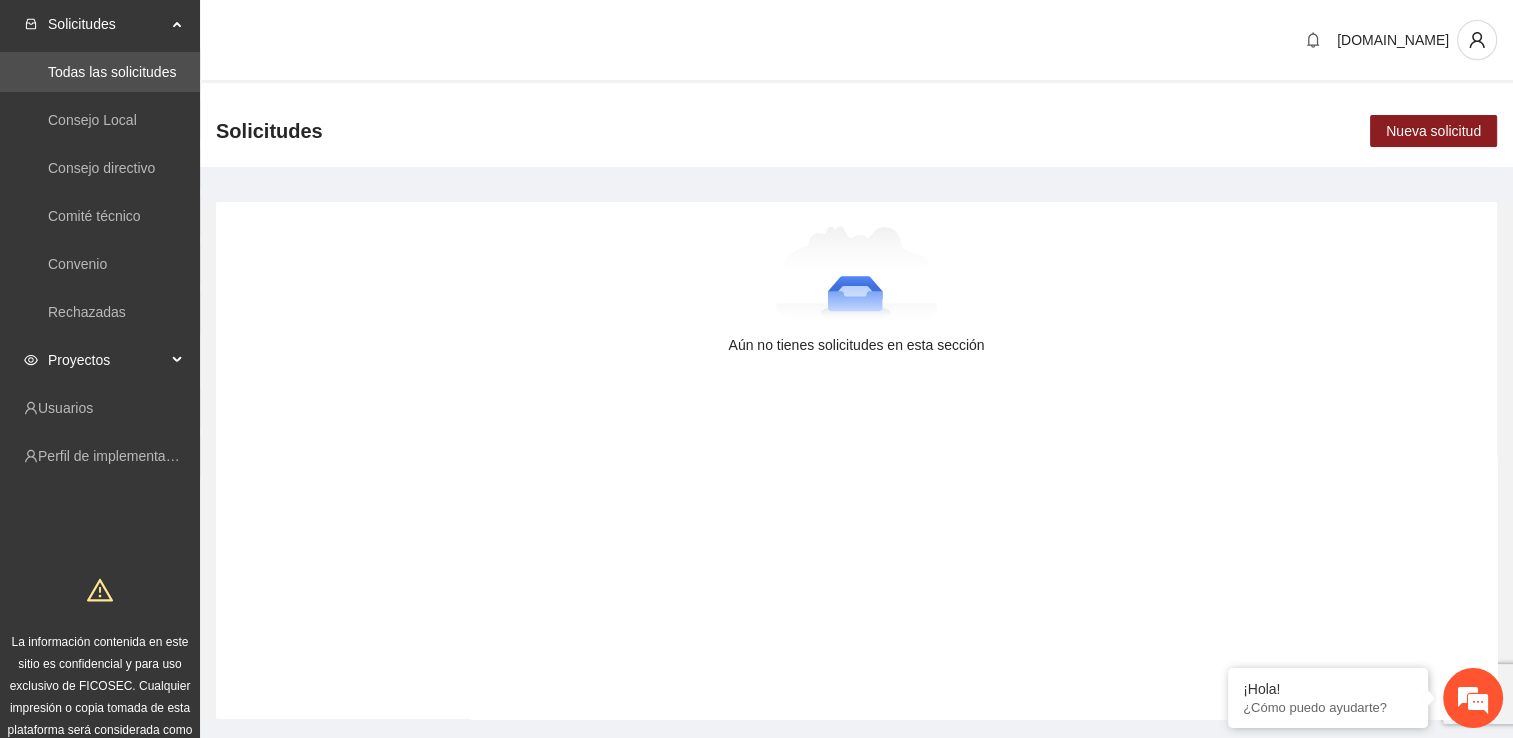click on "Proyectos" at bounding box center (107, 360) 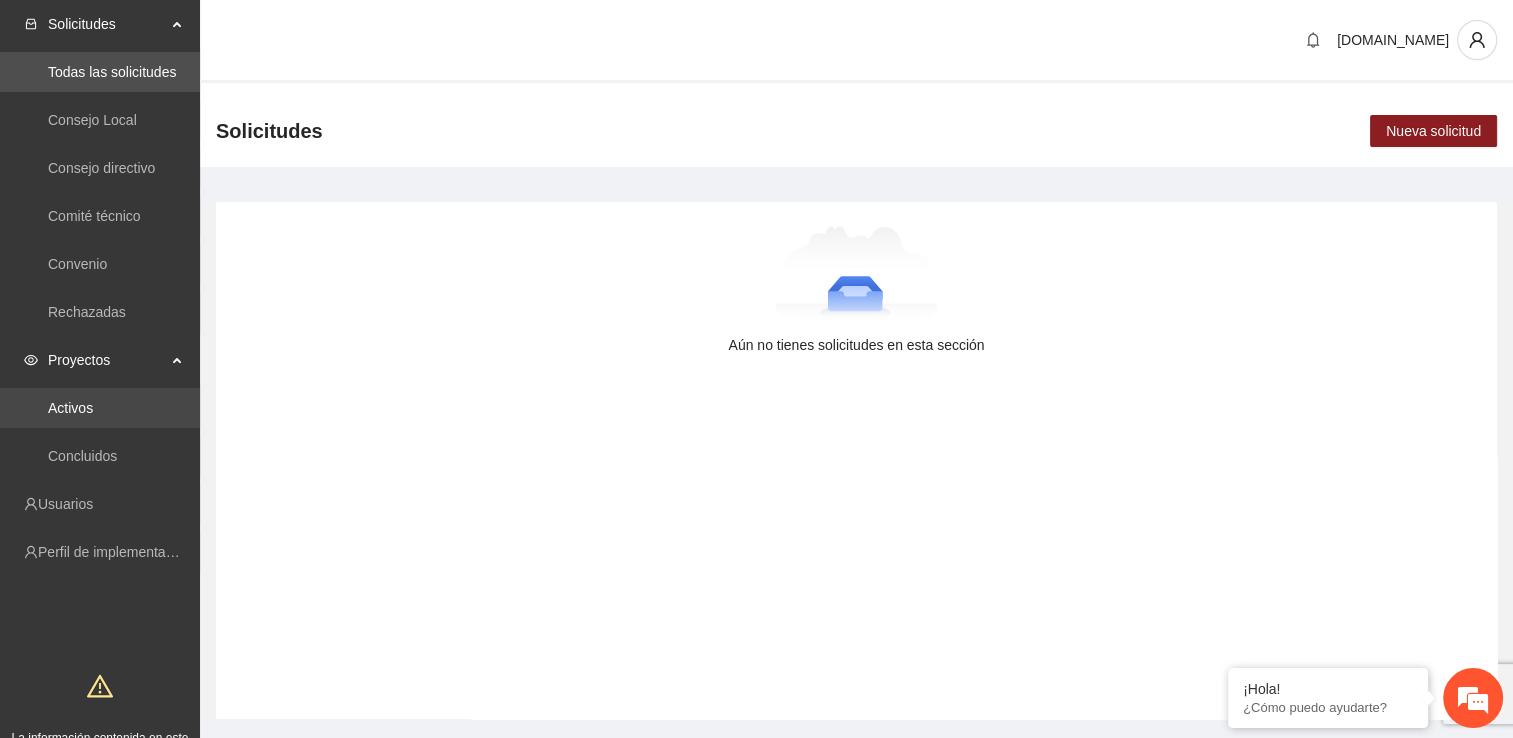 scroll, scrollTop: 0, scrollLeft: 0, axis: both 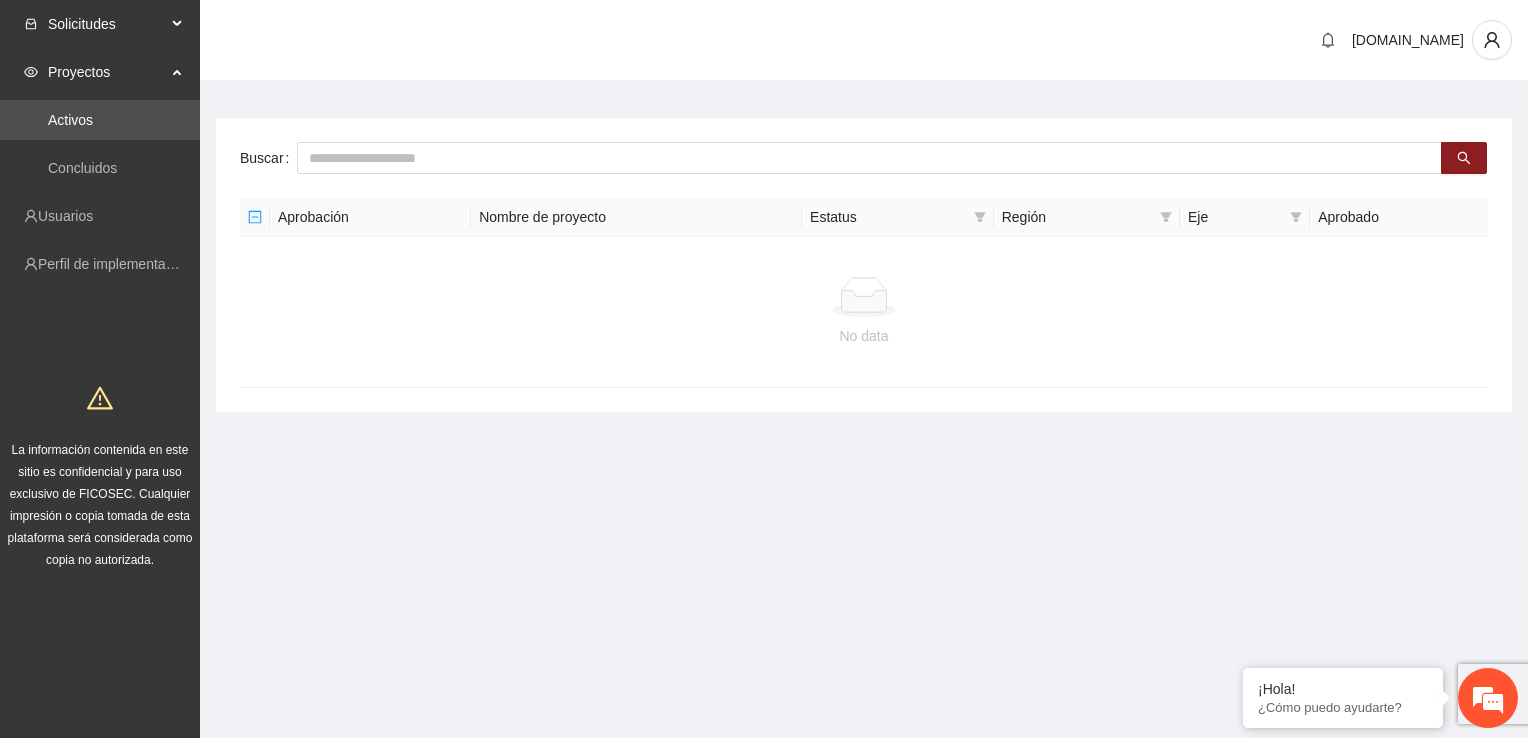 click on "Solicitudes" at bounding box center [100, 24] 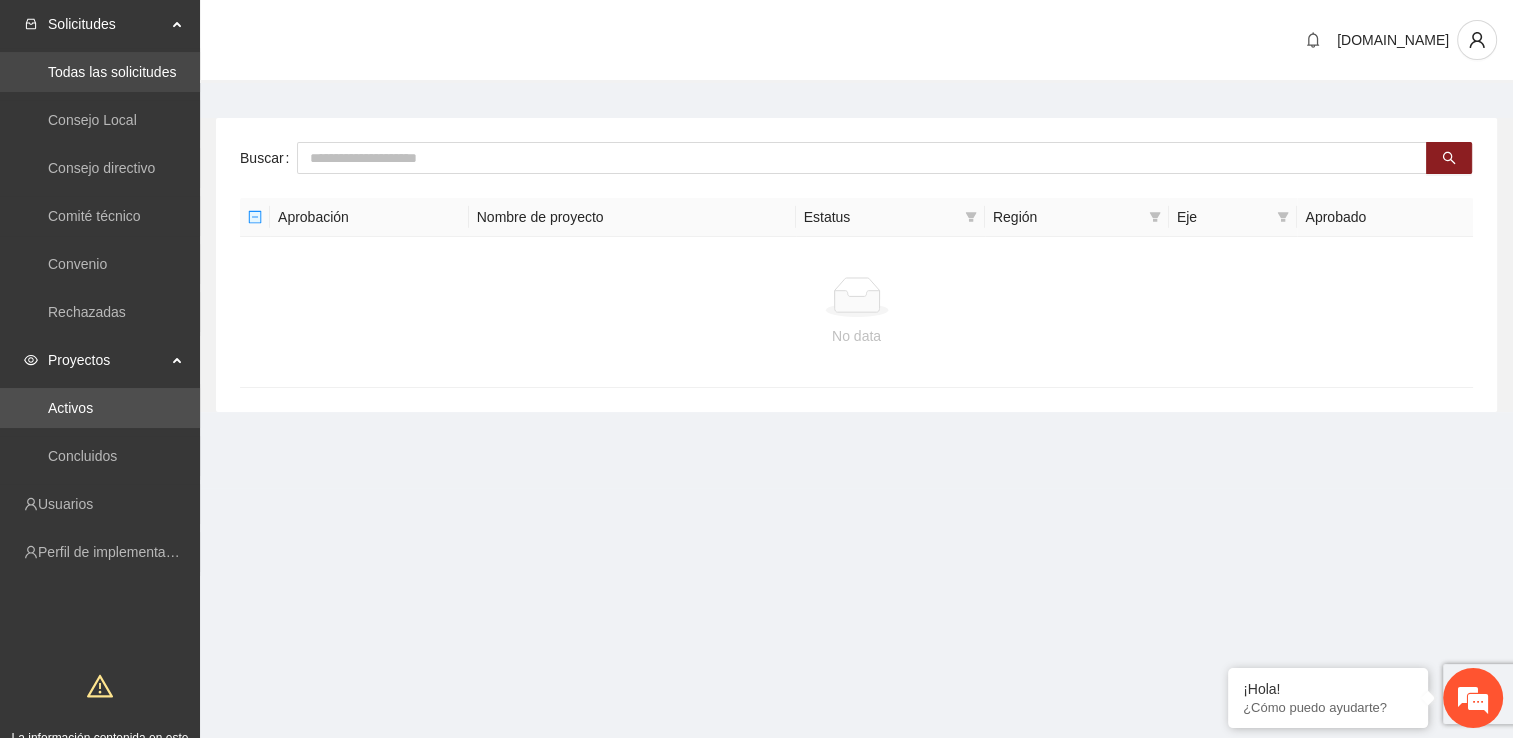 click on "Todas las solicitudes" at bounding box center (112, 72) 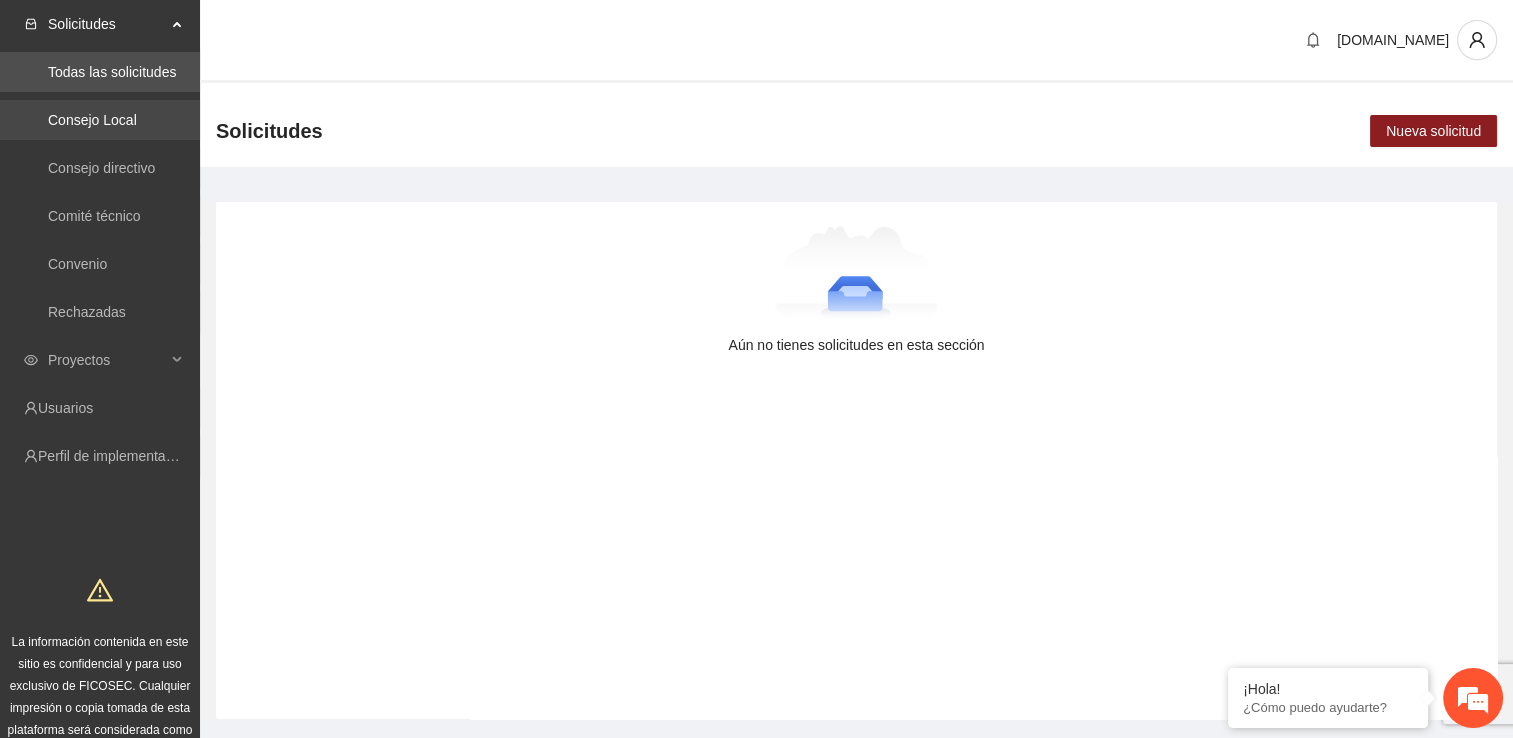click on "Consejo Local" at bounding box center (92, 120) 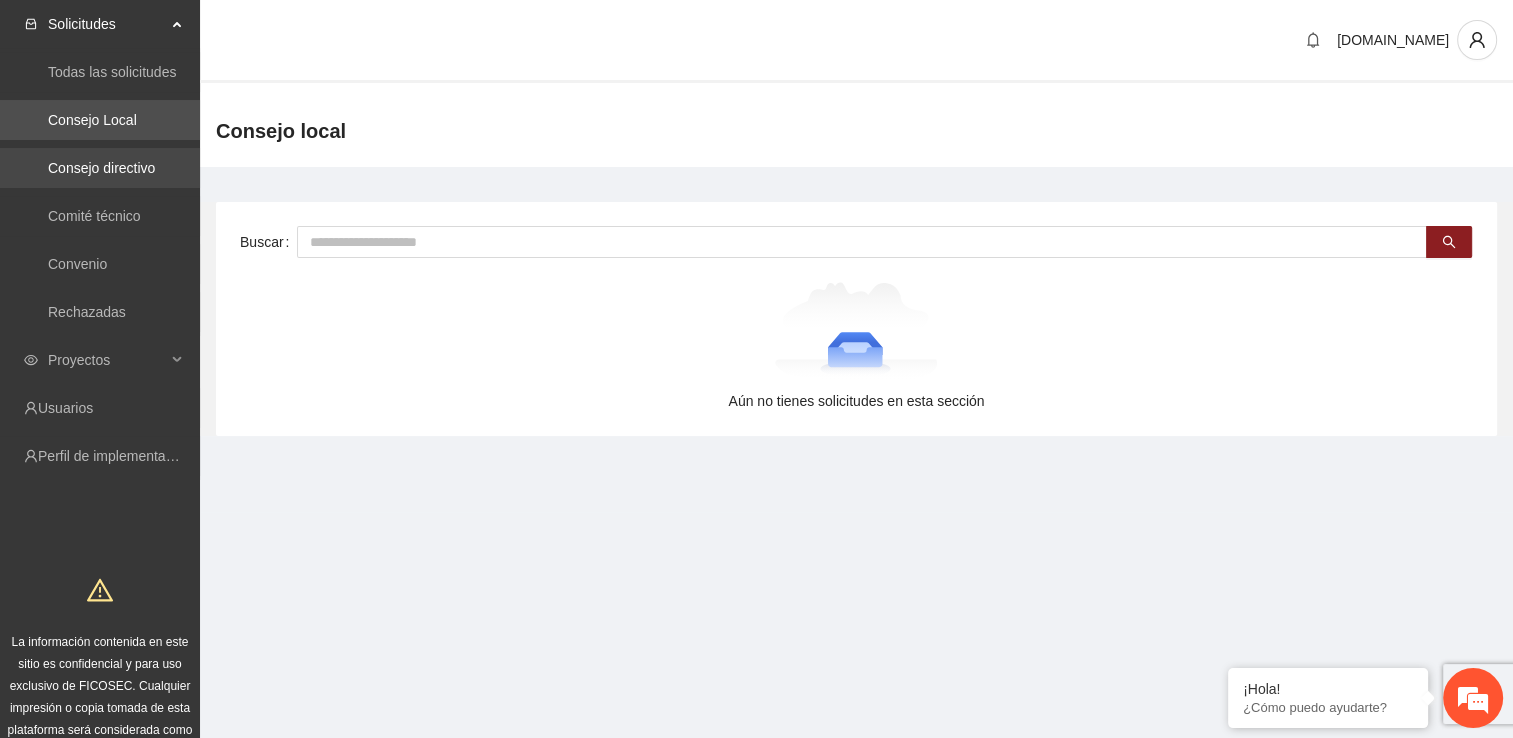 click on "Consejo directivo" at bounding box center (101, 168) 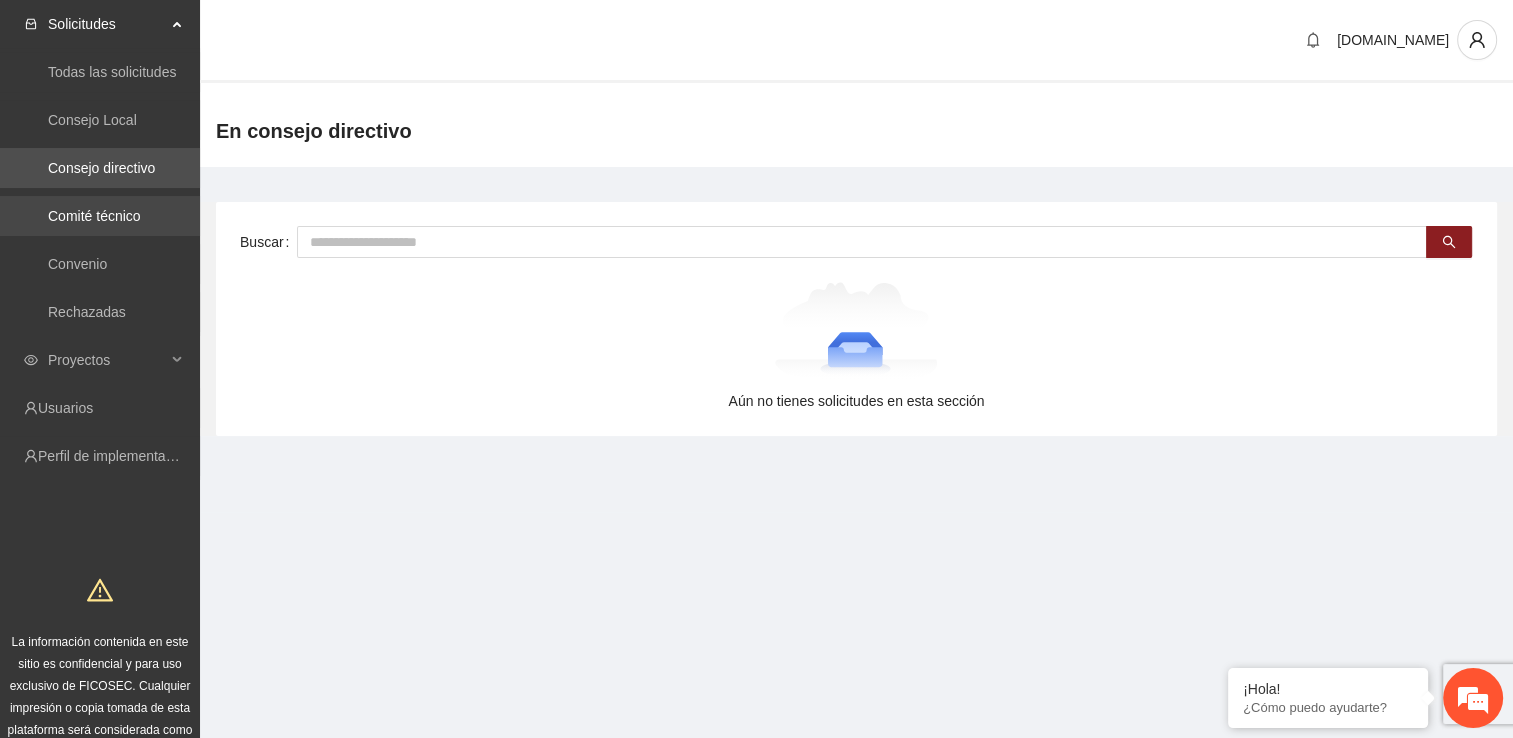 click on "Comité técnico" at bounding box center [94, 216] 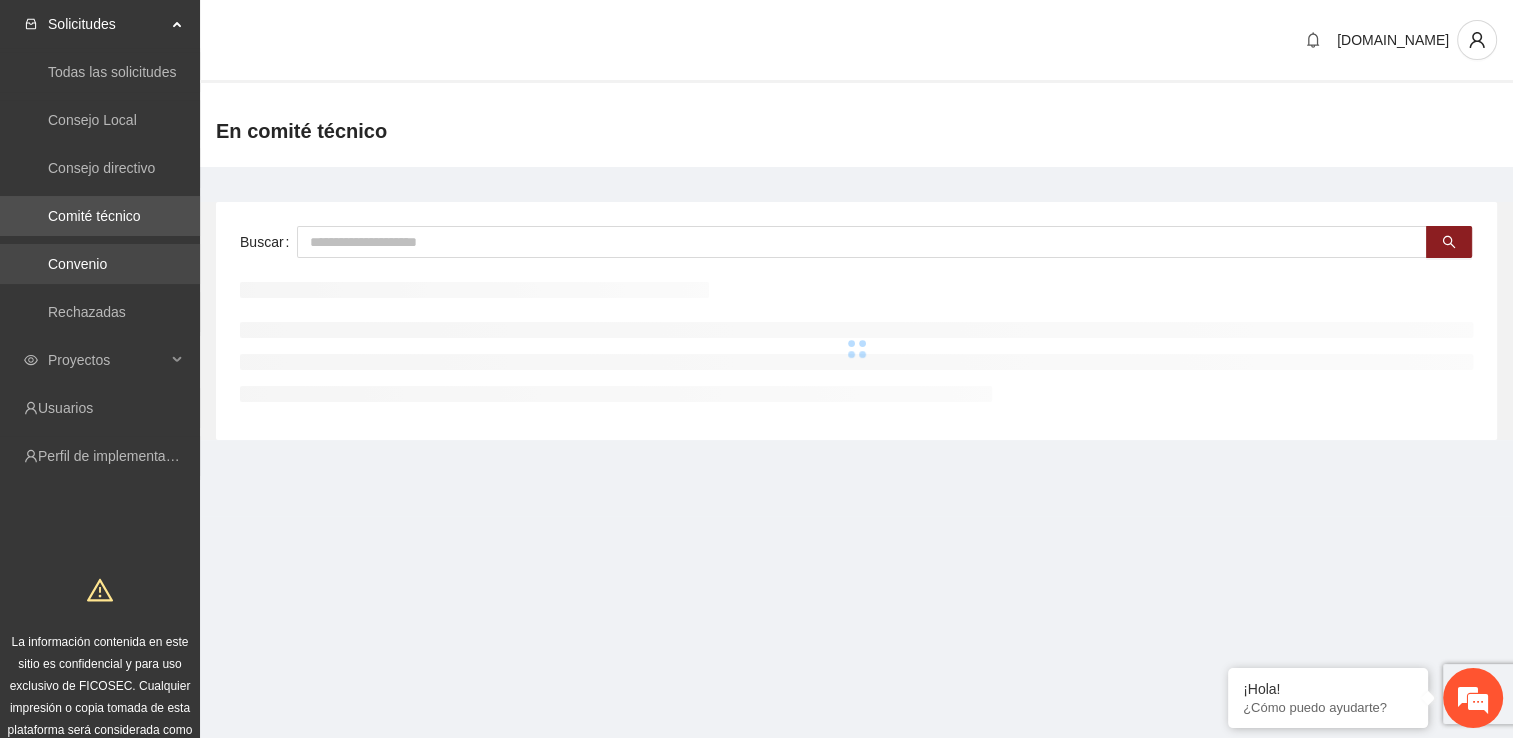 click on "Convenio" at bounding box center [77, 264] 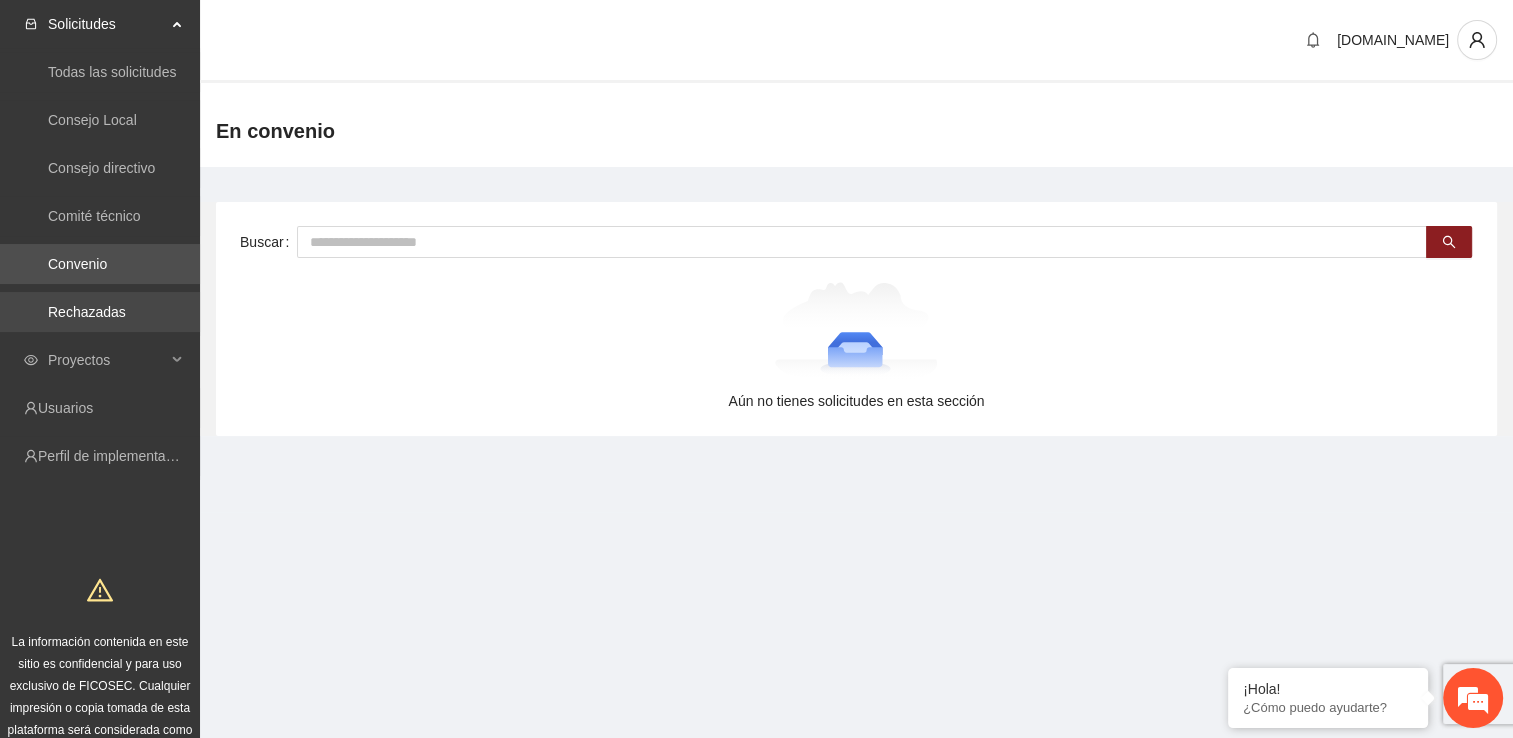 click on "Rechazadas" at bounding box center (87, 312) 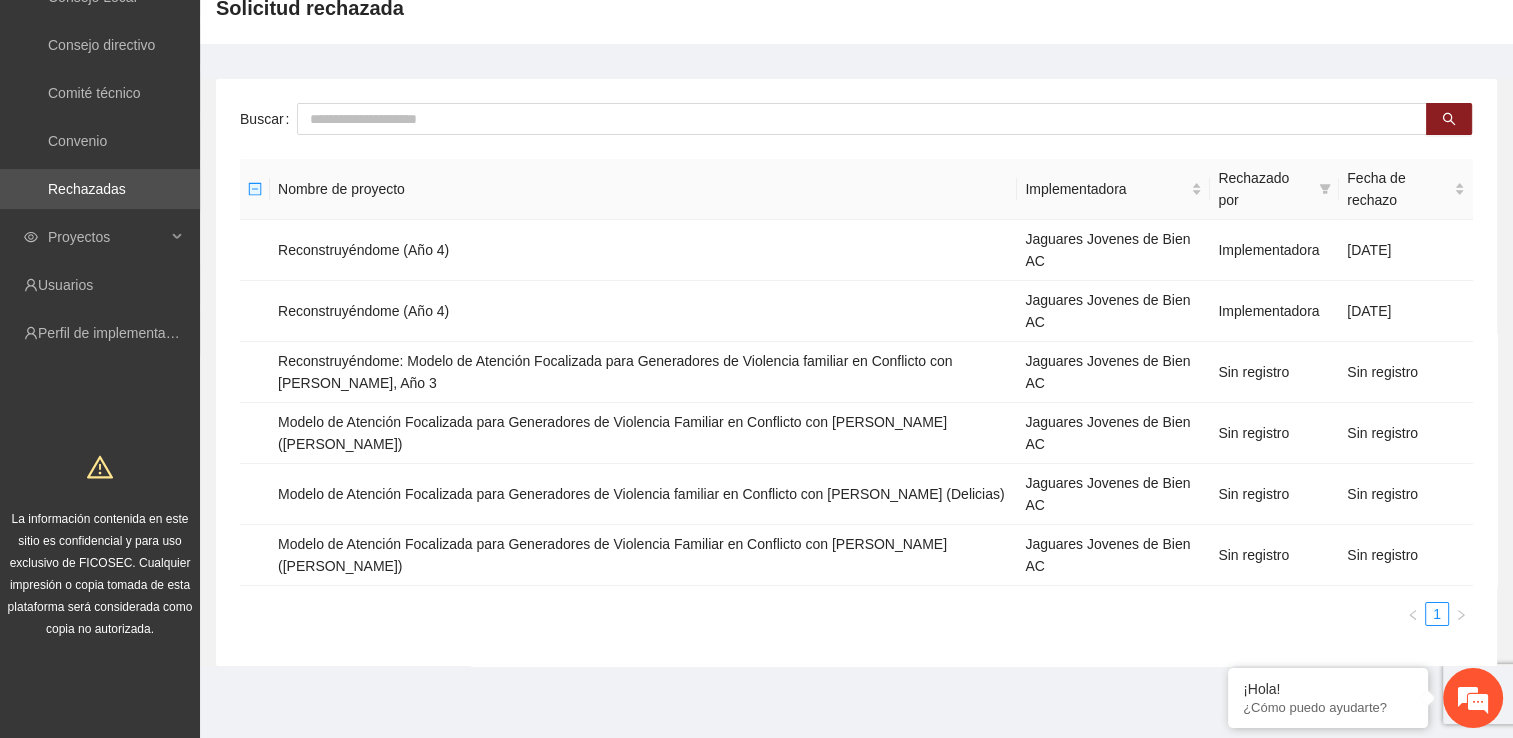 scroll, scrollTop: 124, scrollLeft: 0, axis: vertical 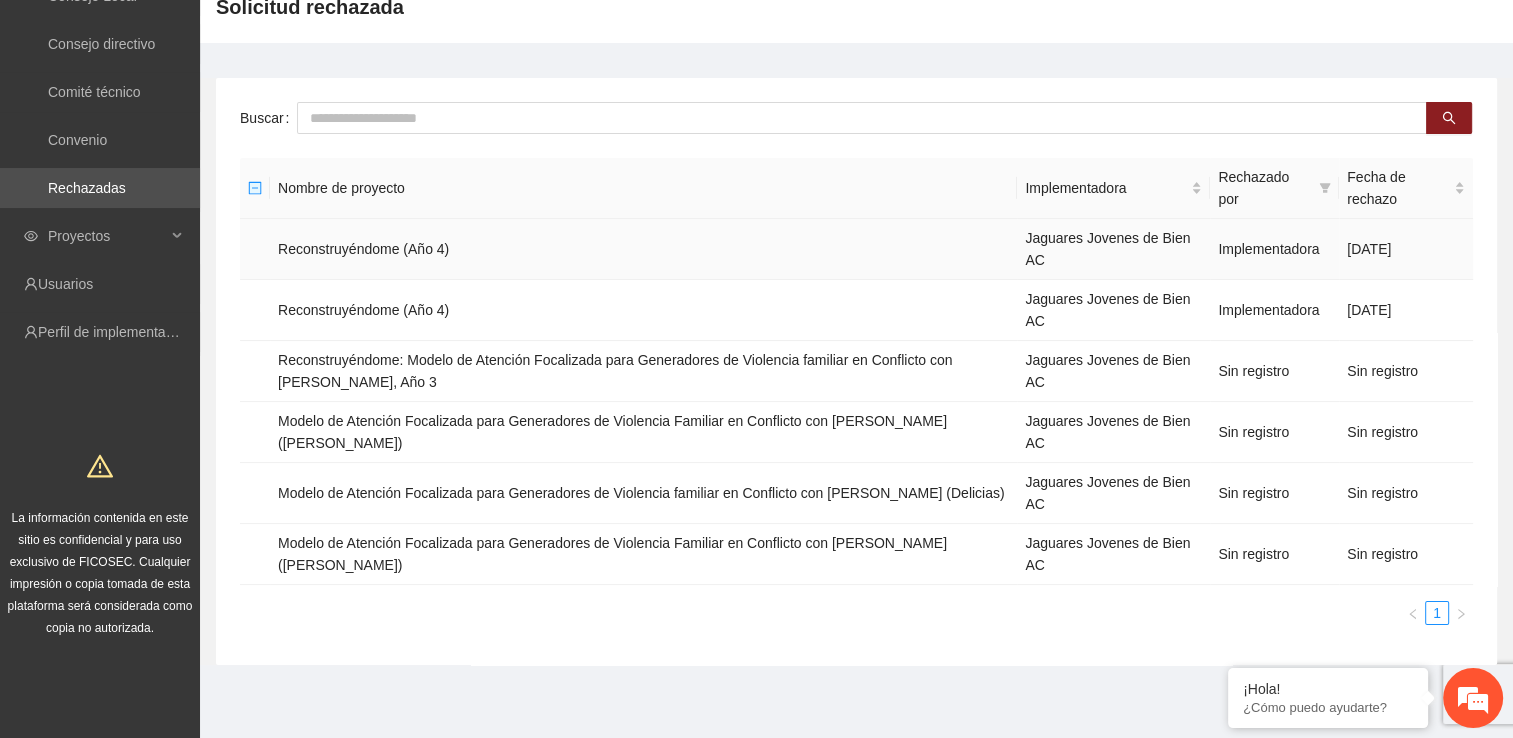 click on "Reconstruyéndome (Año 4)" at bounding box center (643, 249) 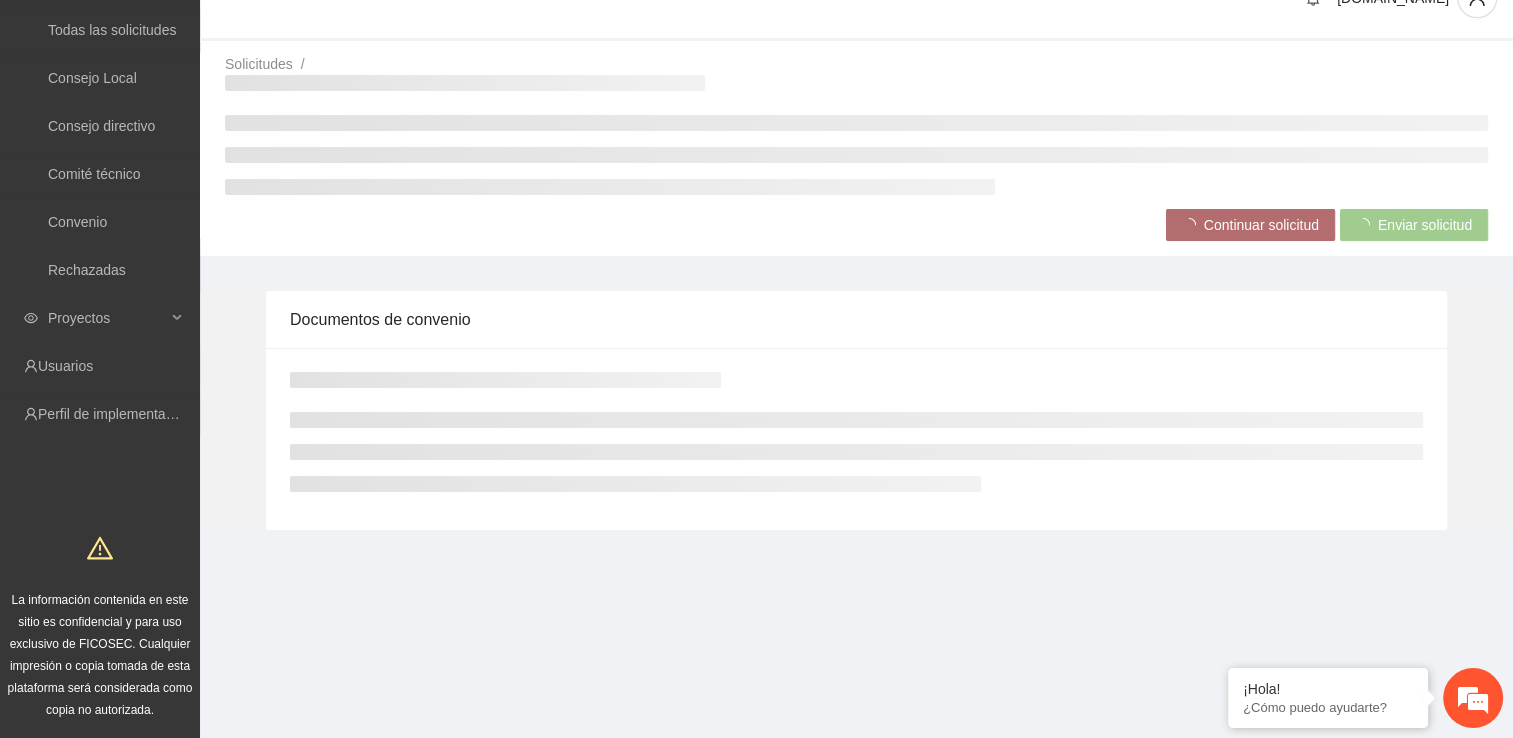 scroll, scrollTop: 0, scrollLeft: 0, axis: both 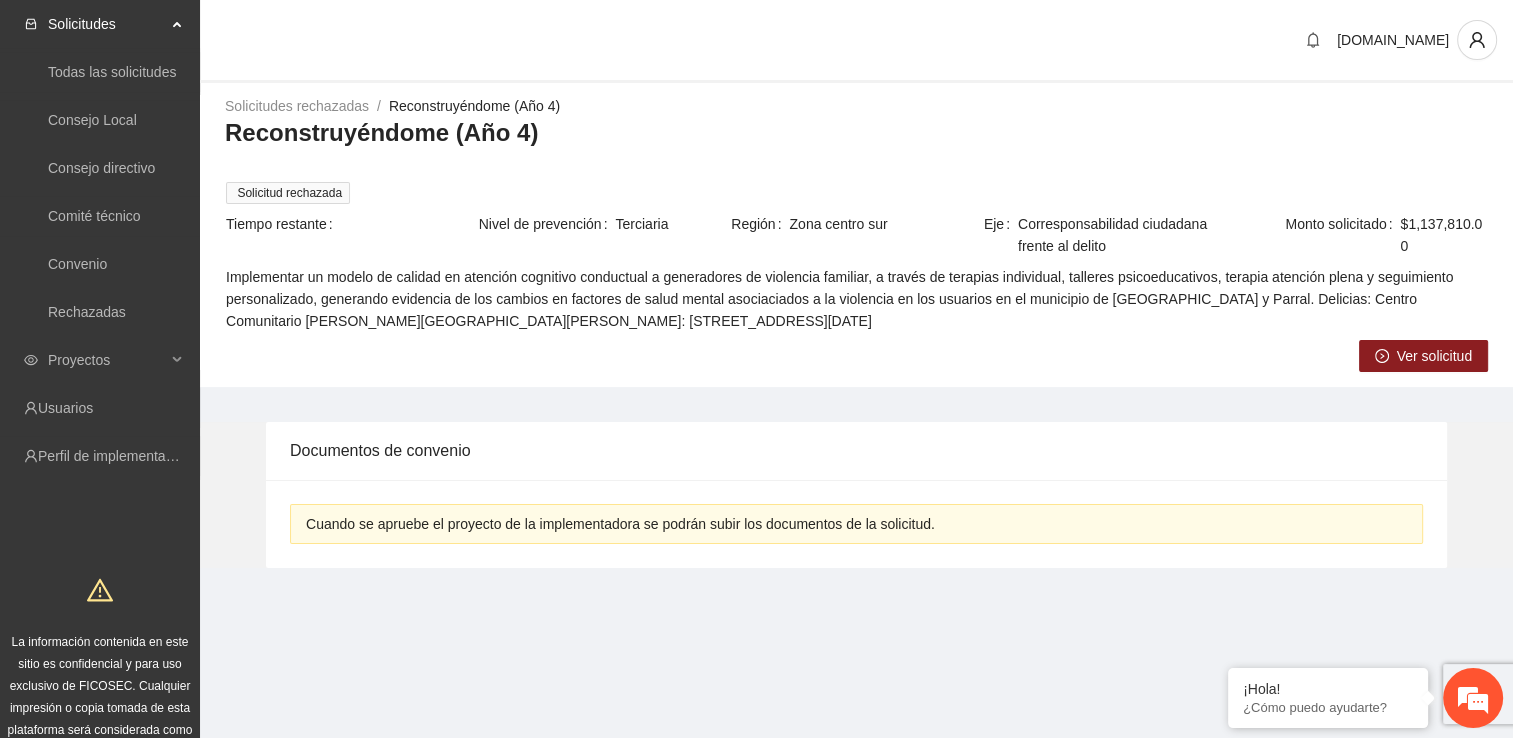 click on "Ver solicitud" at bounding box center (1434, 356) 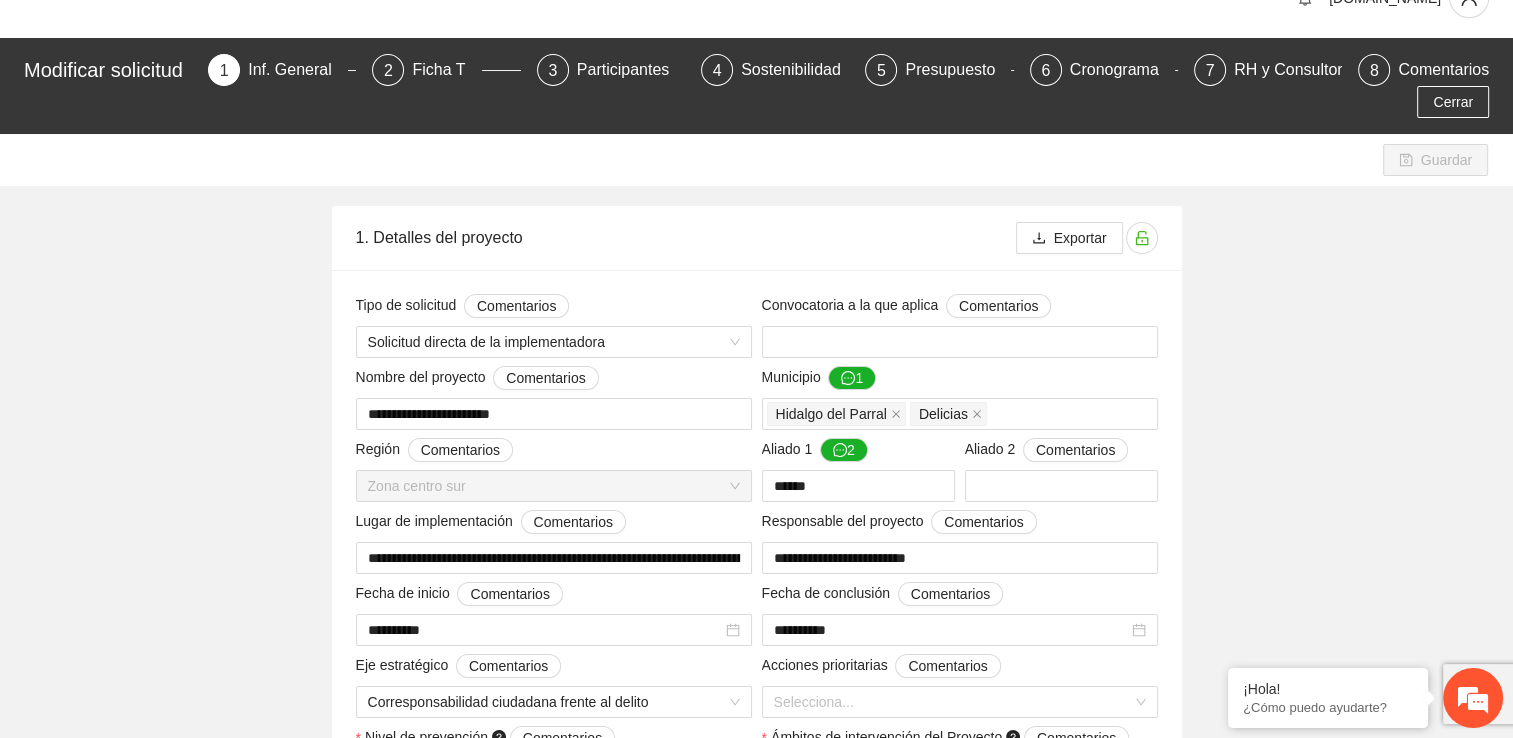 scroll, scrollTop: 0, scrollLeft: 0, axis: both 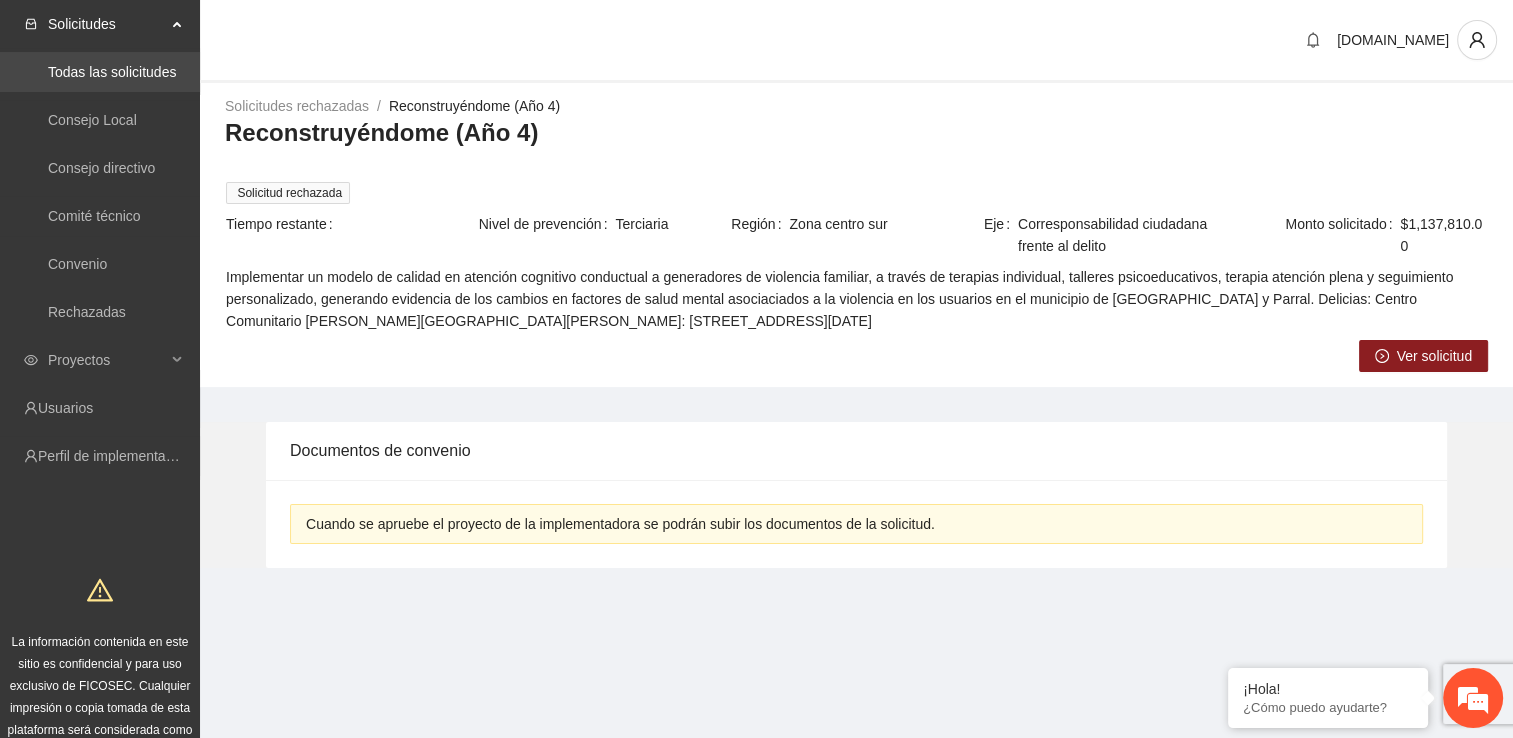 click on "Todas las solicitudes" at bounding box center (112, 72) 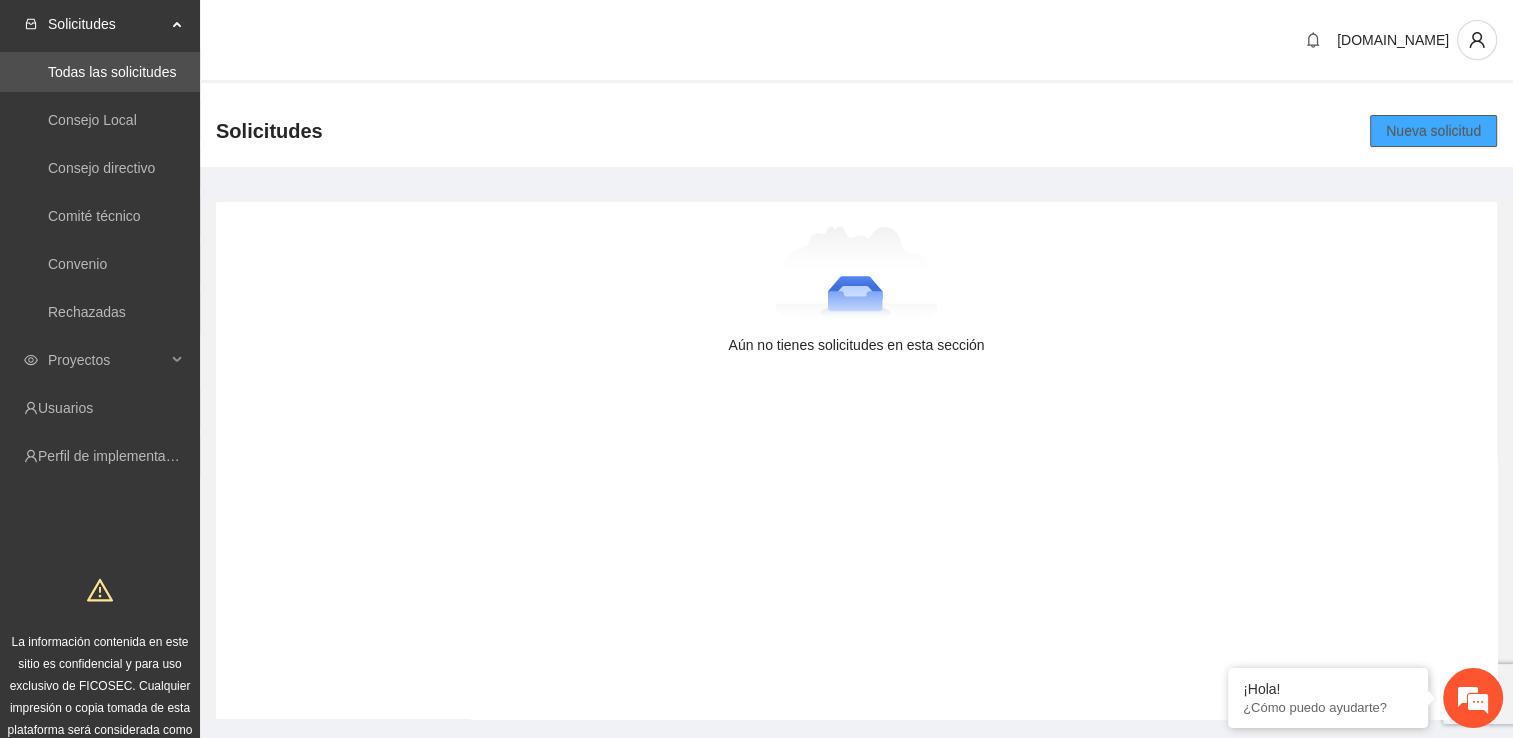 click on "Nueva solicitud" at bounding box center [1433, 131] 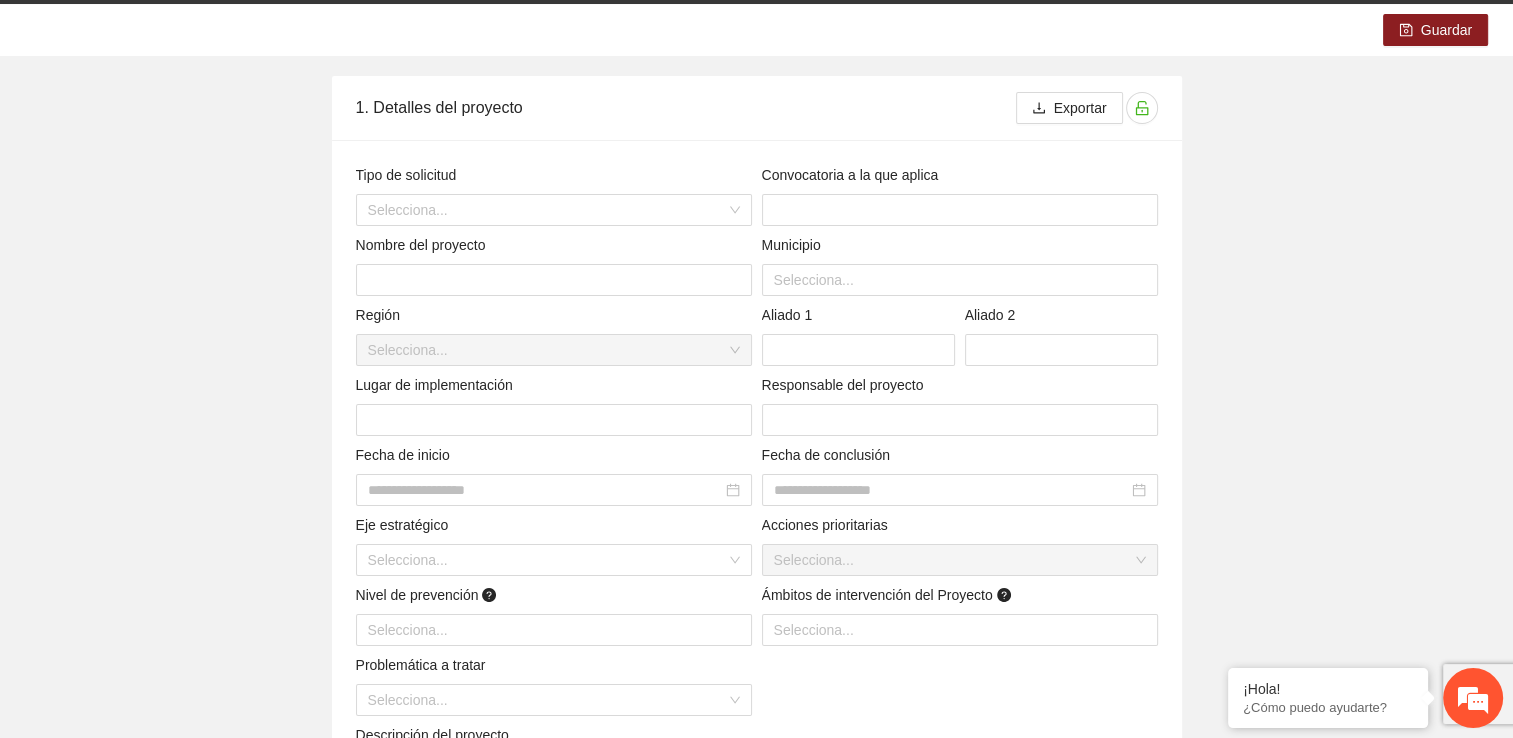 scroll, scrollTop: 207, scrollLeft: 0, axis: vertical 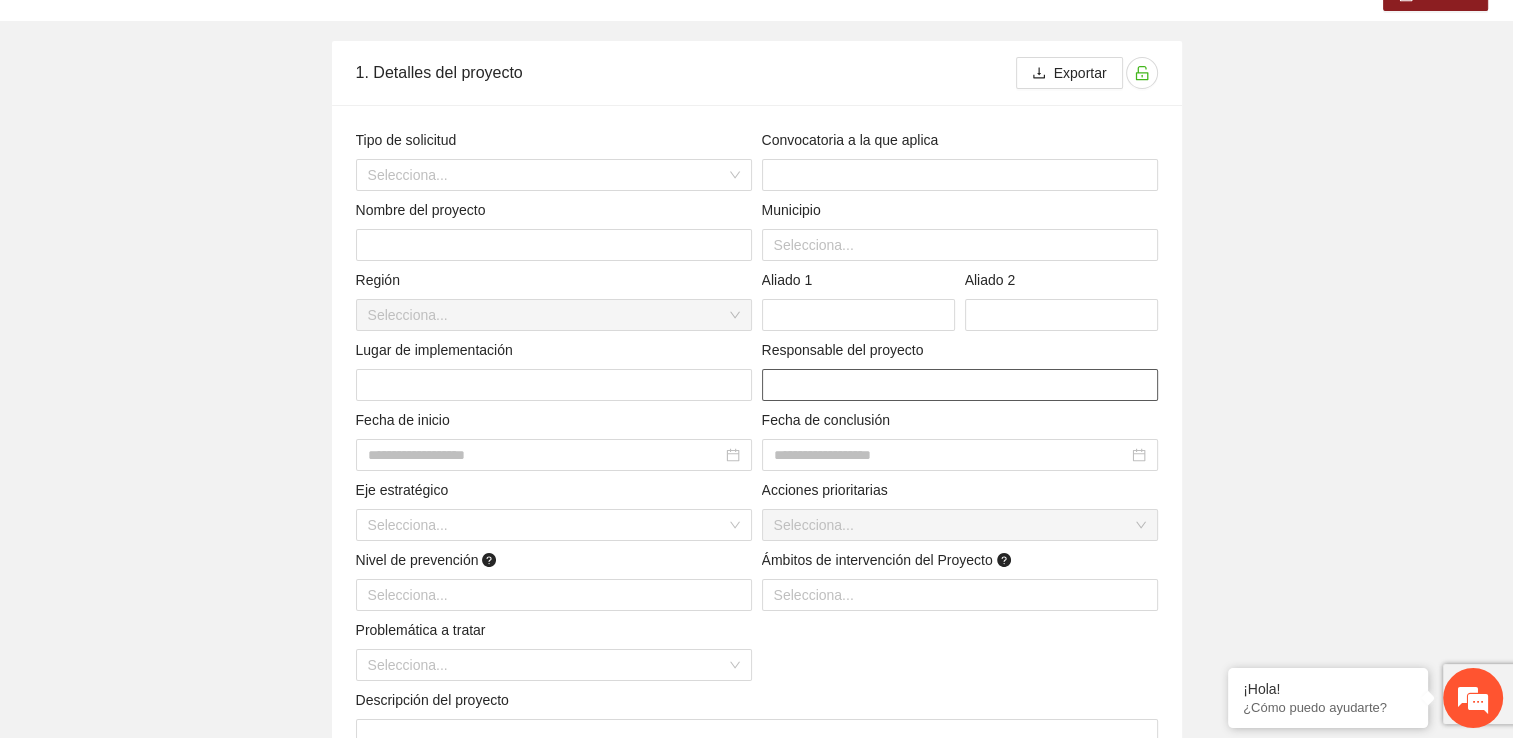 click at bounding box center [960, 385] 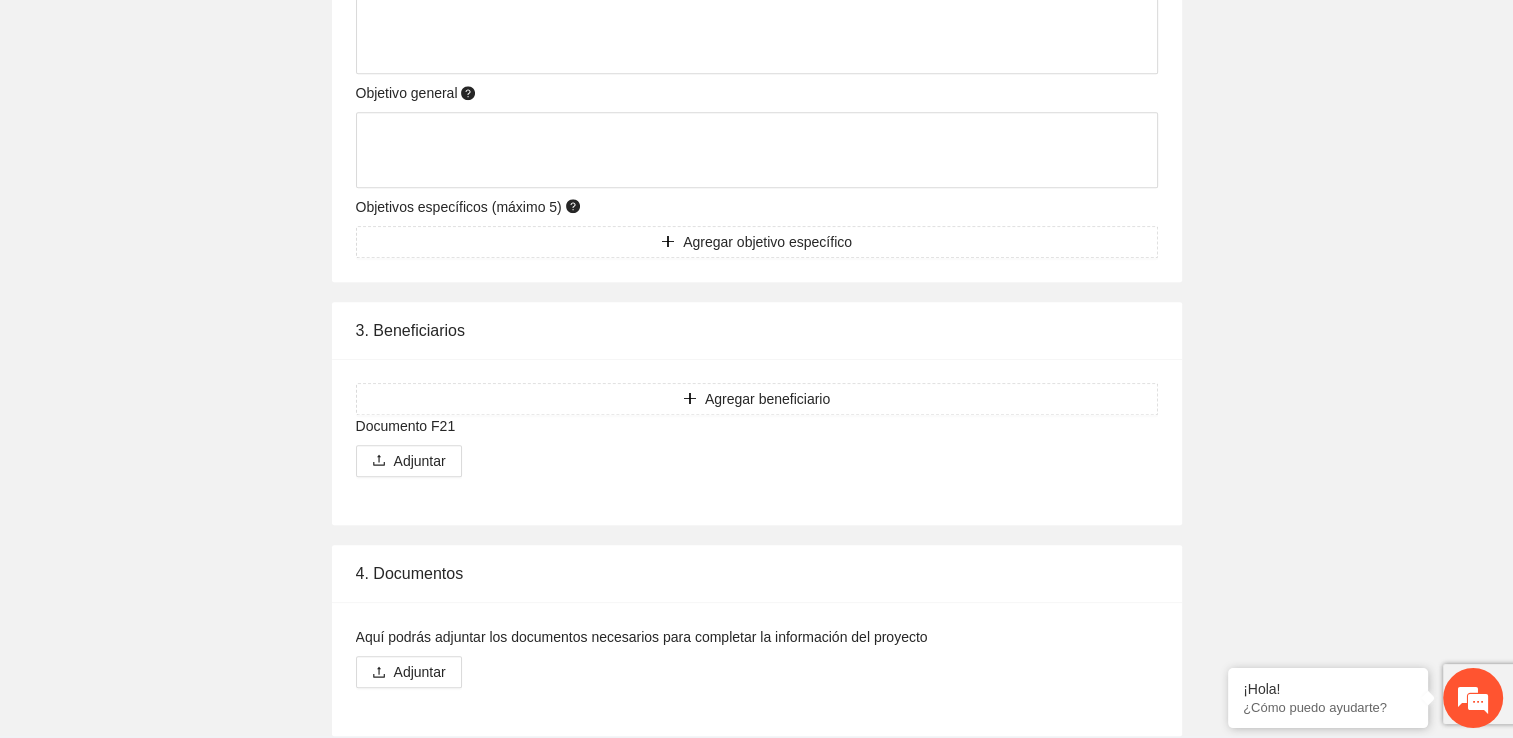 scroll, scrollTop: 1439, scrollLeft: 0, axis: vertical 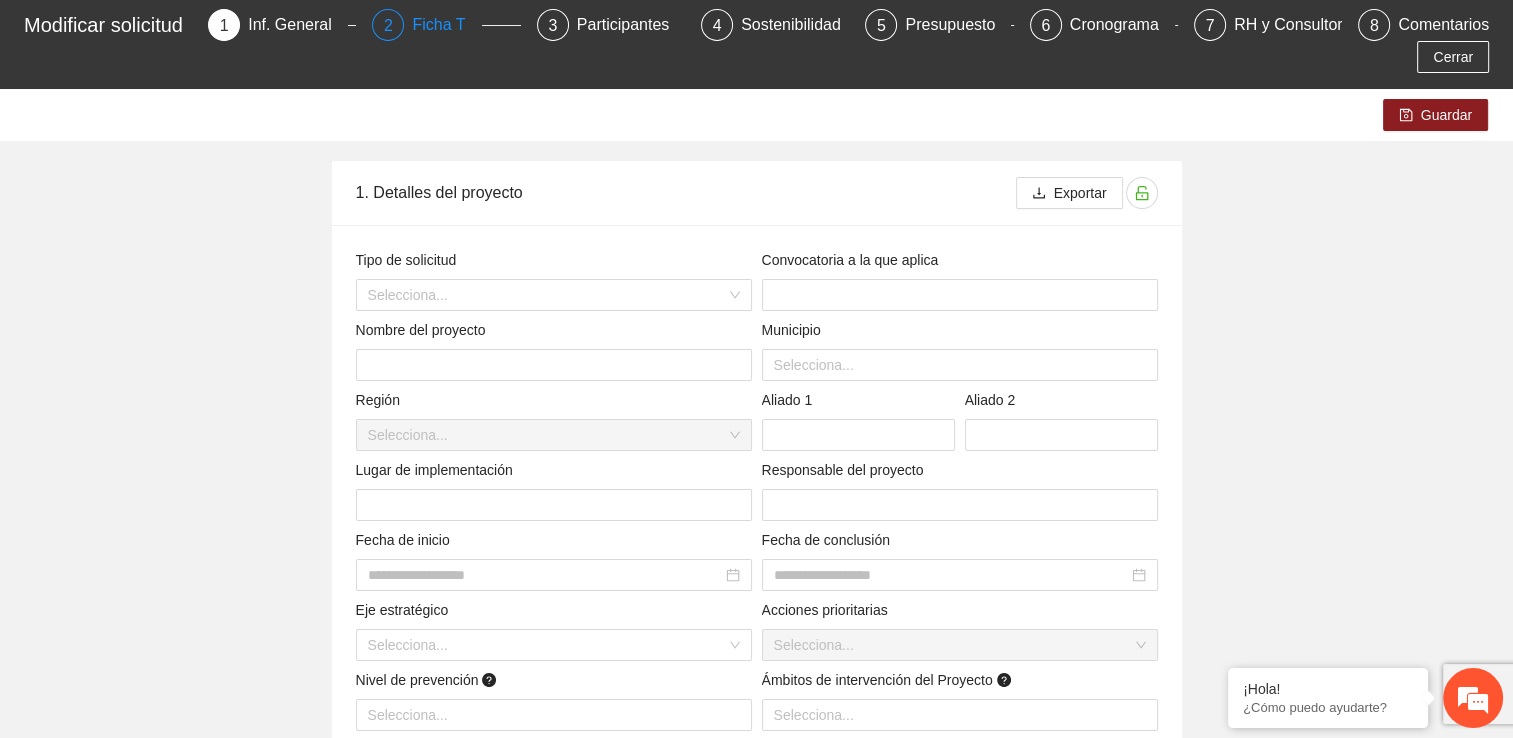 click on "Ficha T" at bounding box center [446, 25] 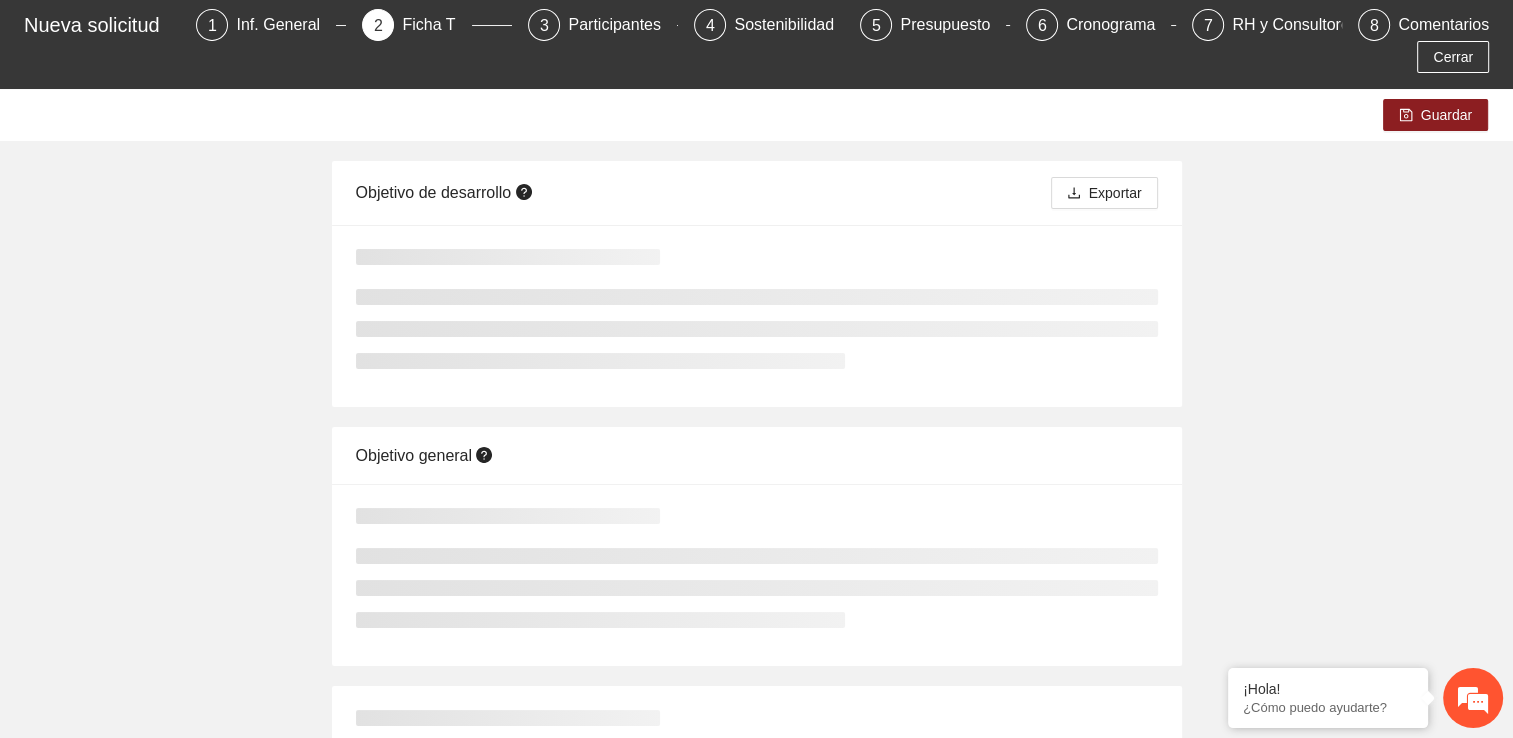 scroll, scrollTop: 0, scrollLeft: 0, axis: both 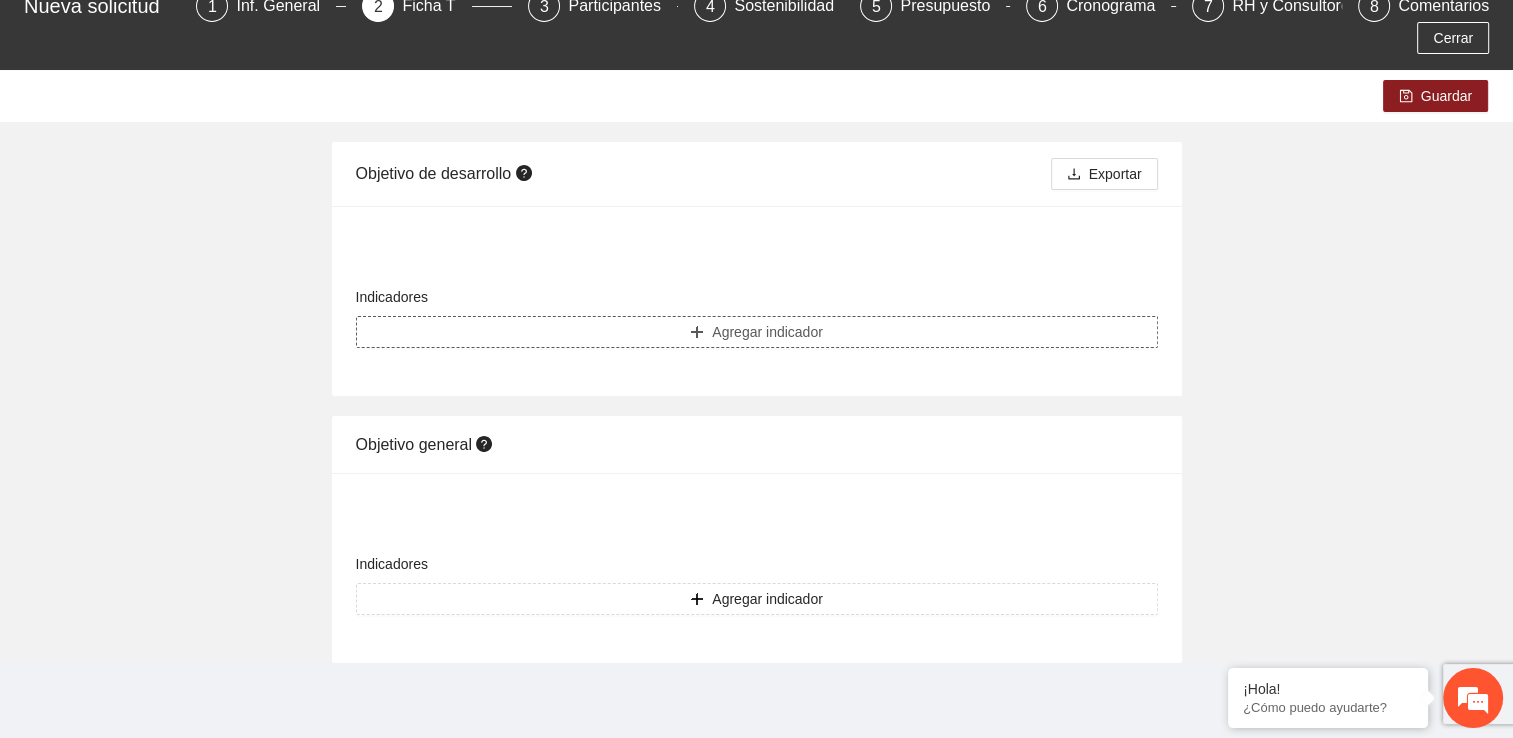 click on "Agregar indicador" at bounding box center [767, 332] 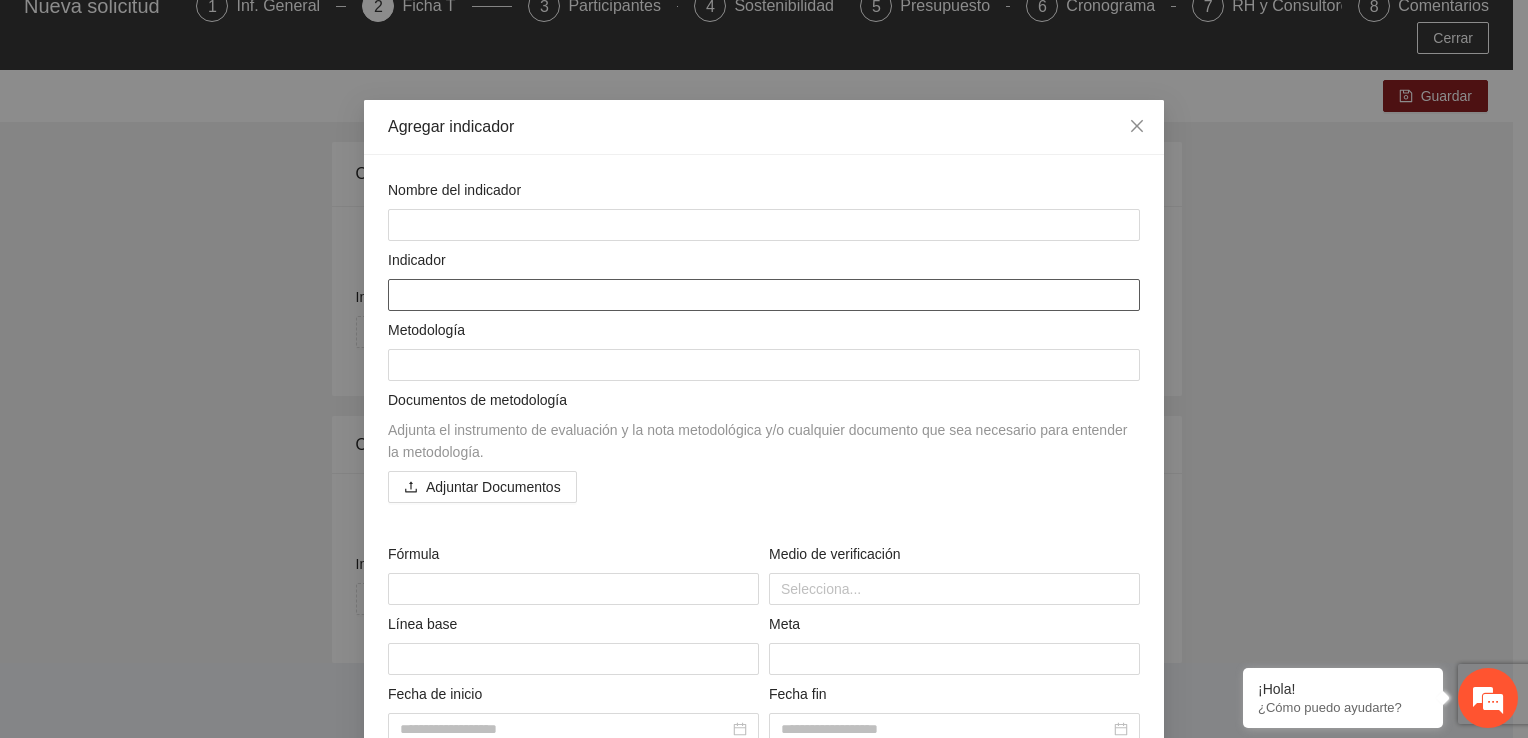click at bounding box center [764, 295] 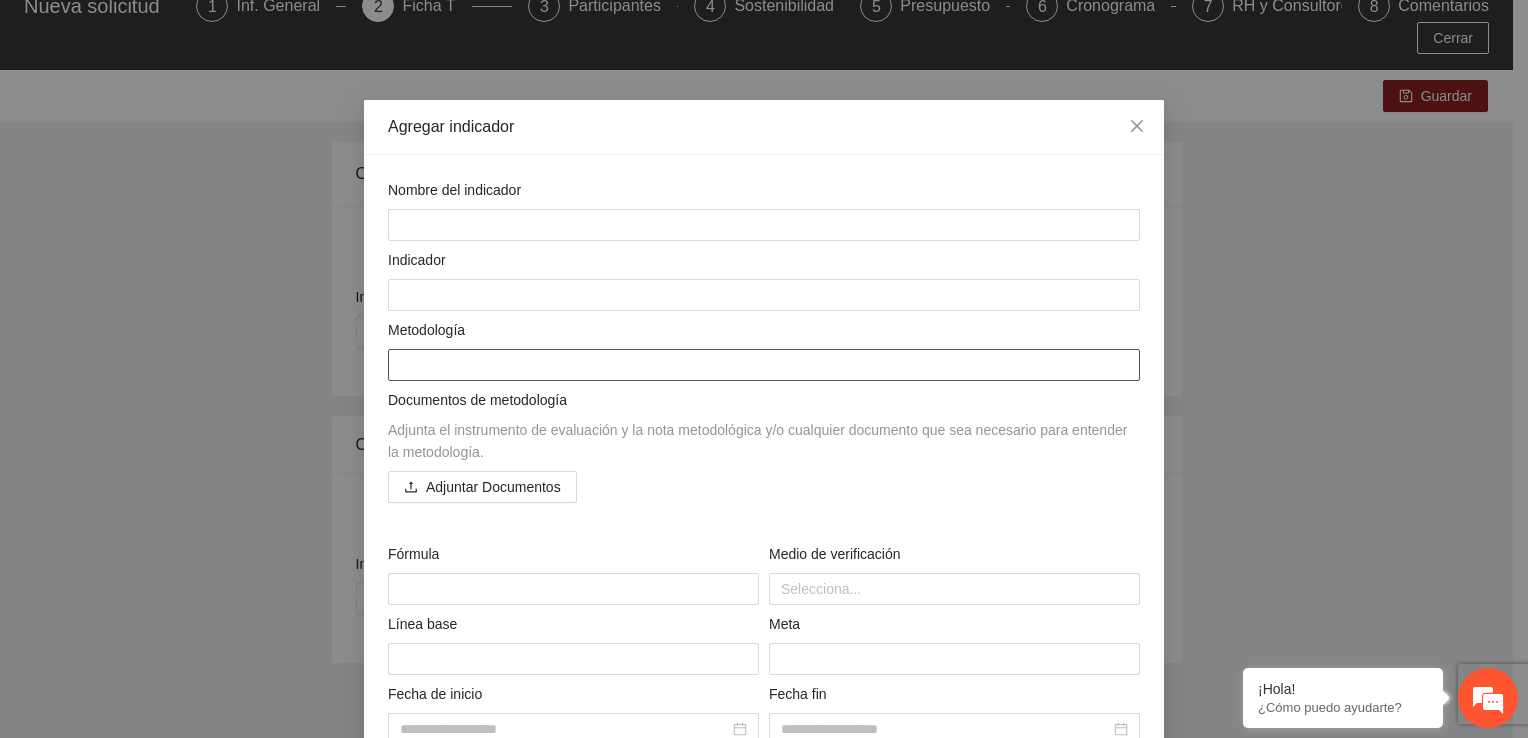 click at bounding box center (764, 365) 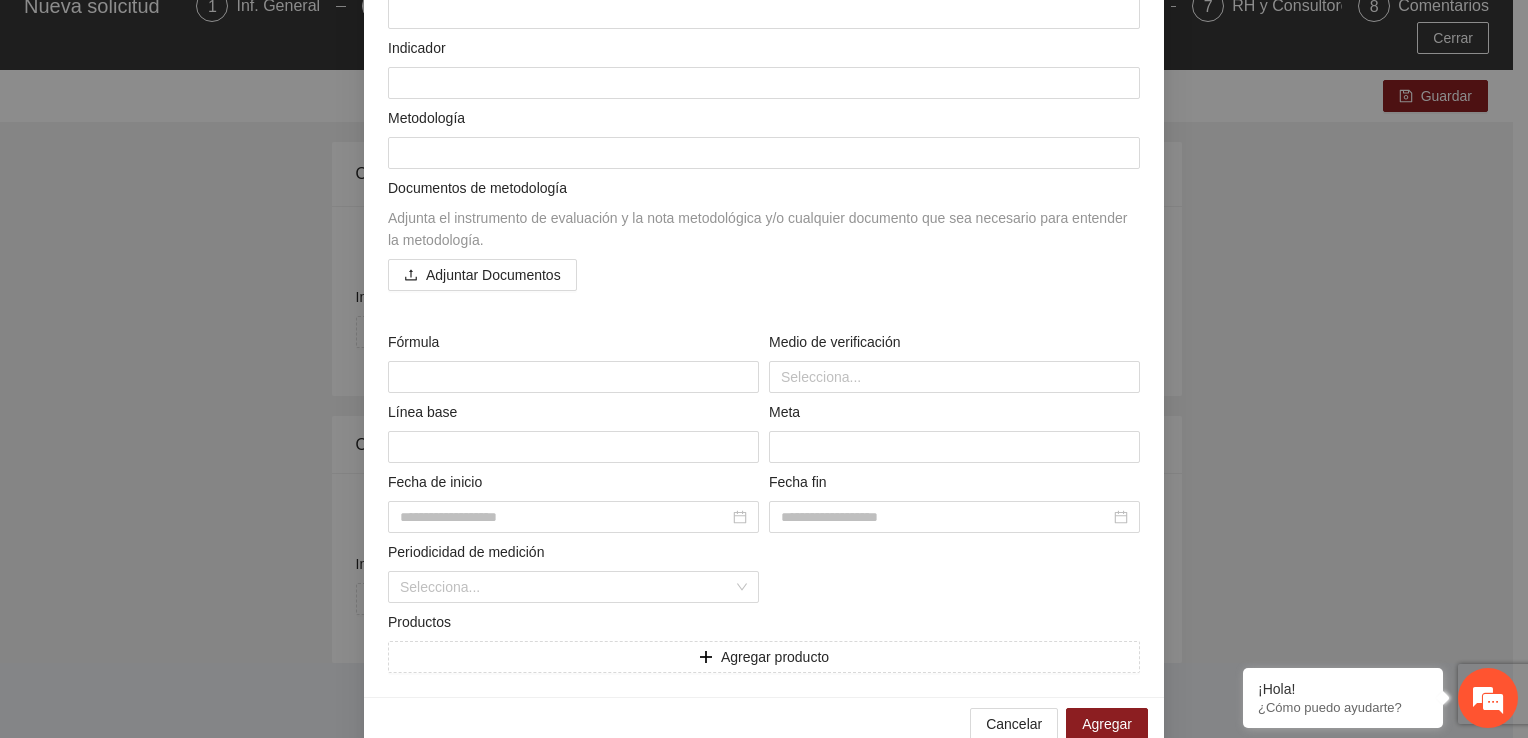 scroll, scrollTop: 247, scrollLeft: 0, axis: vertical 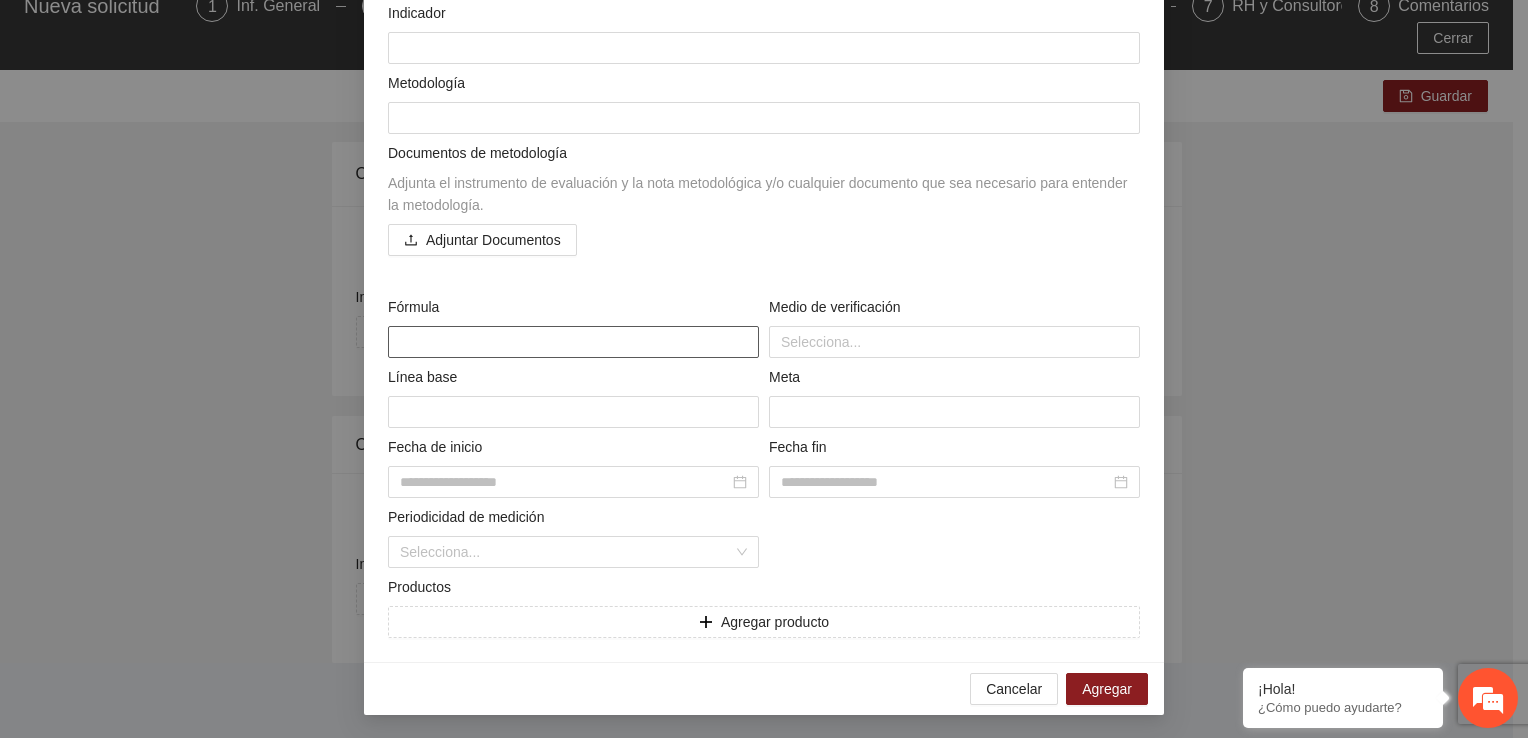 click at bounding box center [573, 342] 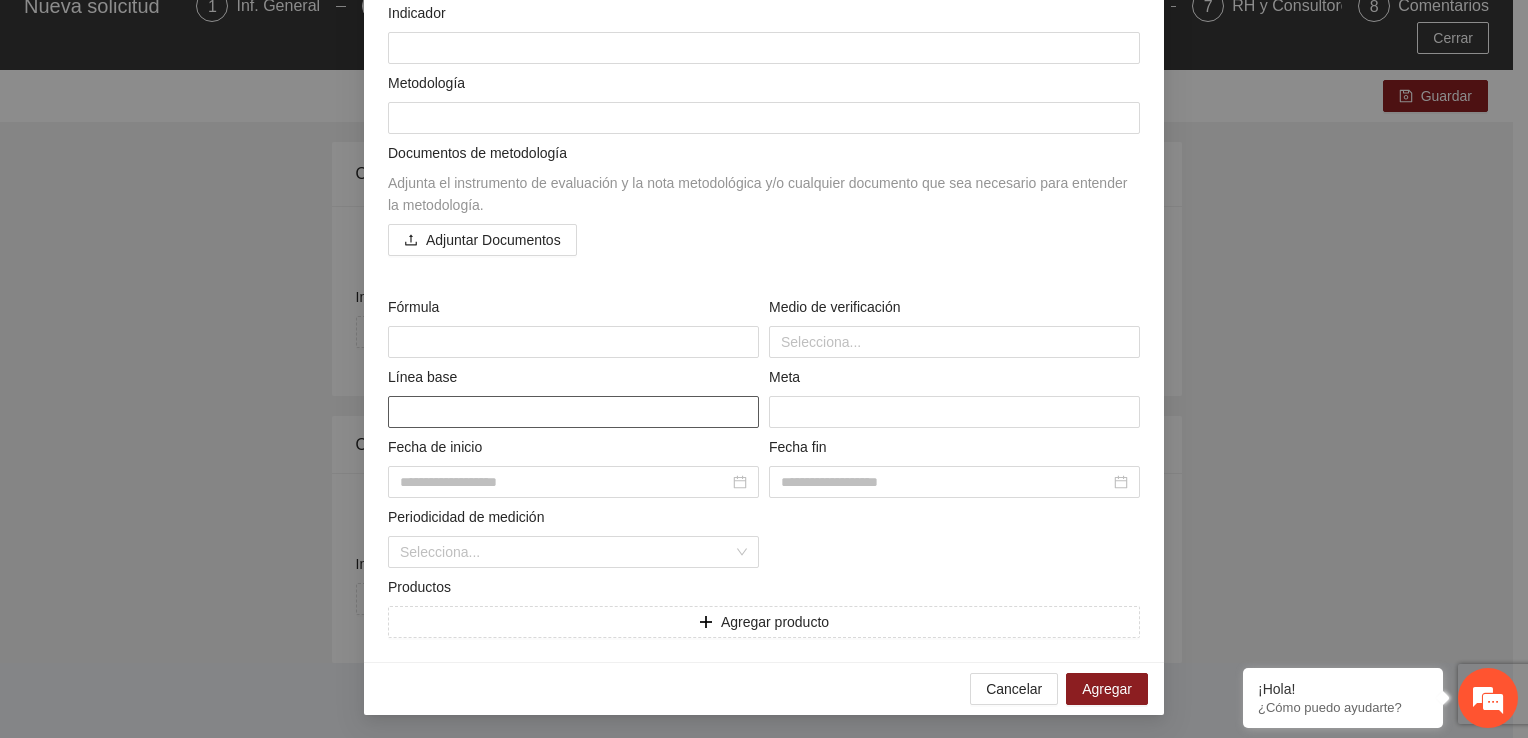 click at bounding box center (573, 412) 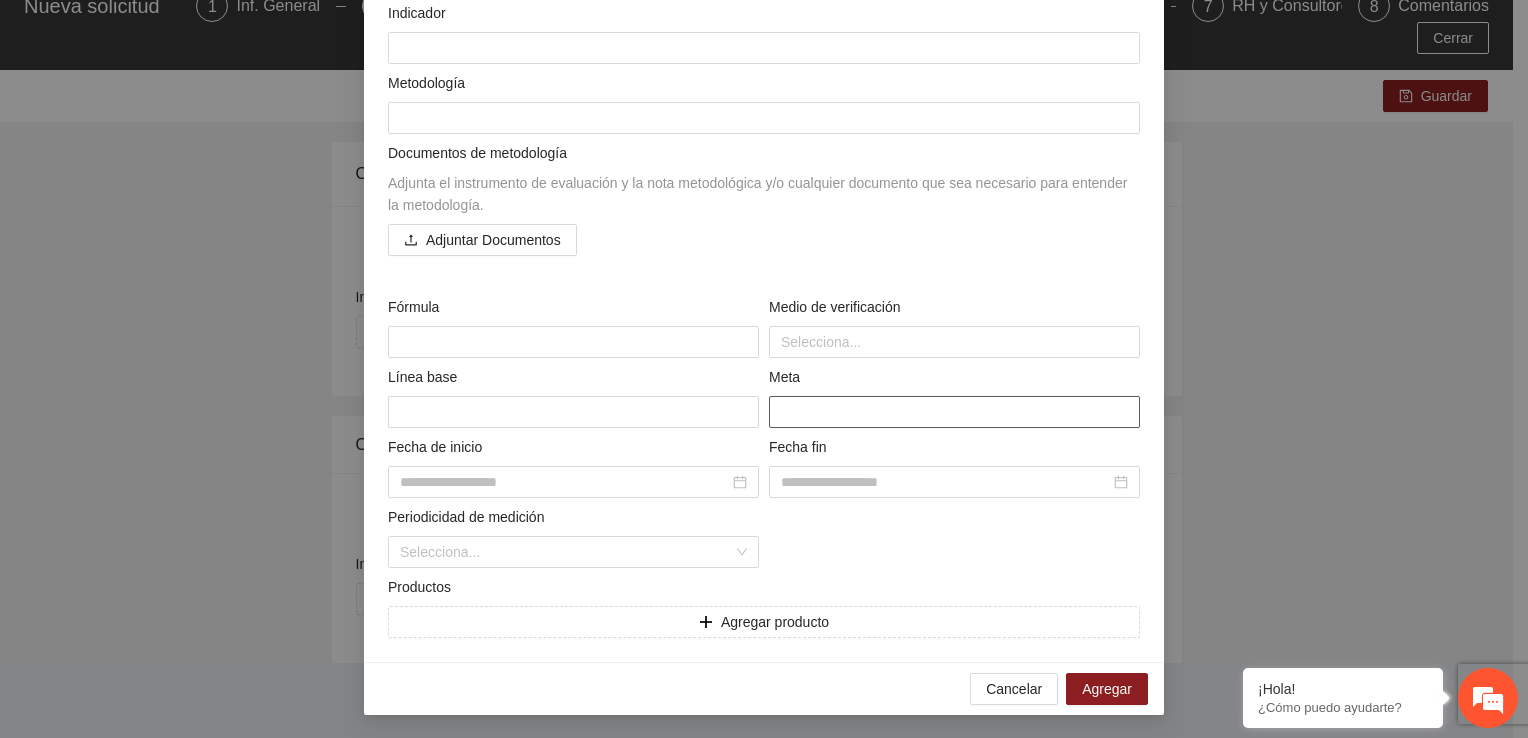 click at bounding box center (954, 412) 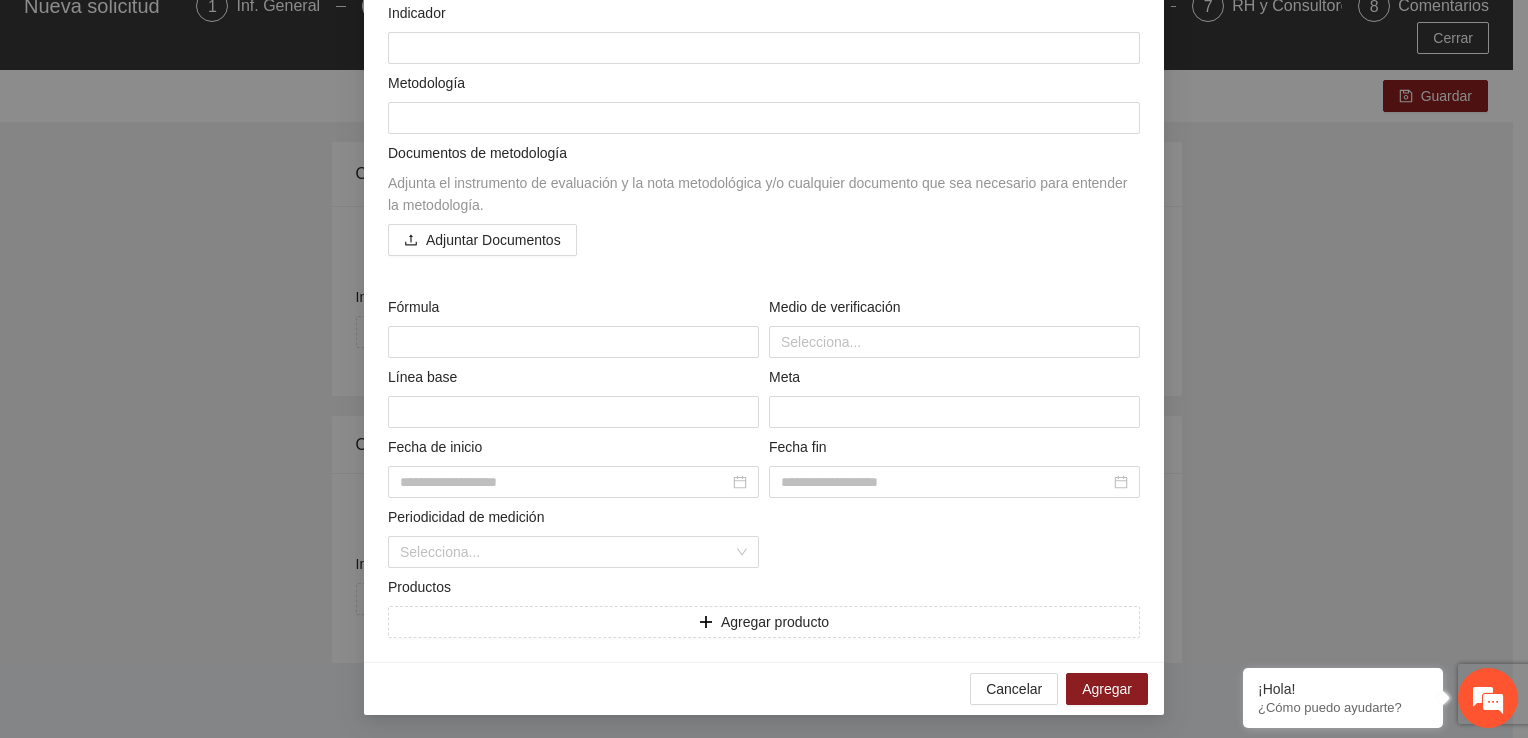 click on "Medio de verificación" at bounding box center [954, 311] 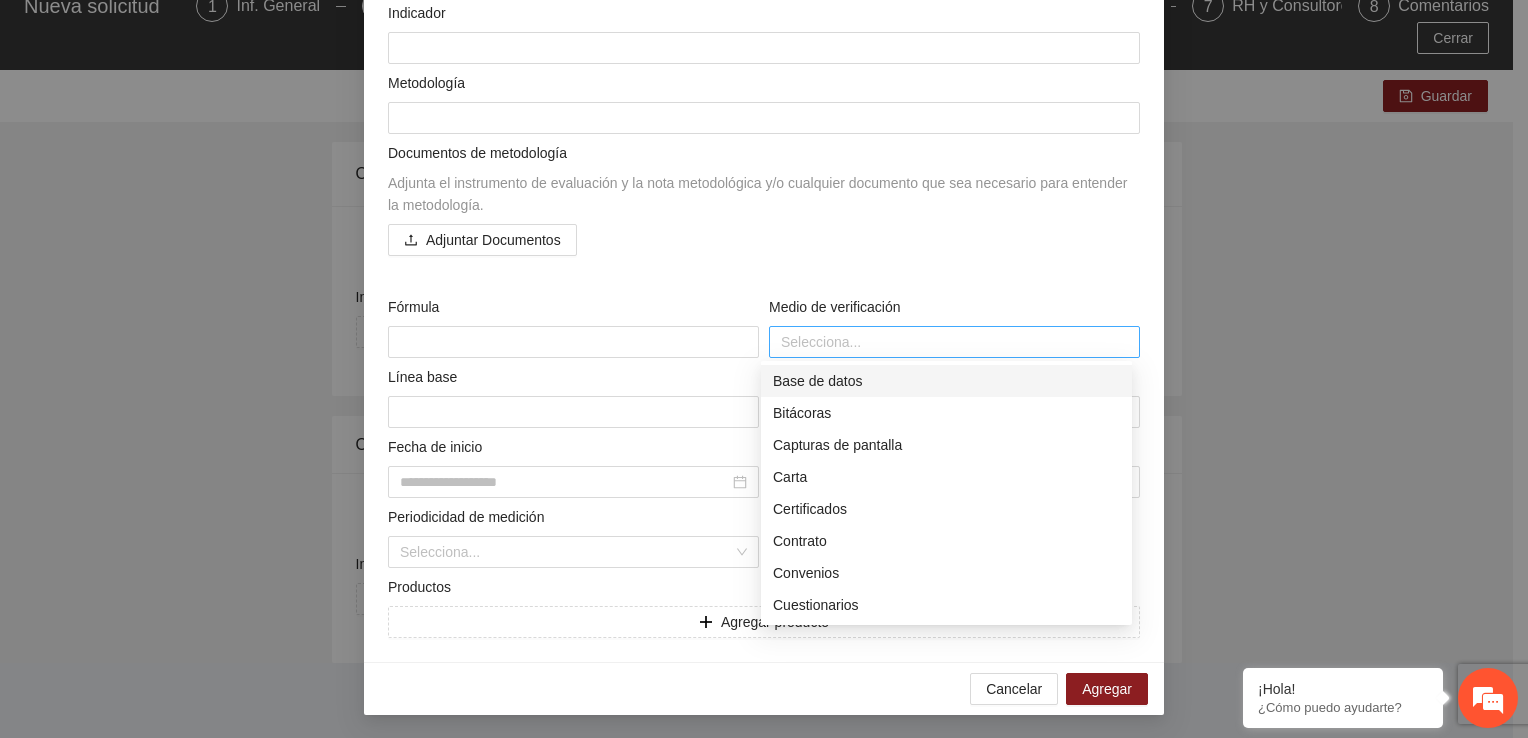 click at bounding box center (954, 342) 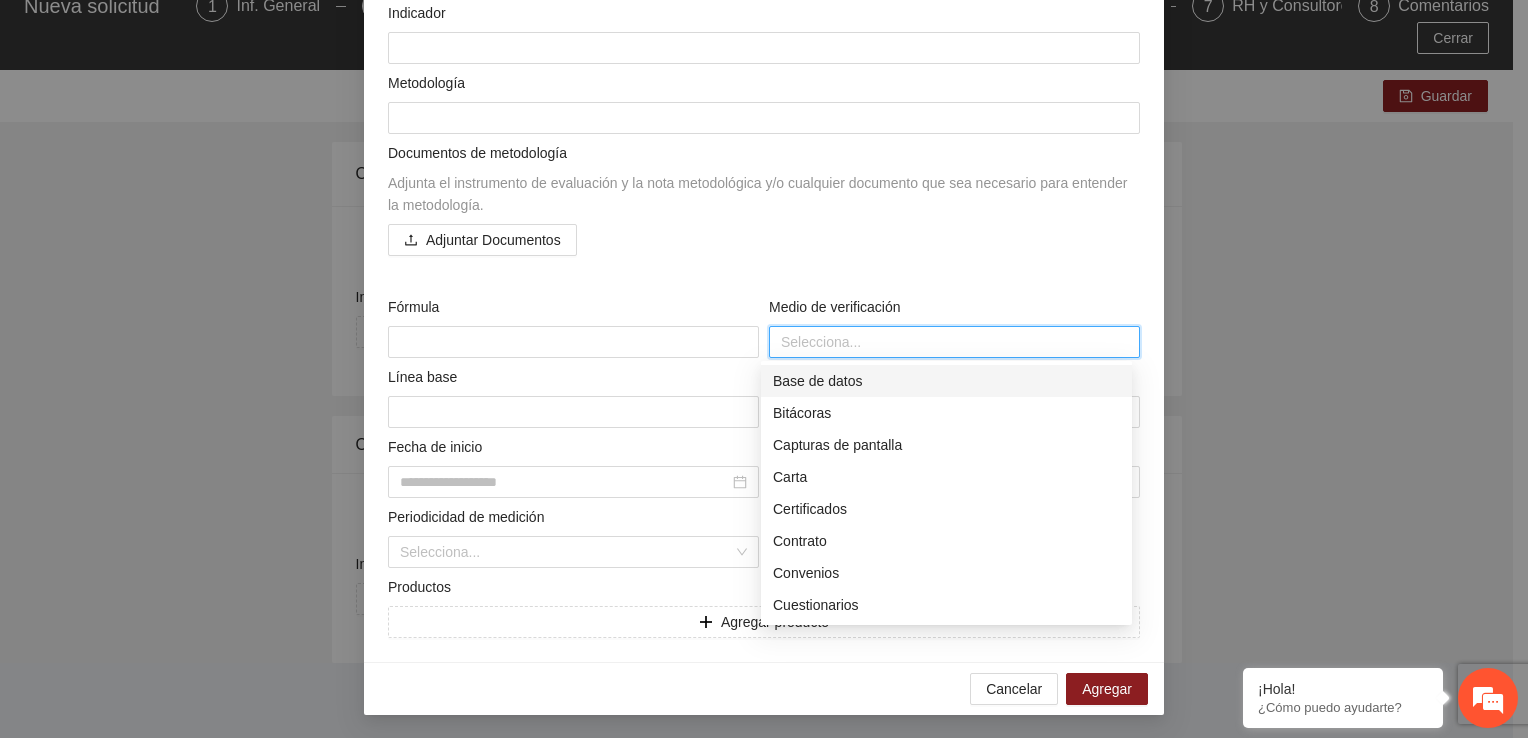 click on "Adjuntar Documentos" at bounding box center (764, 240) 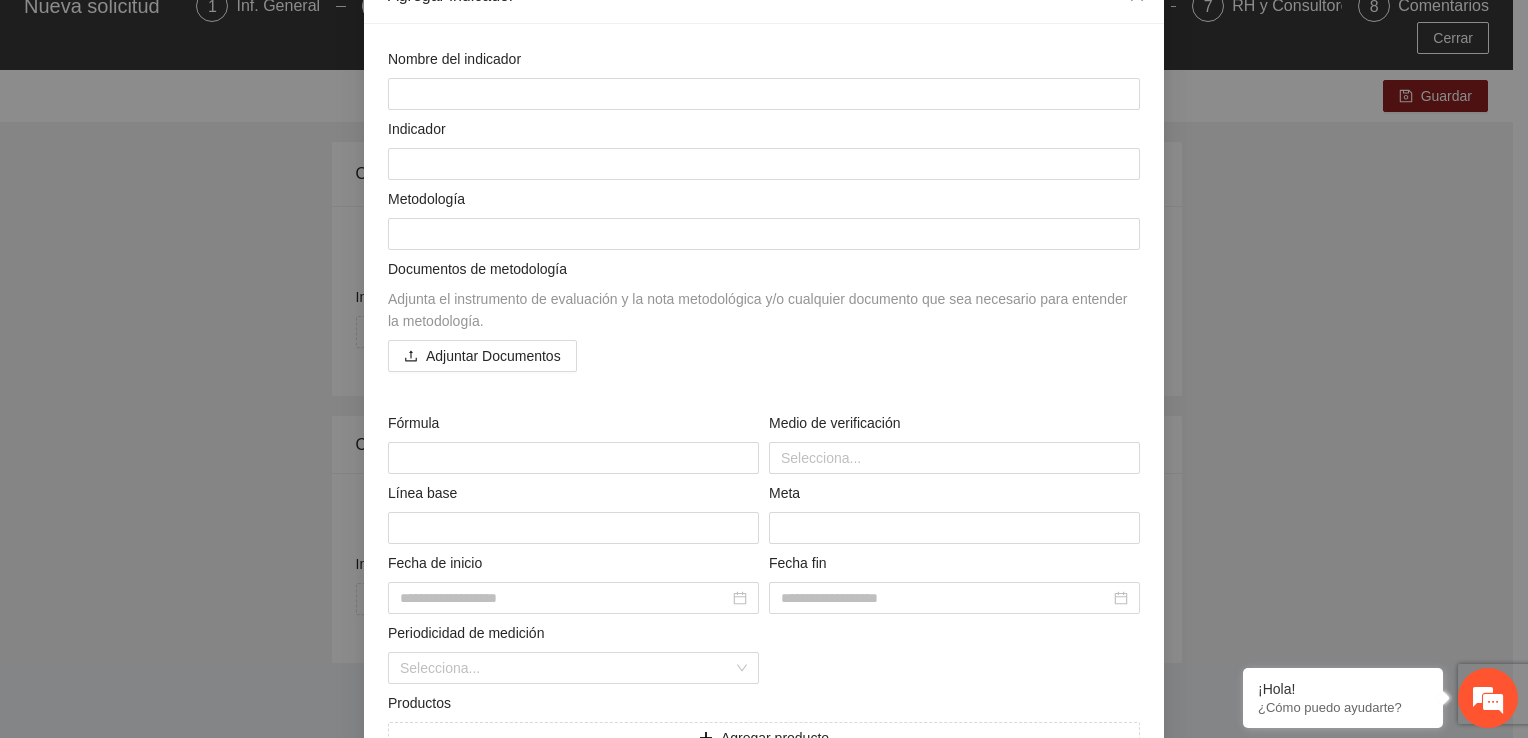 scroll, scrollTop: 124, scrollLeft: 0, axis: vertical 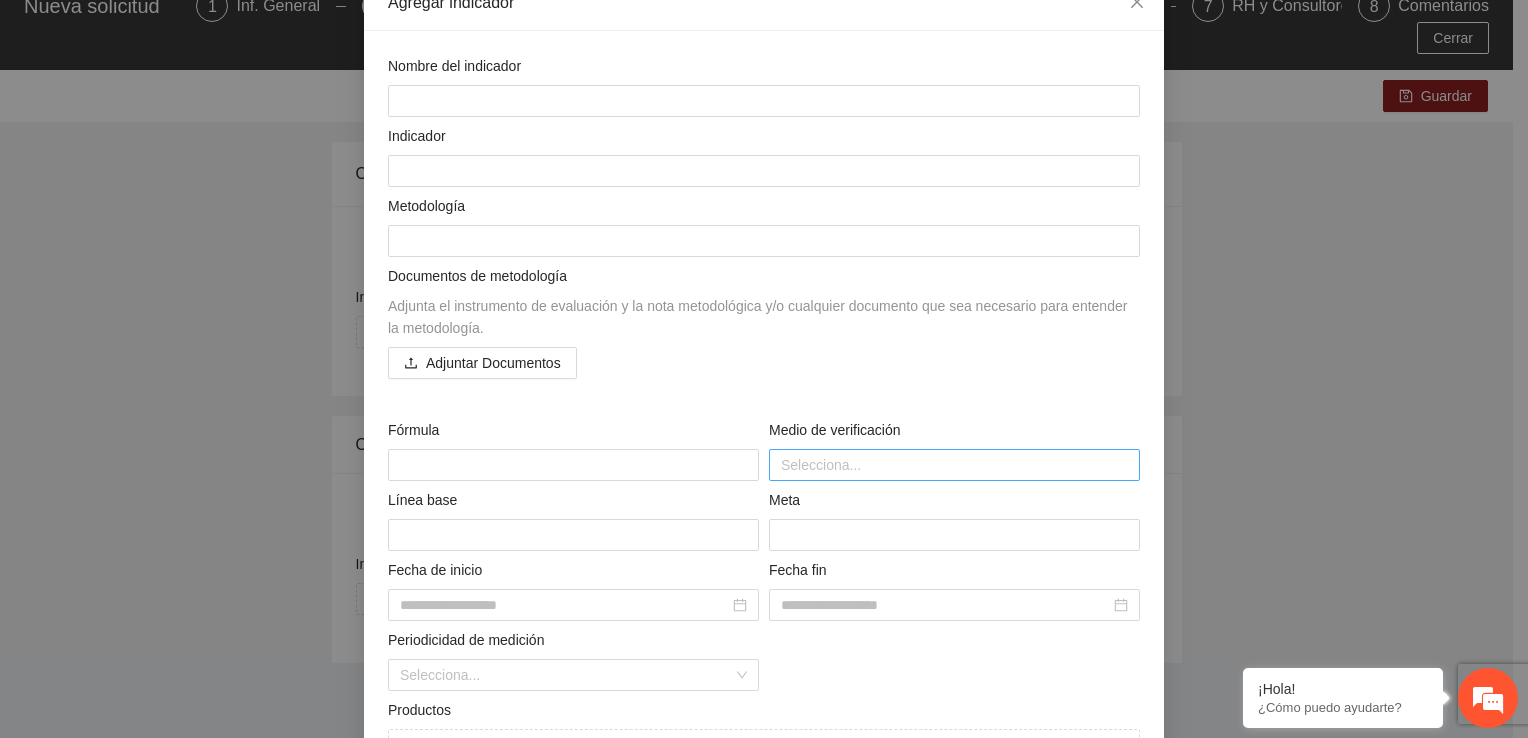 click at bounding box center [954, 465] 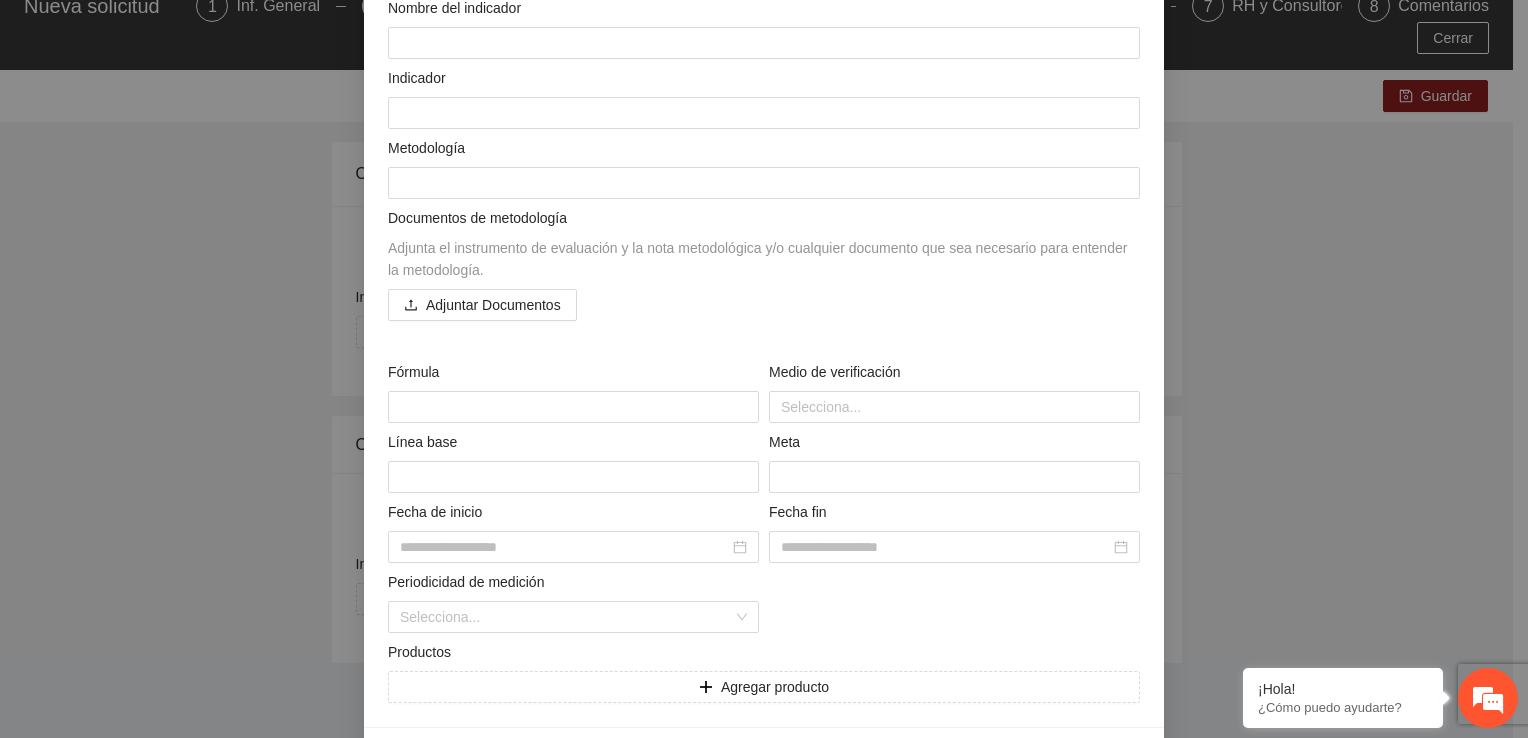 scroll, scrollTop: 184, scrollLeft: 0, axis: vertical 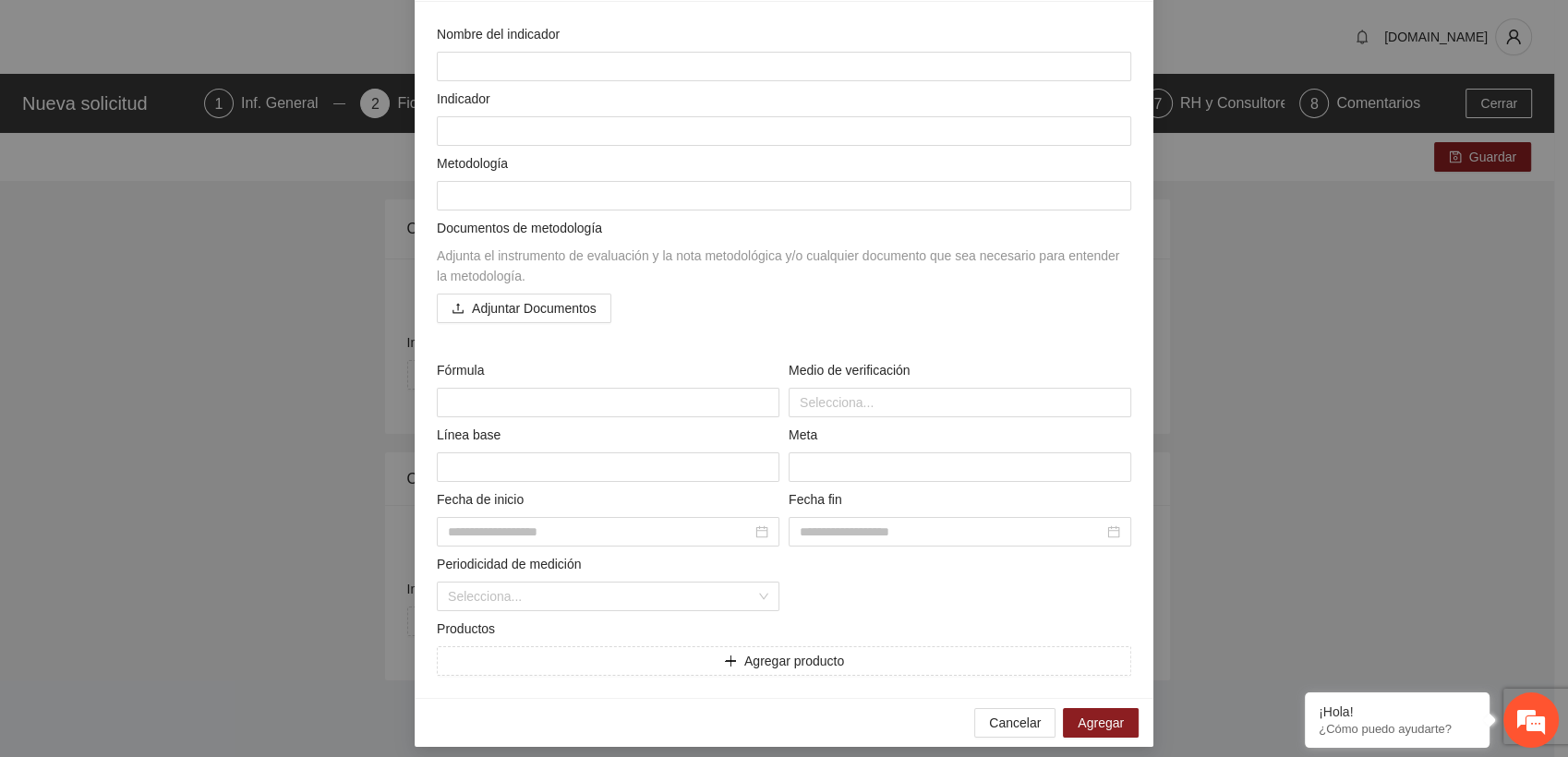 click on "Agregar indicador Nombre del indicador     Indicador     Metodología     Documentos de metodología Adjunta el instrumento de evaluación y la nota metodológica y/o   cualquier documento que sea necesario para entender la metodología.  Adjuntar Documentos Fórmula     Medio de verificación       Selecciona... Línea base     Meta     Fecha de inicio     Fecha fin     Periodicidad de medición     Selecciona... Productos     Agregar producto Cancelar Agregar" at bounding box center (784, 378) 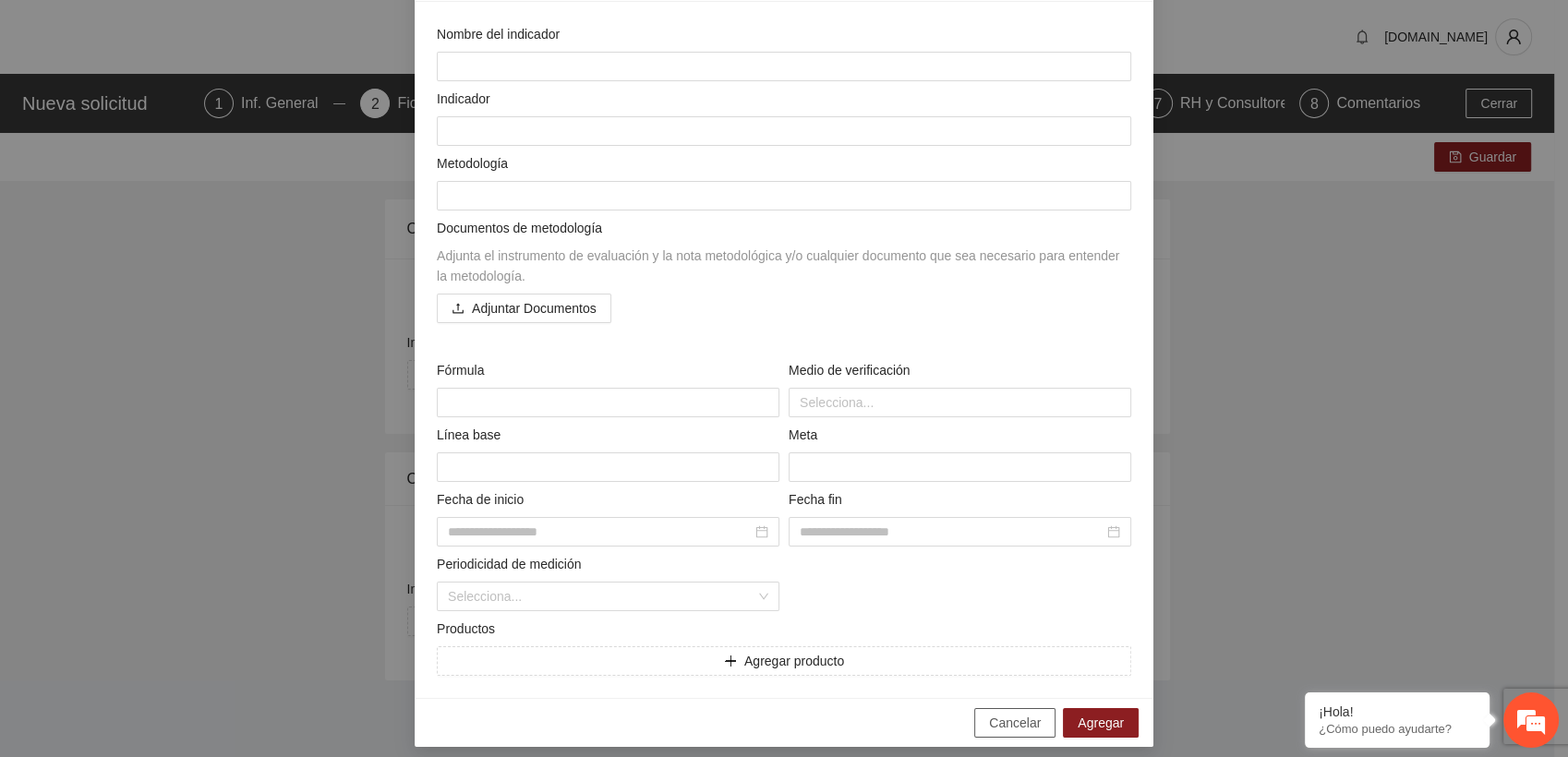 click on "Cancelar" at bounding box center [1015, 723] 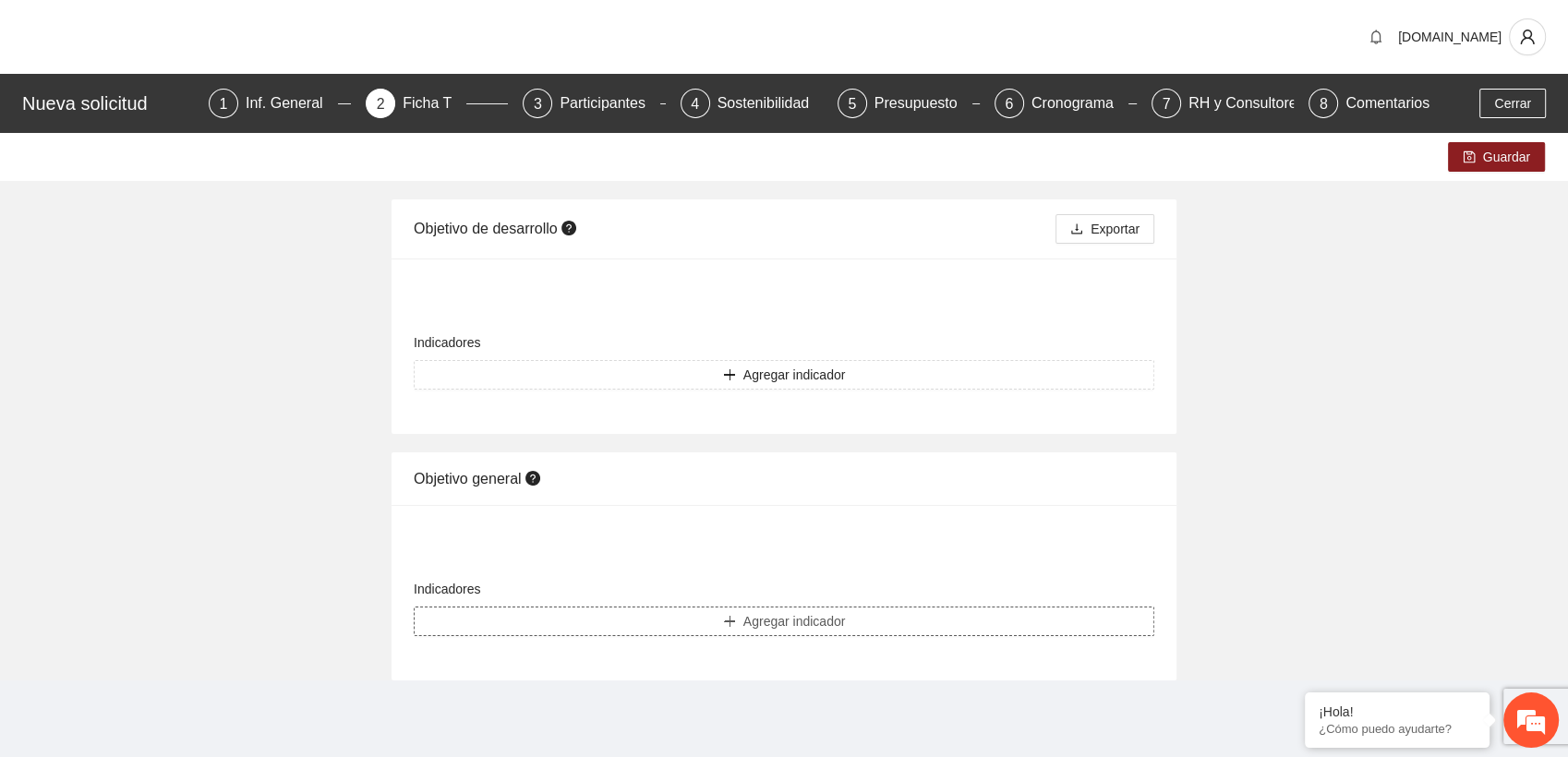 click on "Agregar indicador" at bounding box center [794, 375] 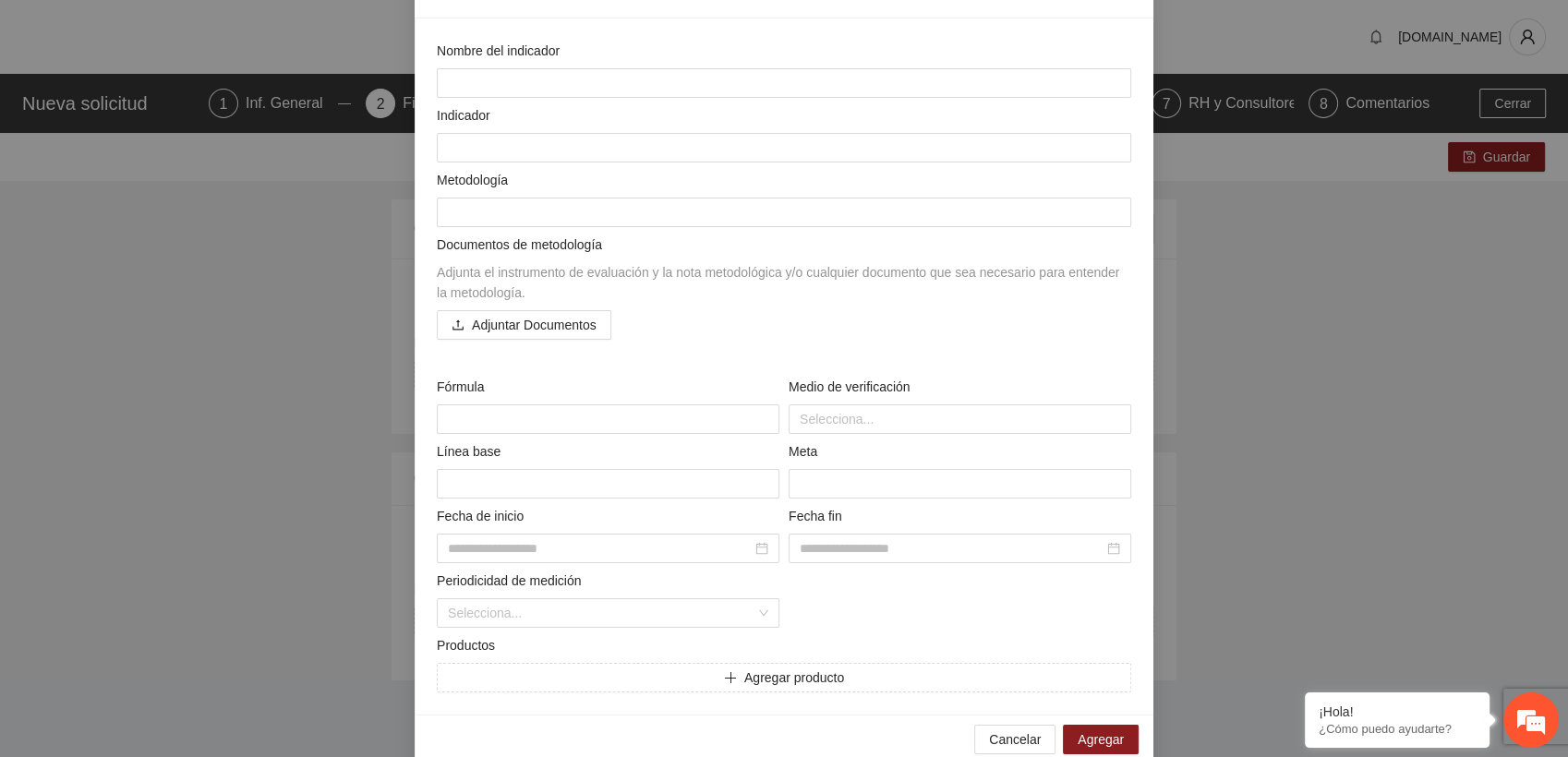 scroll, scrollTop: 152, scrollLeft: 0, axis: vertical 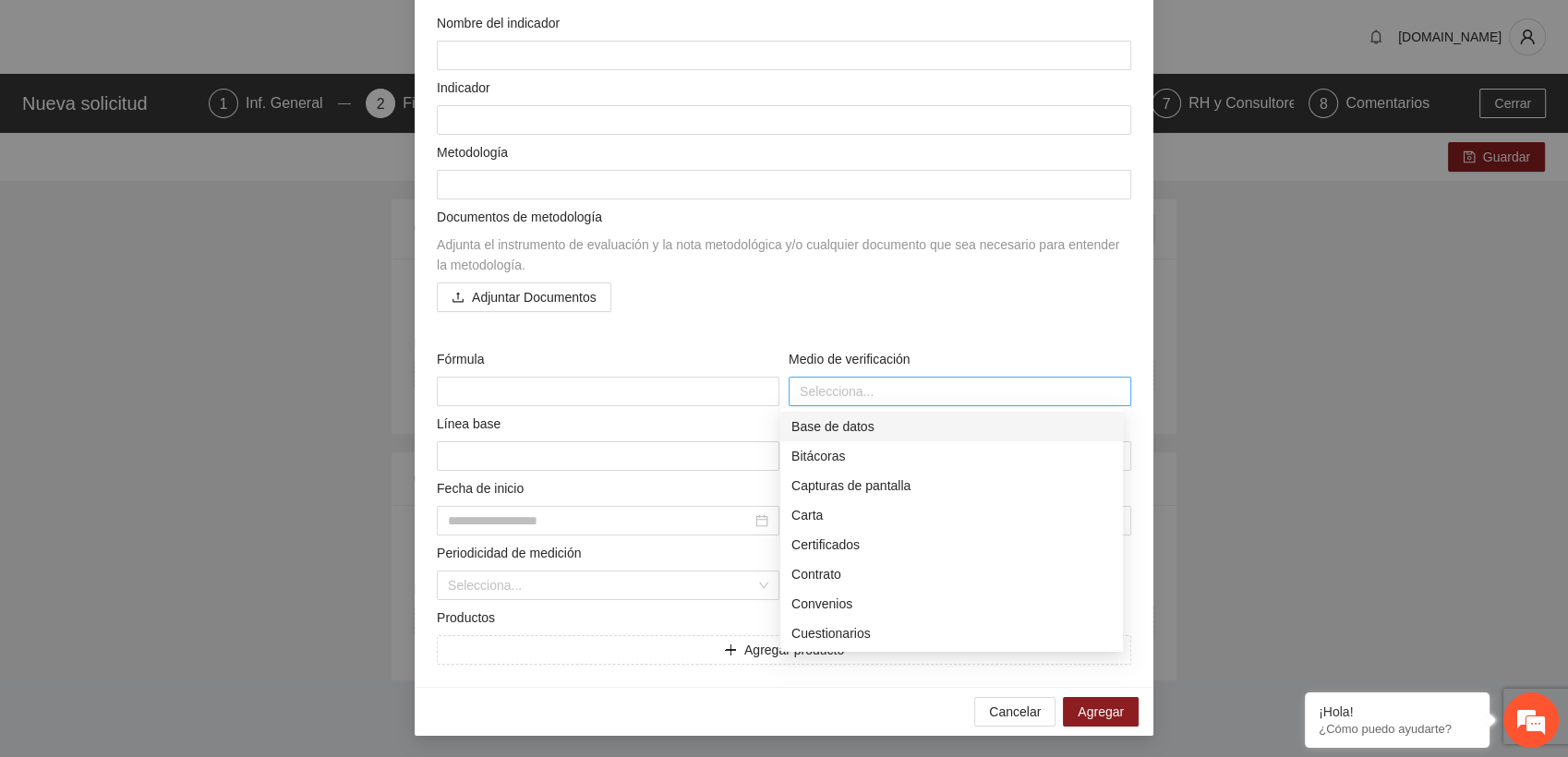 click at bounding box center (959, 391) 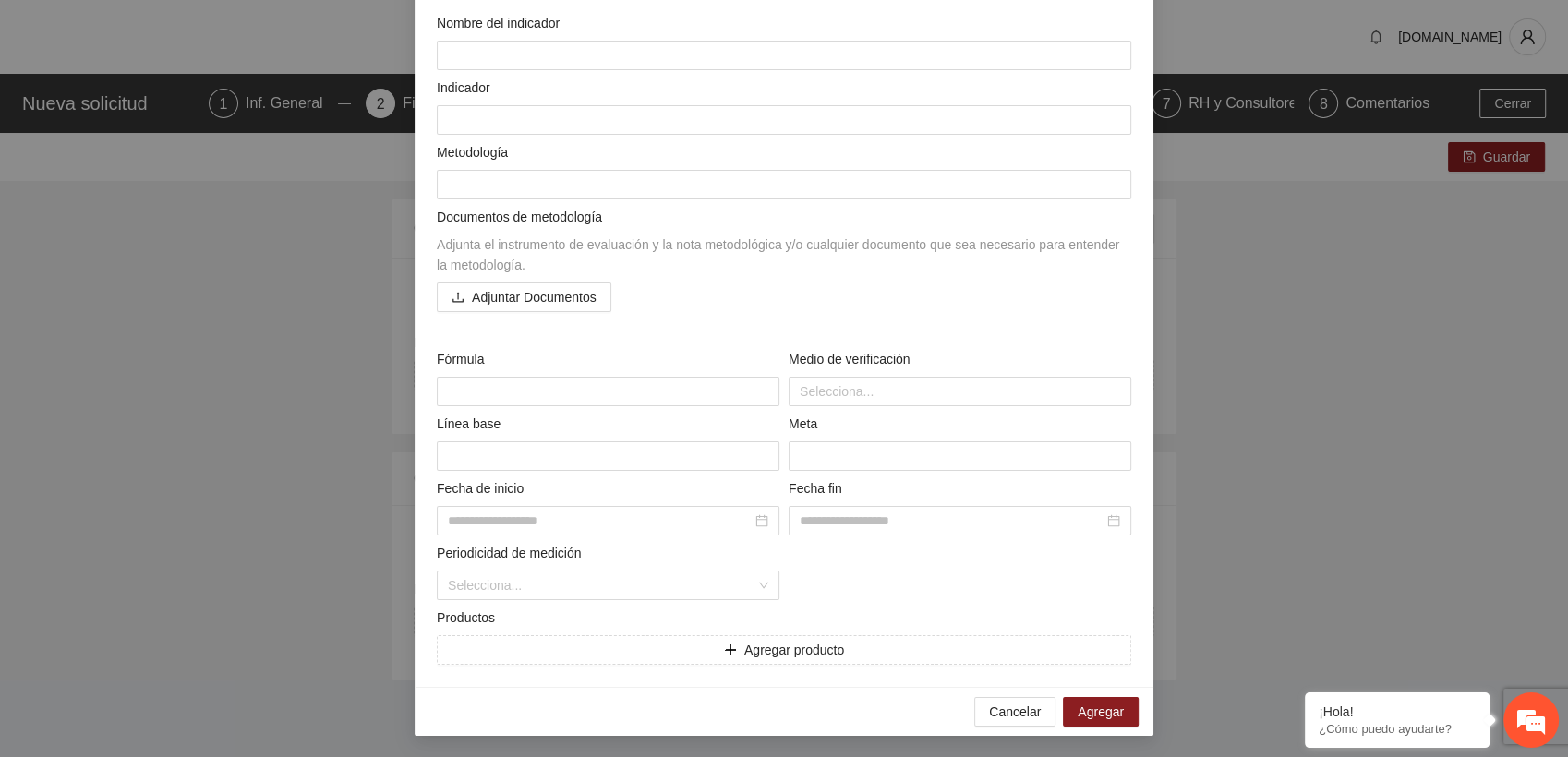 click on "Nombre del indicador     Indicador     Metodología     Documentos de metodología Adjunta el instrumento de evaluación y la nota metodológica y/o   cualquier documento que sea necesario para entender la metodología.  Adjuntar Documentos Fórmula     Medio de verificación       Selecciona... Línea base     Meta     Fecha de inicio     Fecha fin     Periodicidad de medición     Selecciona... Productos     Agregar producto" at bounding box center (784, 339) 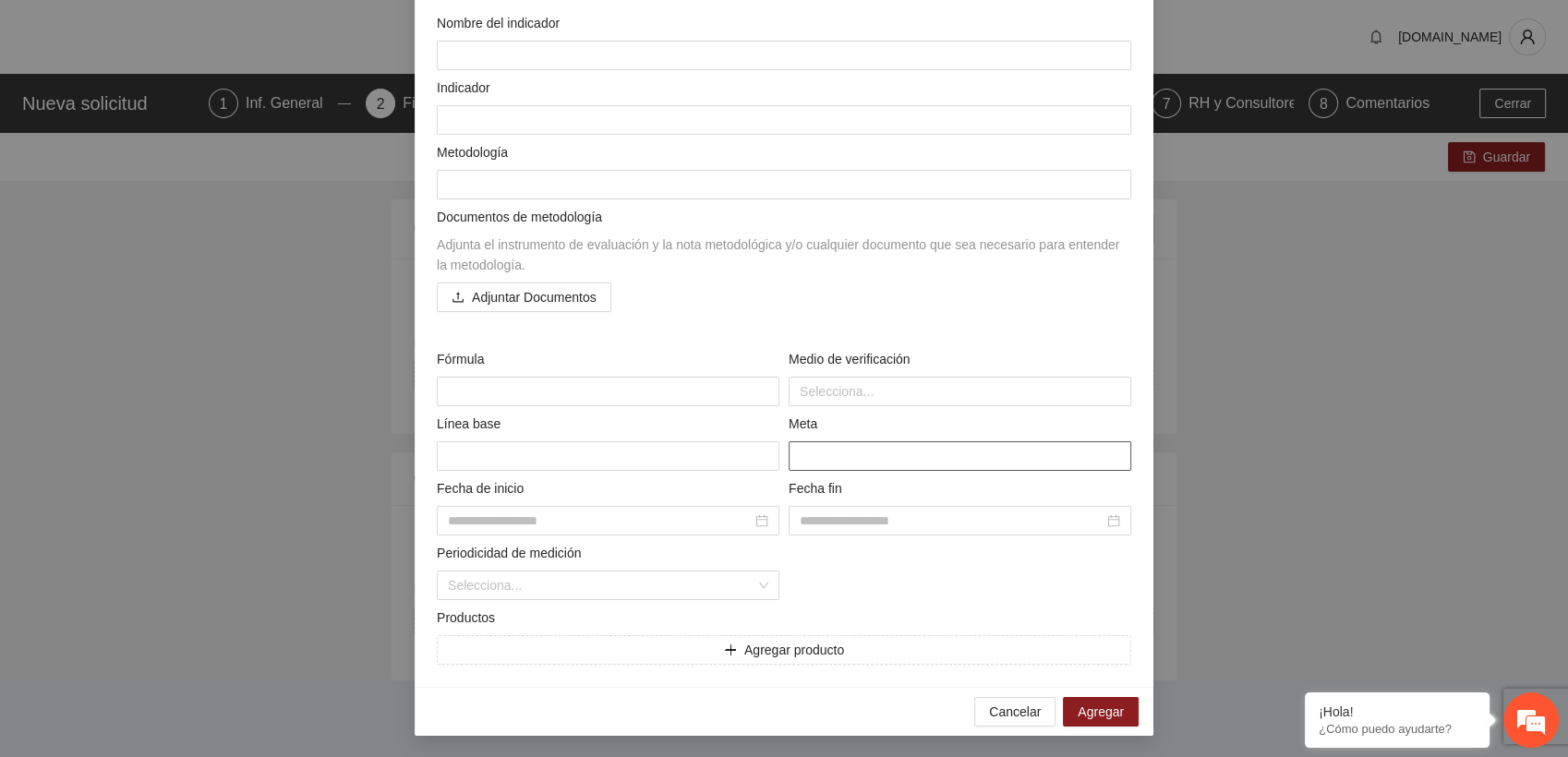 click at bounding box center [959, 456] 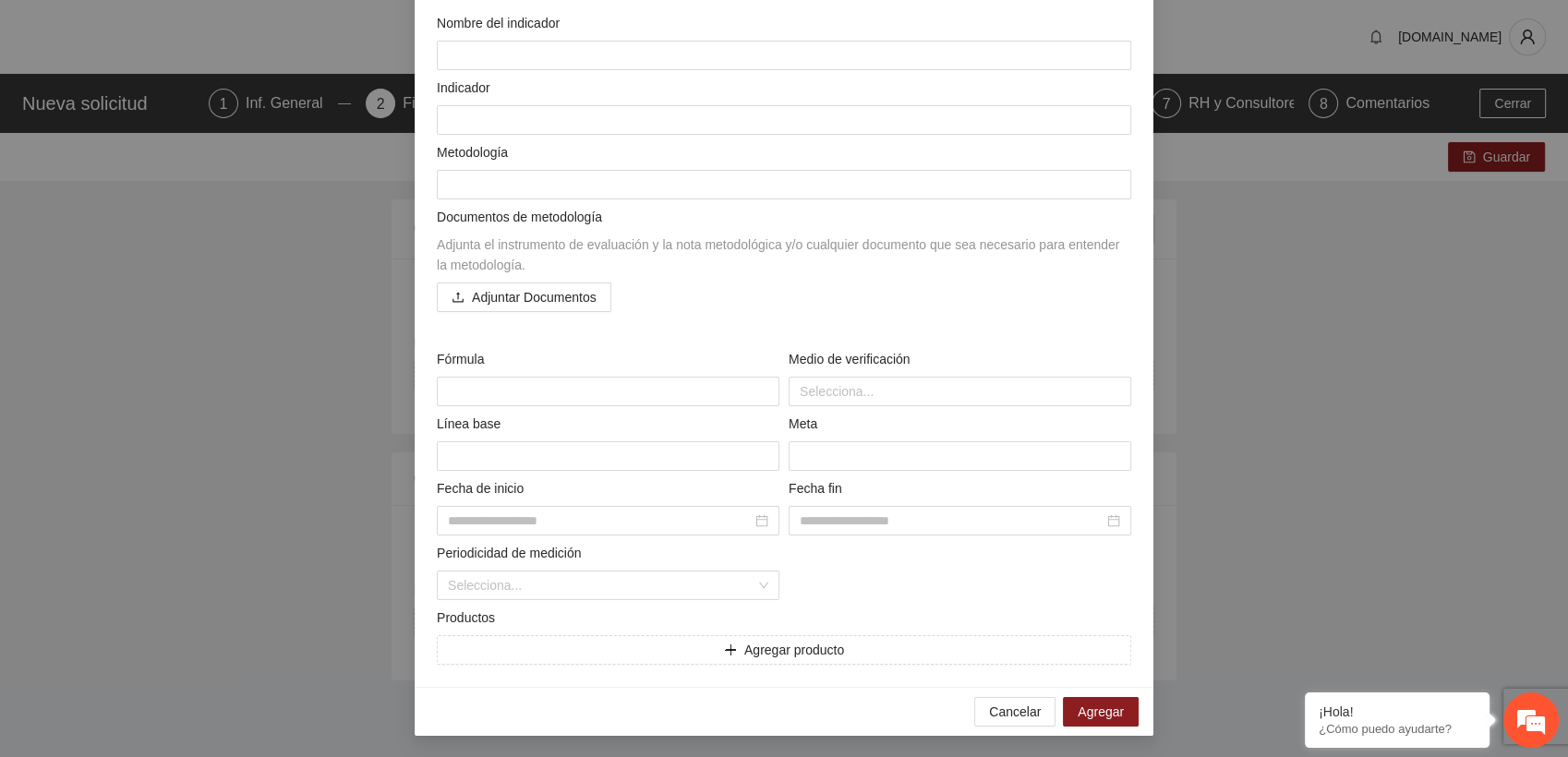 click on "Nombre del indicador     Indicador     Metodología     Documentos de metodología Adjunta el instrumento de evaluación y la nota metodológica y/o   cualquier documento que sea necesario para entender la metodología.  Adjuntar Documentos Fórmula     Medio de verificación       Selecciona... Línea base     Meta     Fecha de inicio     Fecha fin     Periodicidad de medición     Selecciona... Productos     Agregar producto" at bounding box center [784, 339] 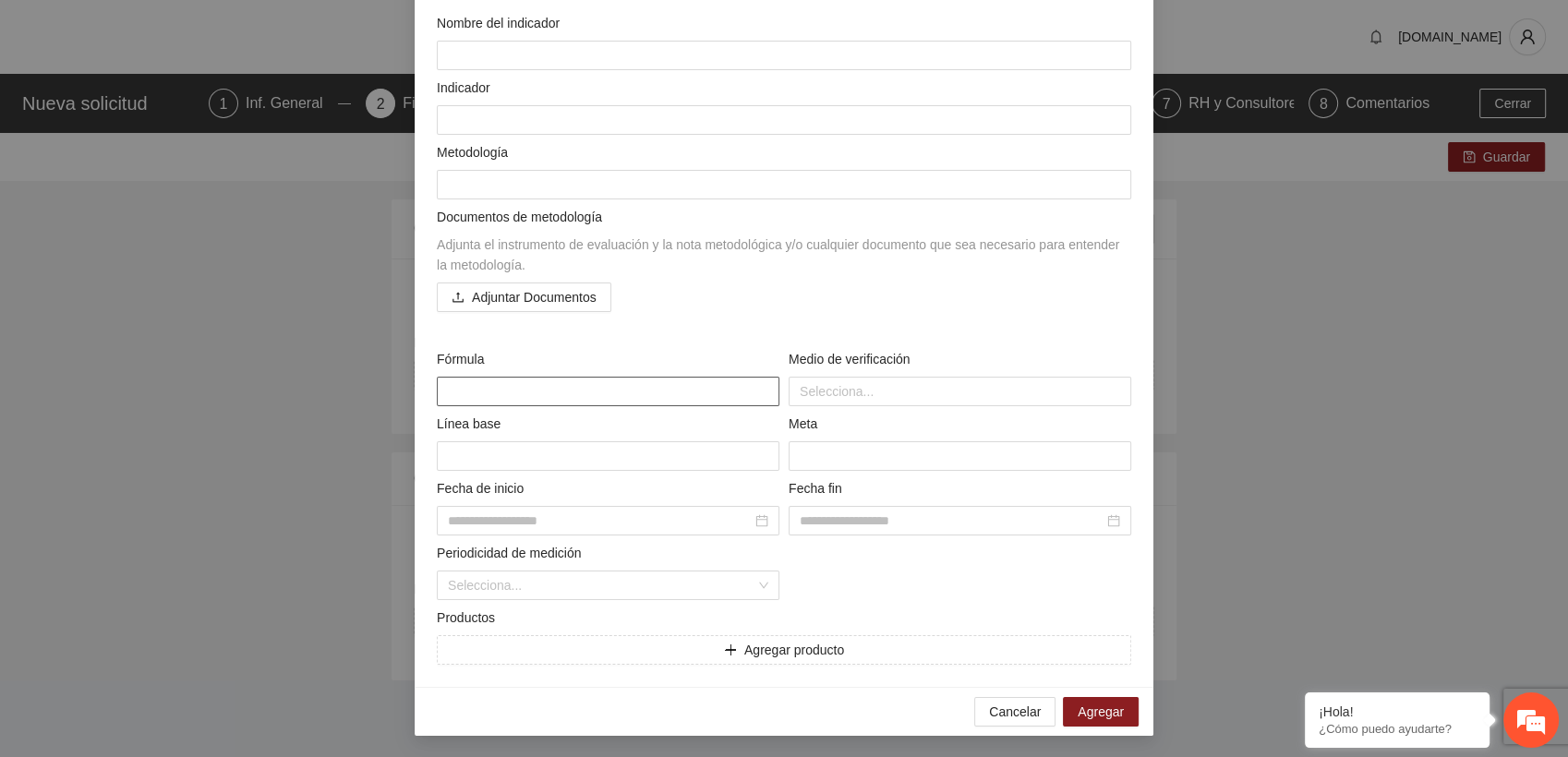 click at bounding box center [608, 391] 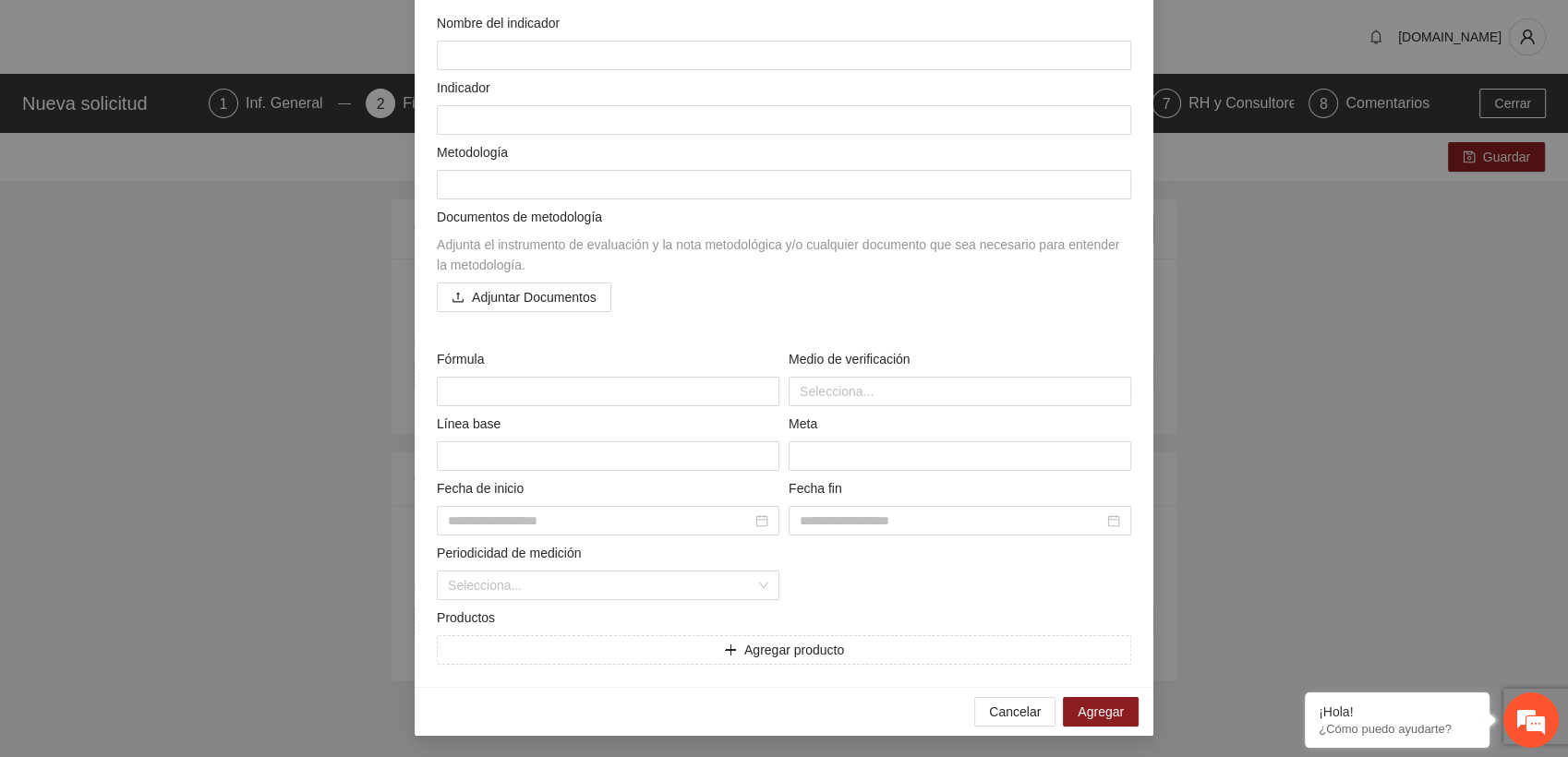 click on "Adjuntar Documentos" at bounding box center (784, 297) 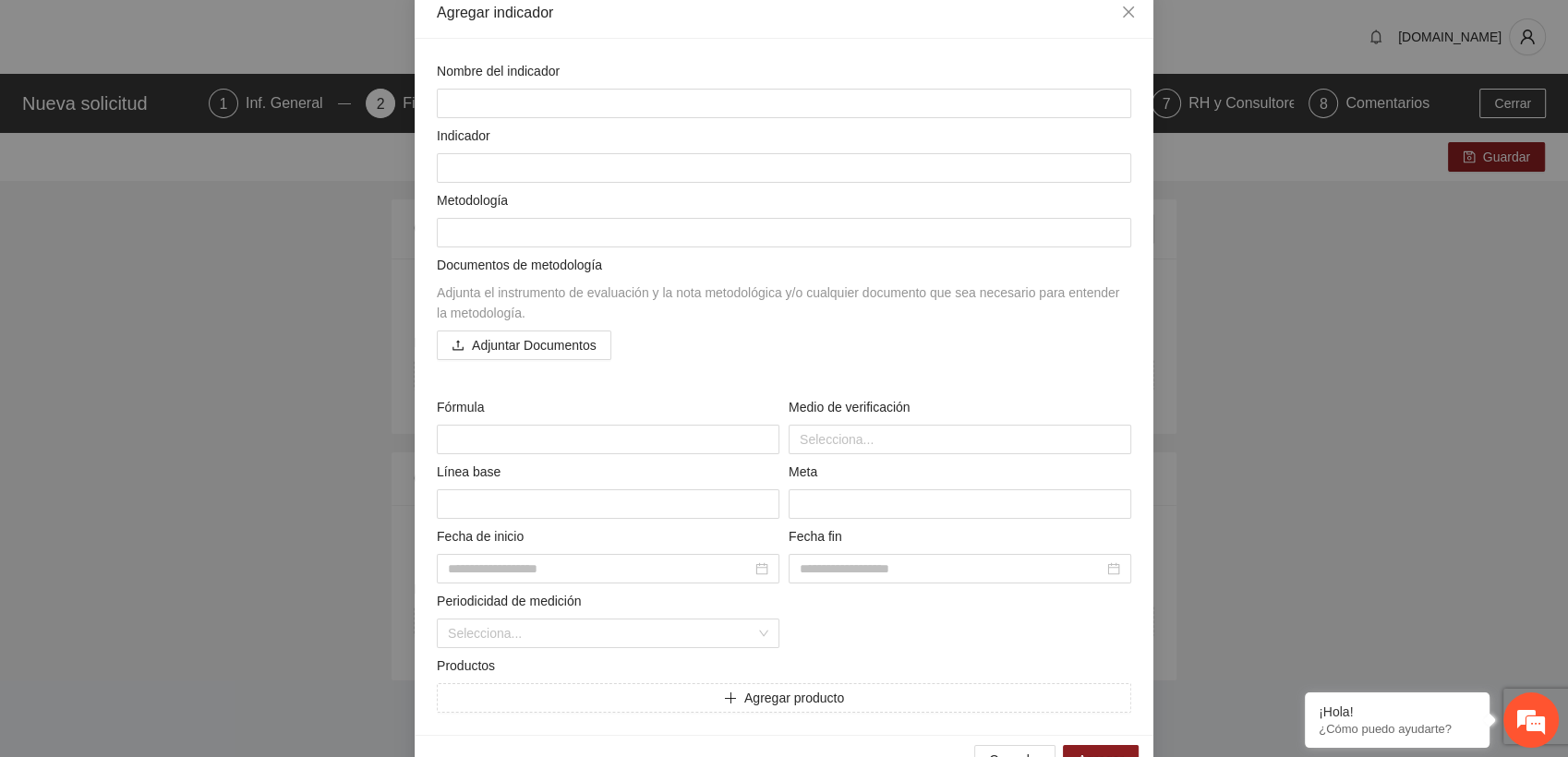scroll, scrollTop: 152, scrollLeft: 0, axis: vertical 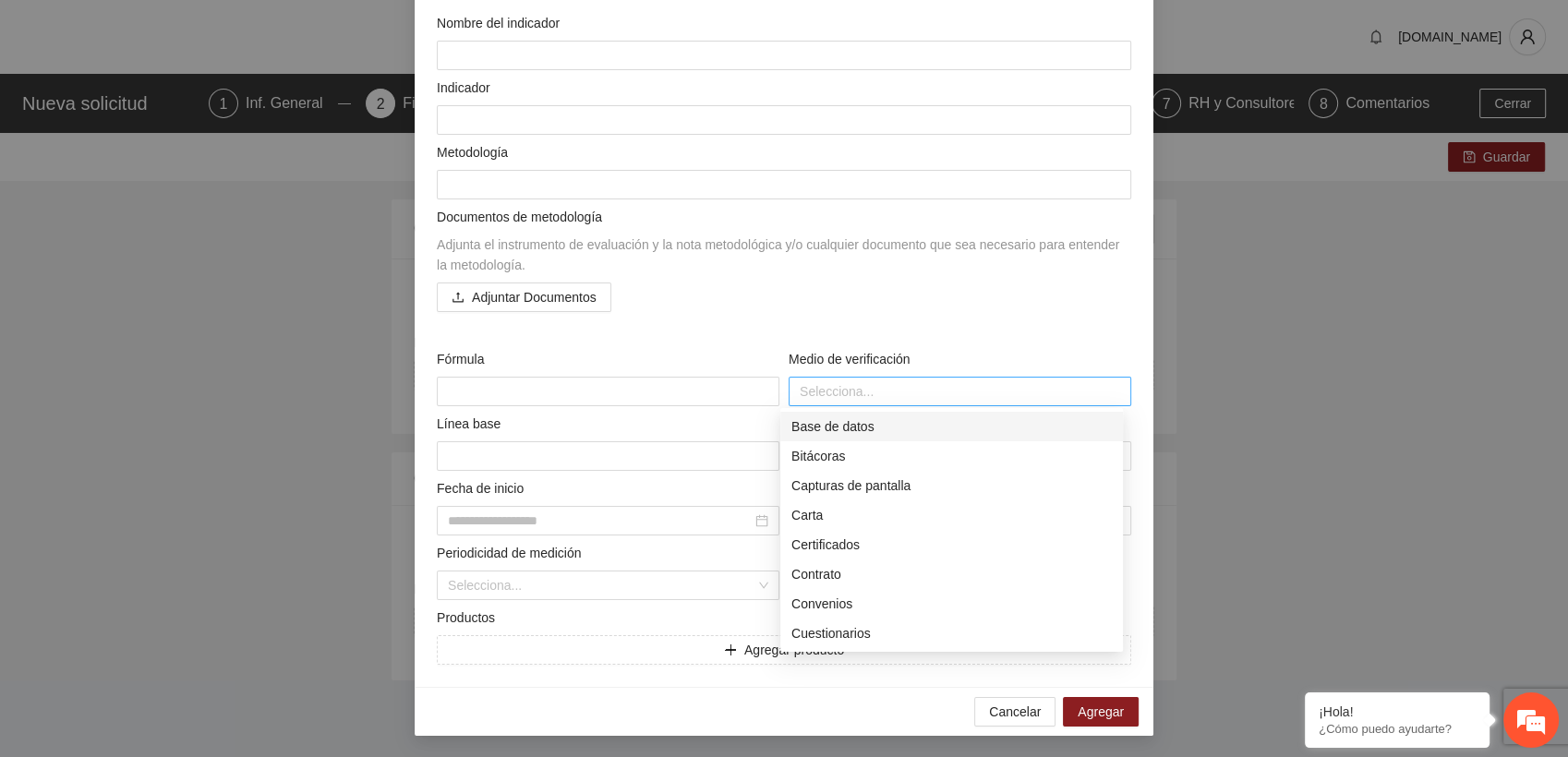 click at bounding box center [959, 391] 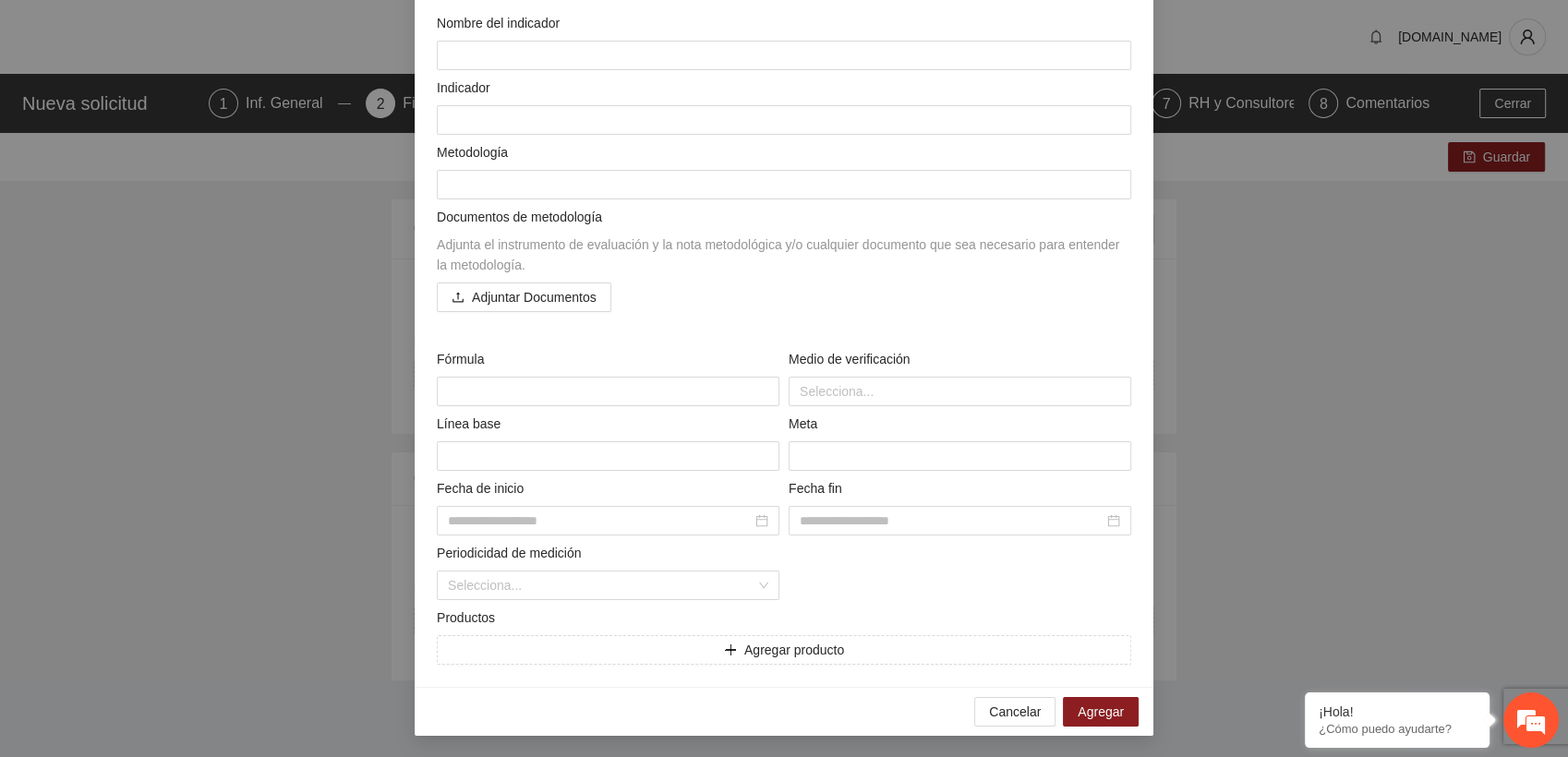 click on "Documentos de metodología Adjunta el instrumento de evaluación y la nota metodológica y/o   cualquier documento que sea necesario para entender la metodología.  Adjuntar Documentos" at bounding box center (784, 270) 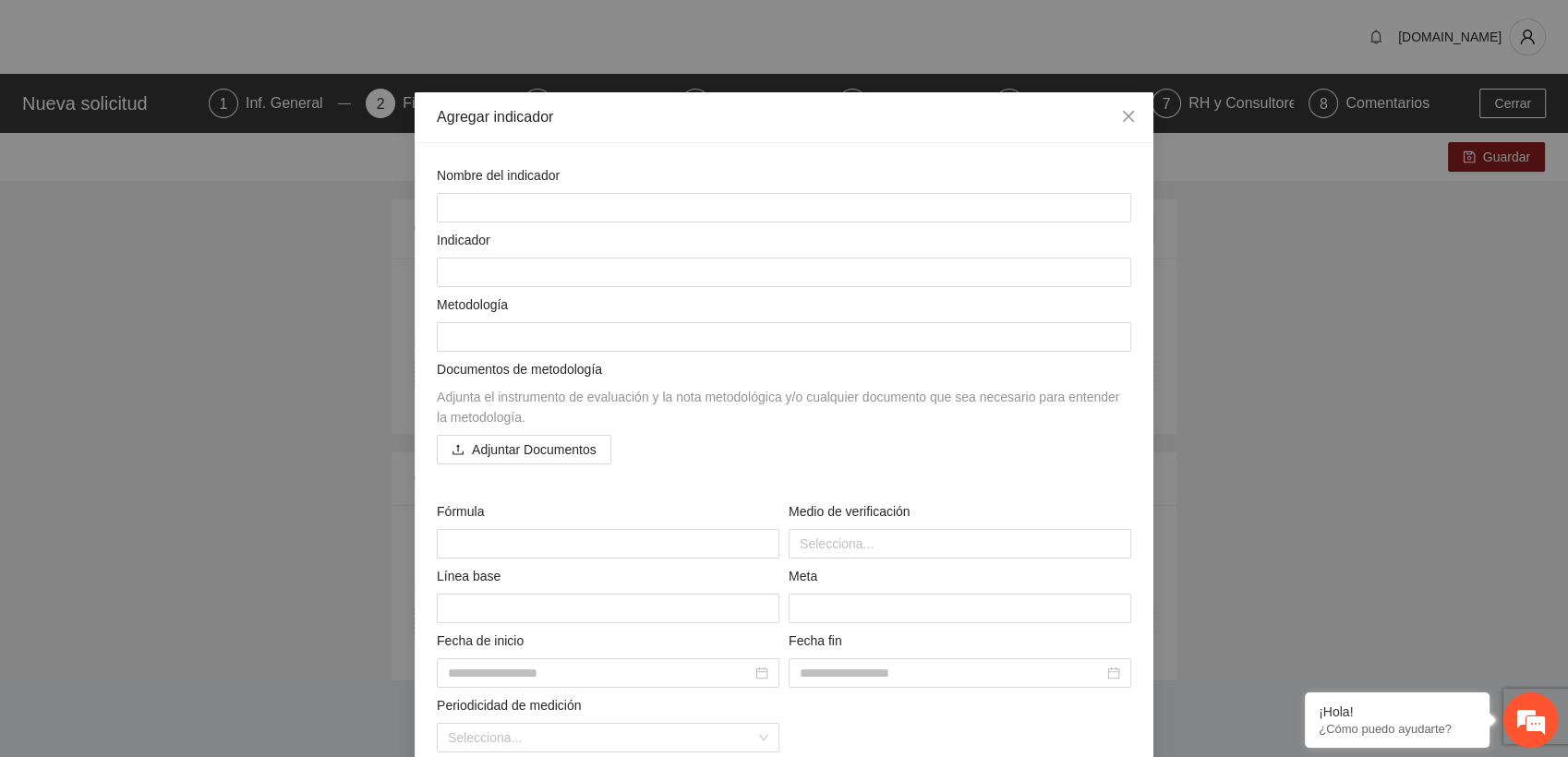 scroll, scrollTop: 152, scrollLeft: 0, axis: vertical 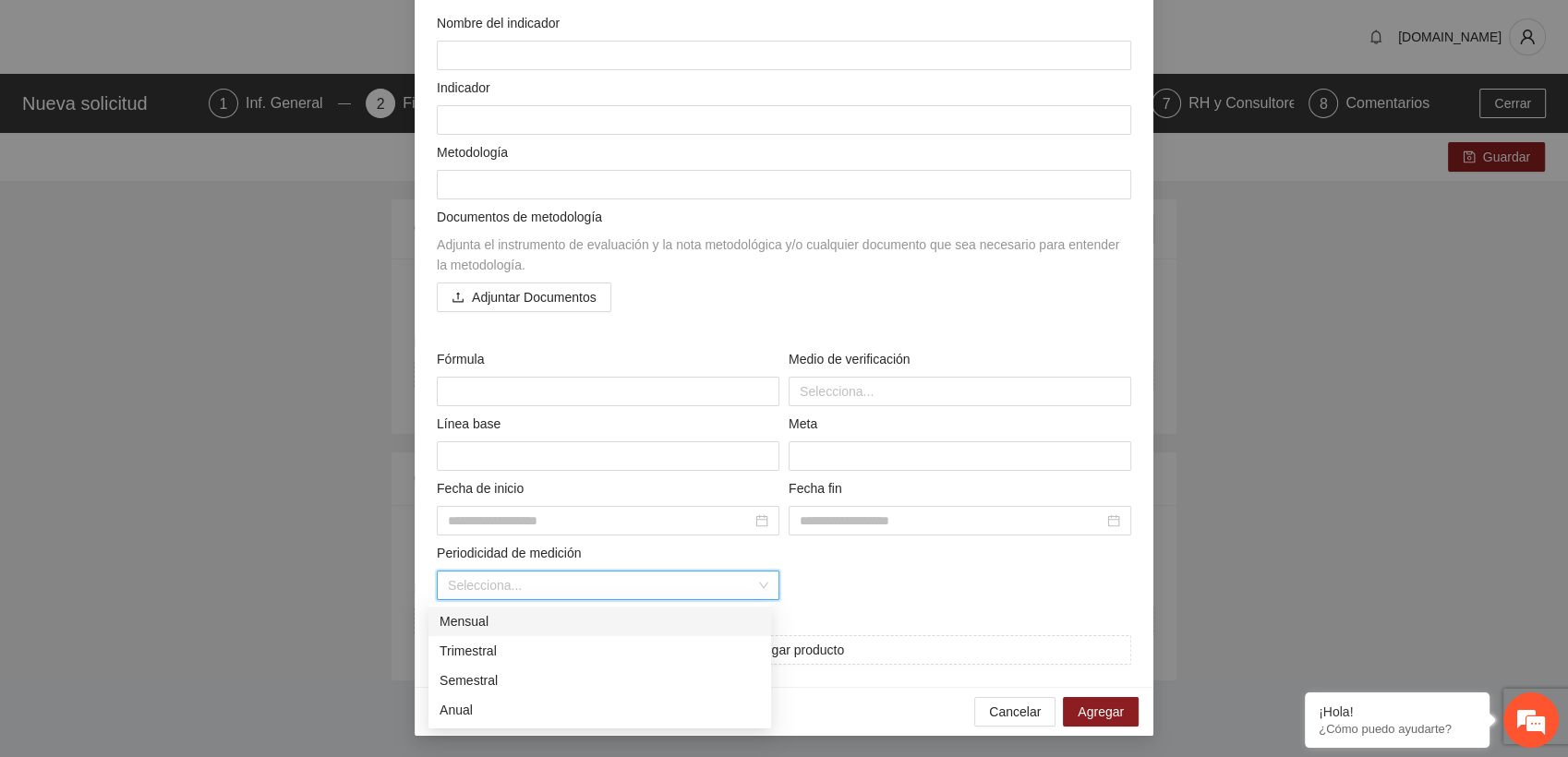 click at bounding box center [601, 585] 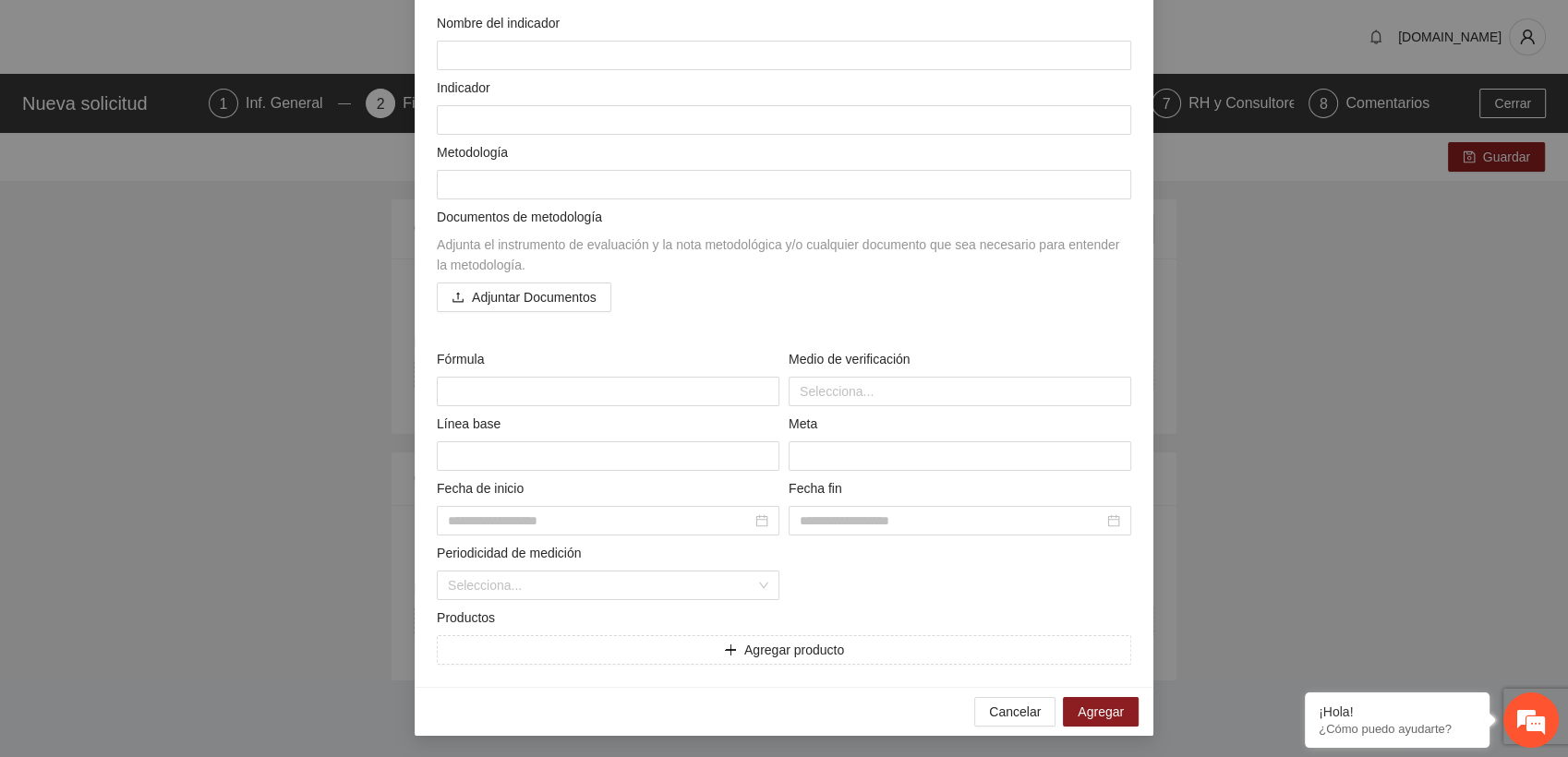 click on "Adjuntar Documentos" at bounding box center (784, 297) 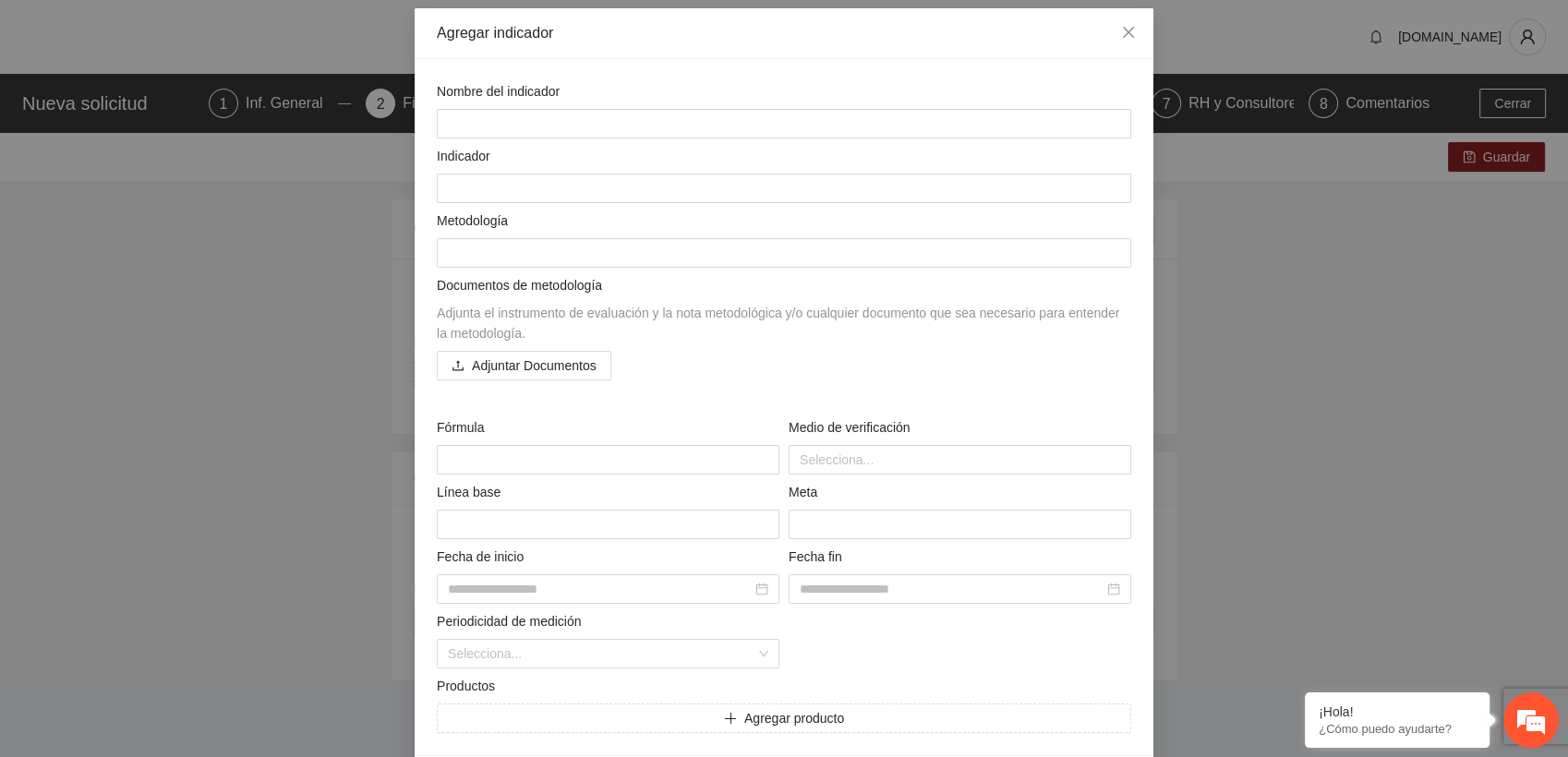 scroll, scrollTop: 88, scrollLeft: 0, axis: vertical 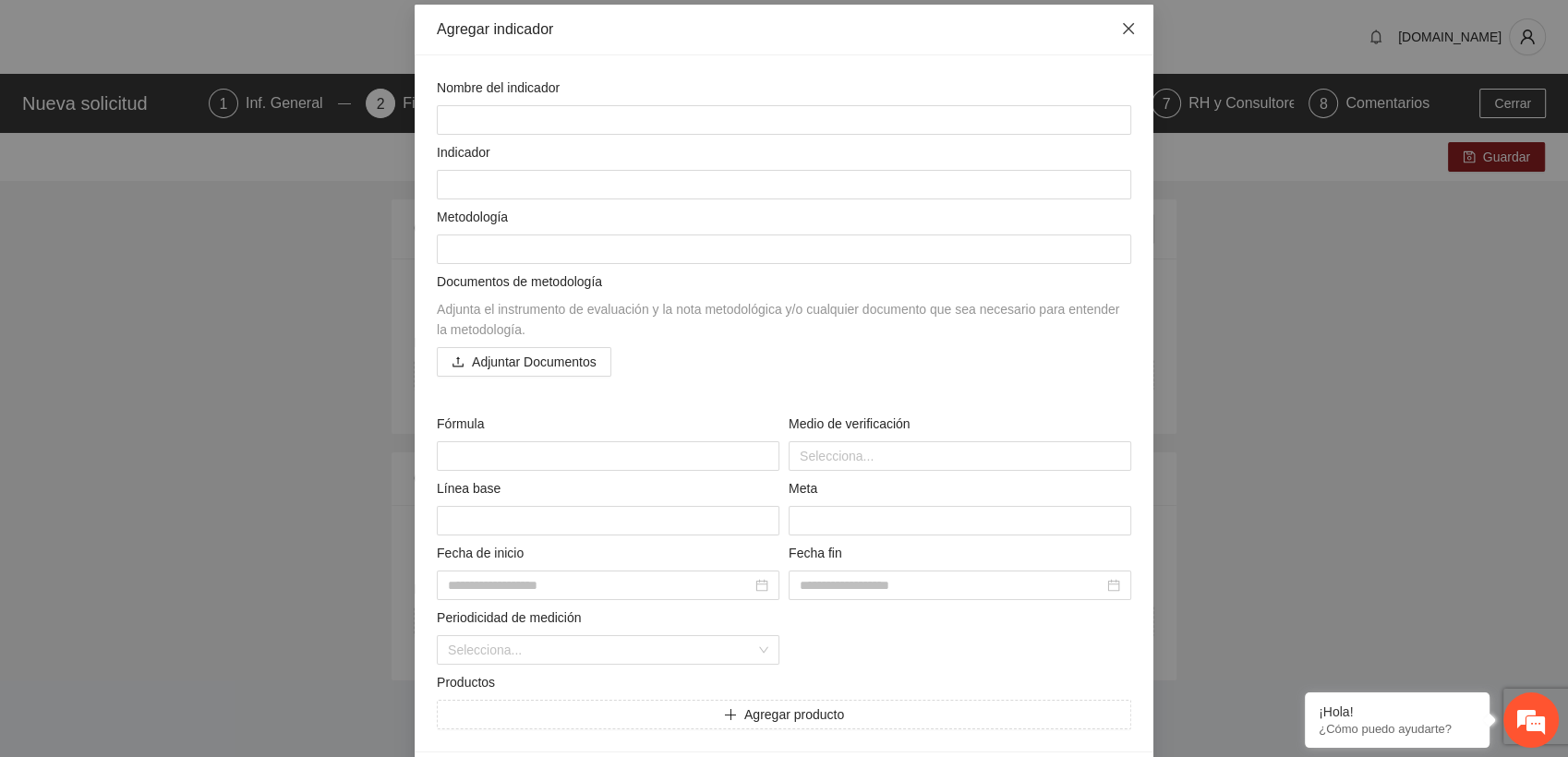 click 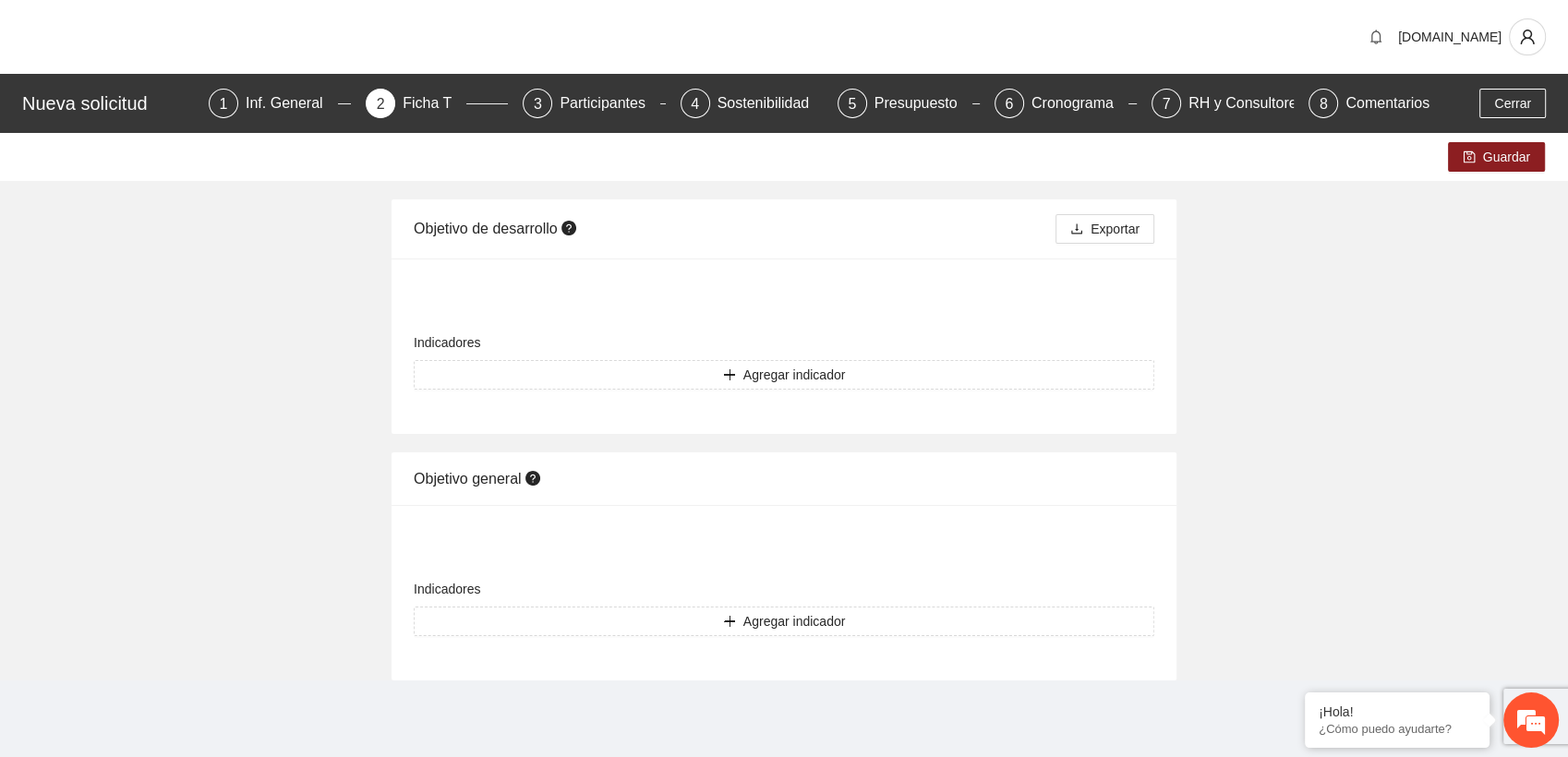 scroll, scrollTop: 60, scrollLeft: 0, axis: vertical 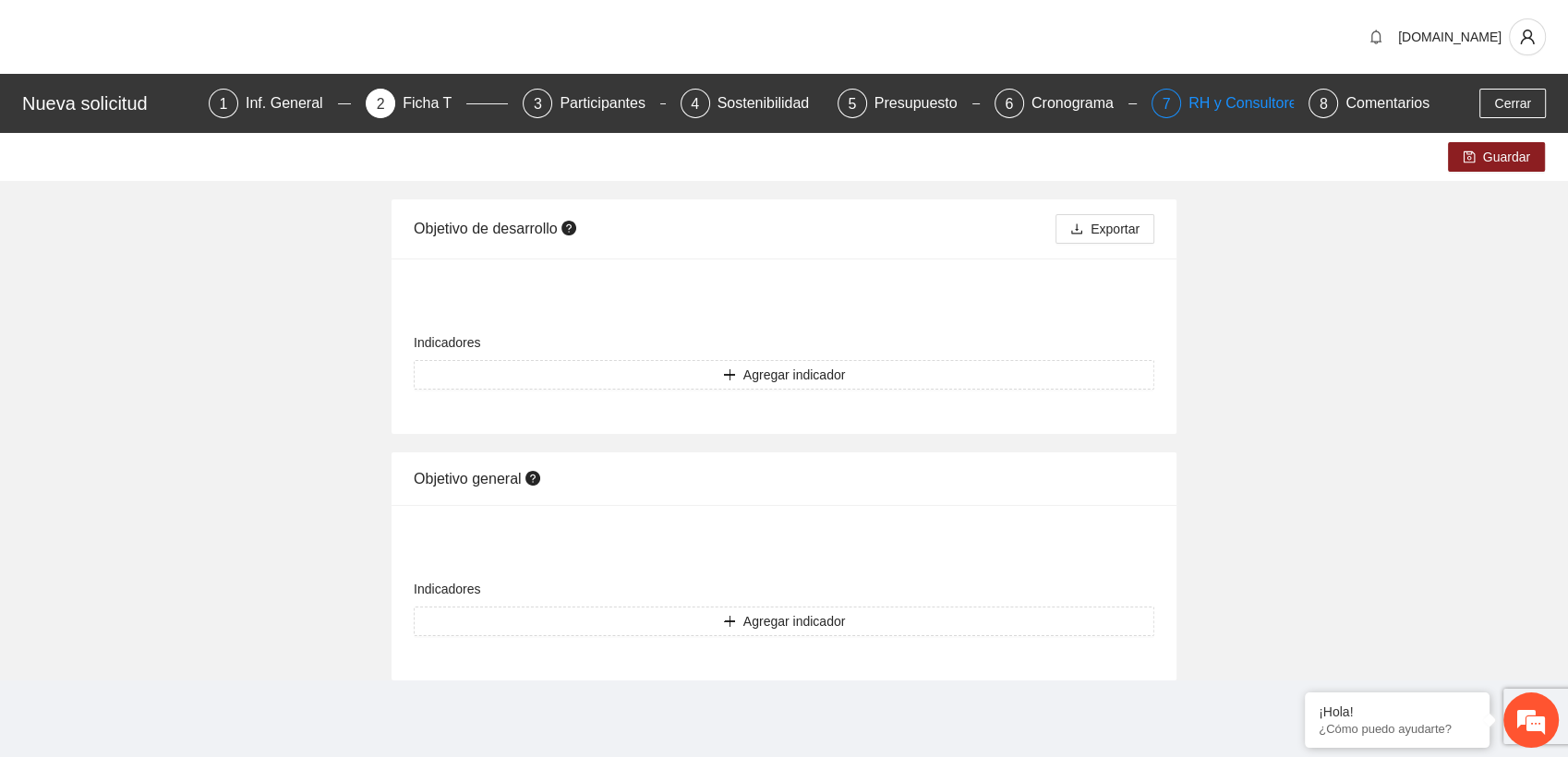 click on "RH y Consultores" at bounding box center [1253, 103] 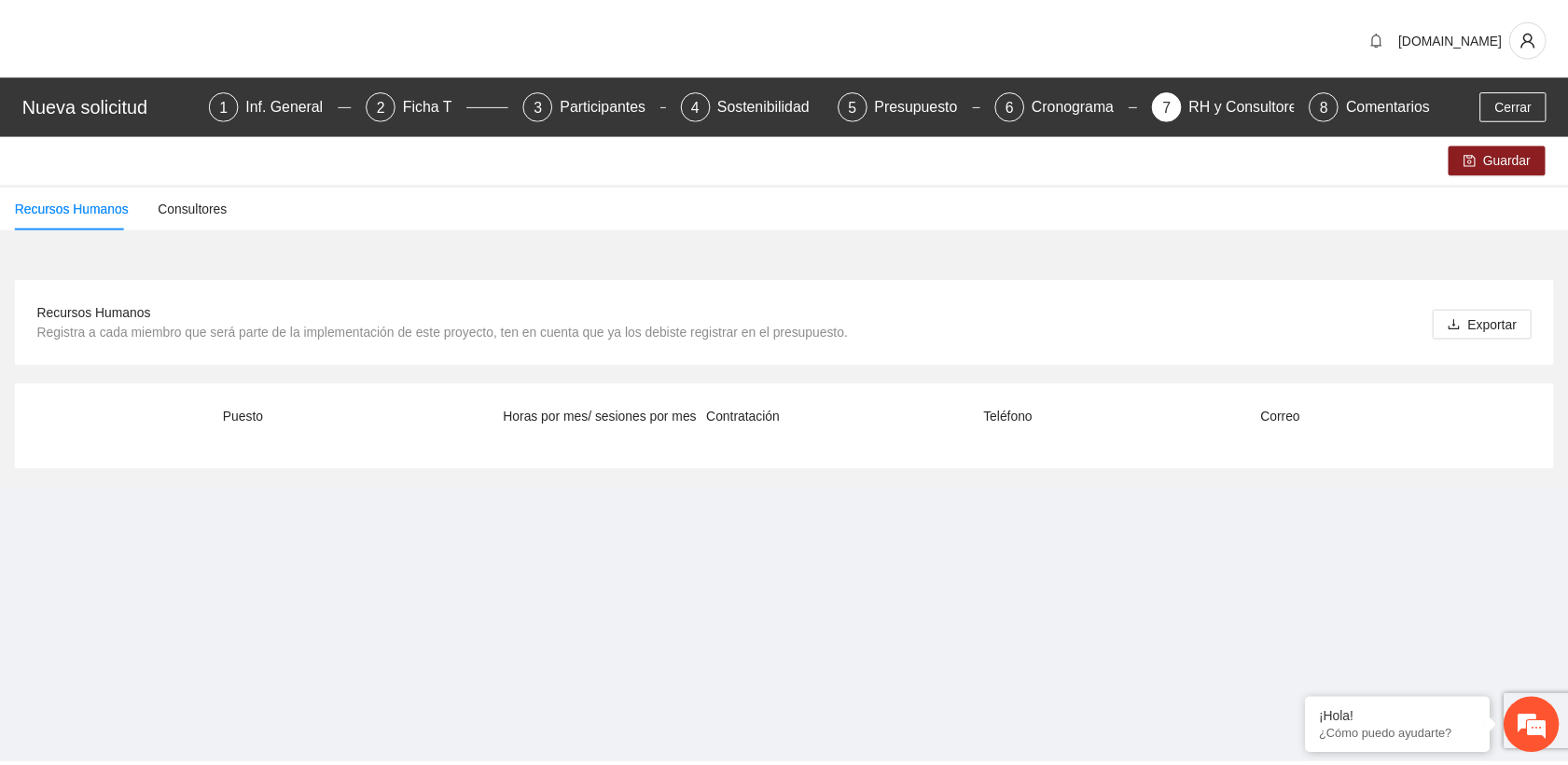 scroll, scrollTop: 0, scrollLeft: 0, axis: both 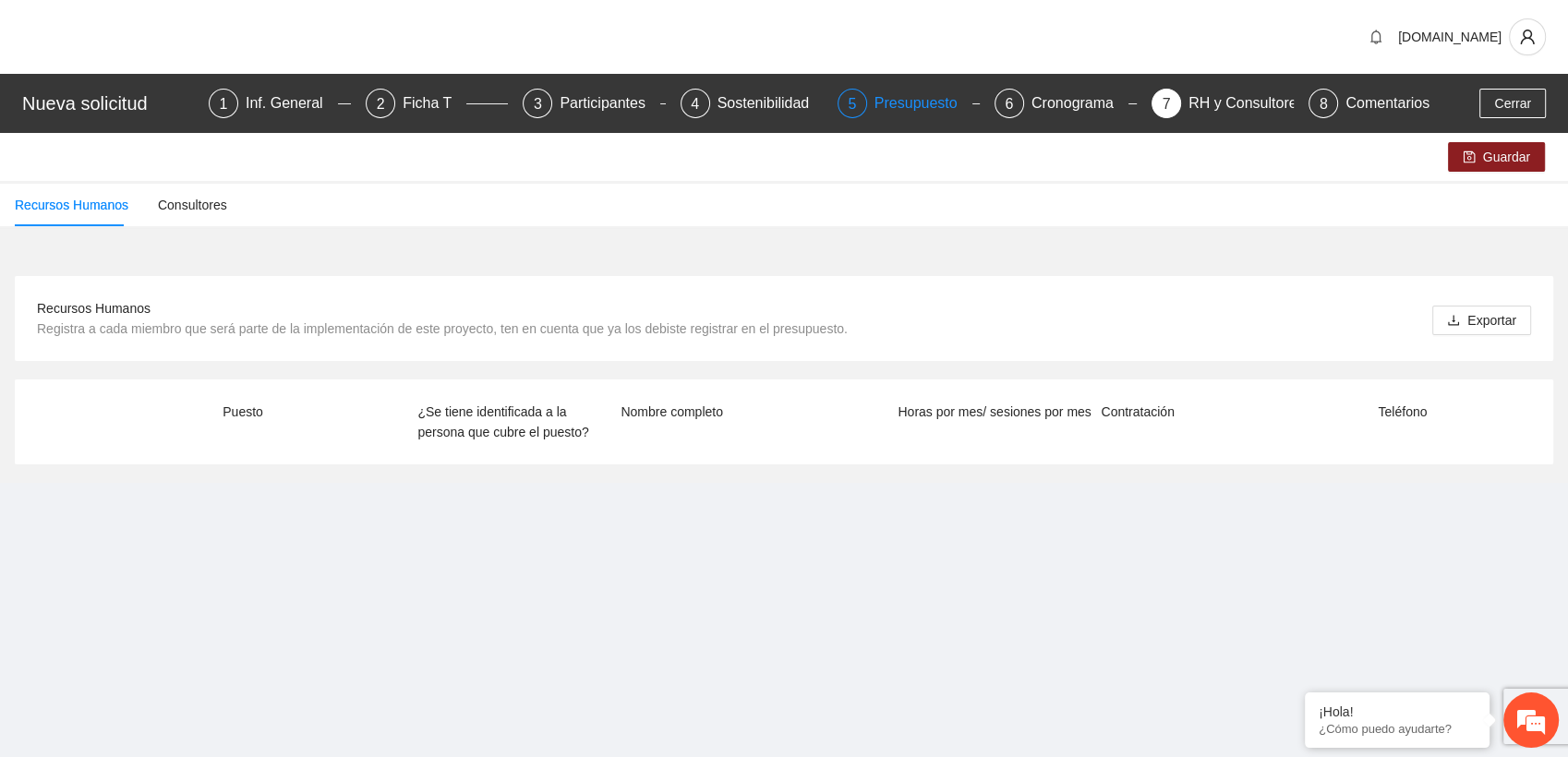 click on "Presupuesto" at bounding box center (923, 103) 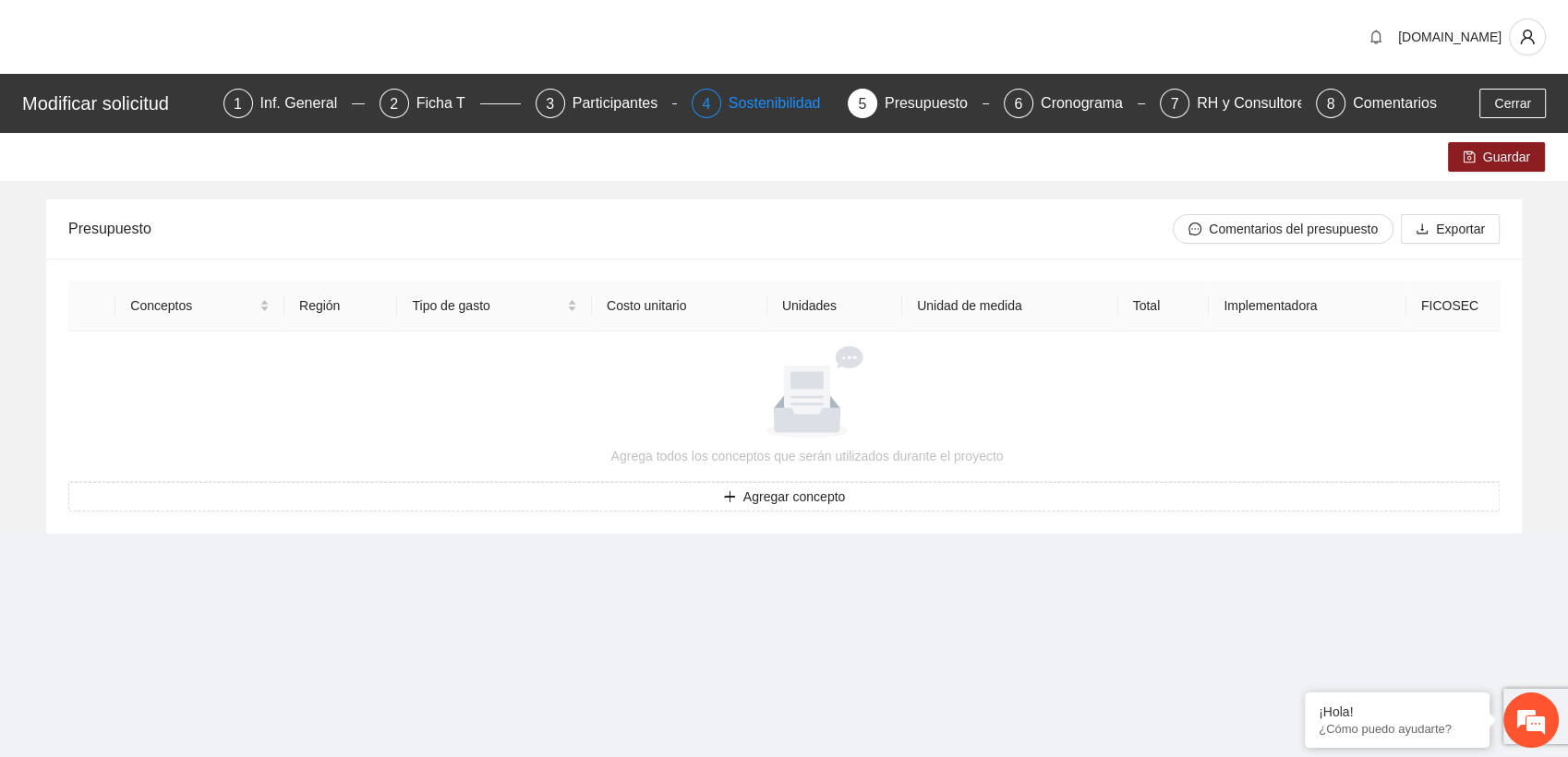 click on "Sostenibilidad" at bounding box center [782, 103] 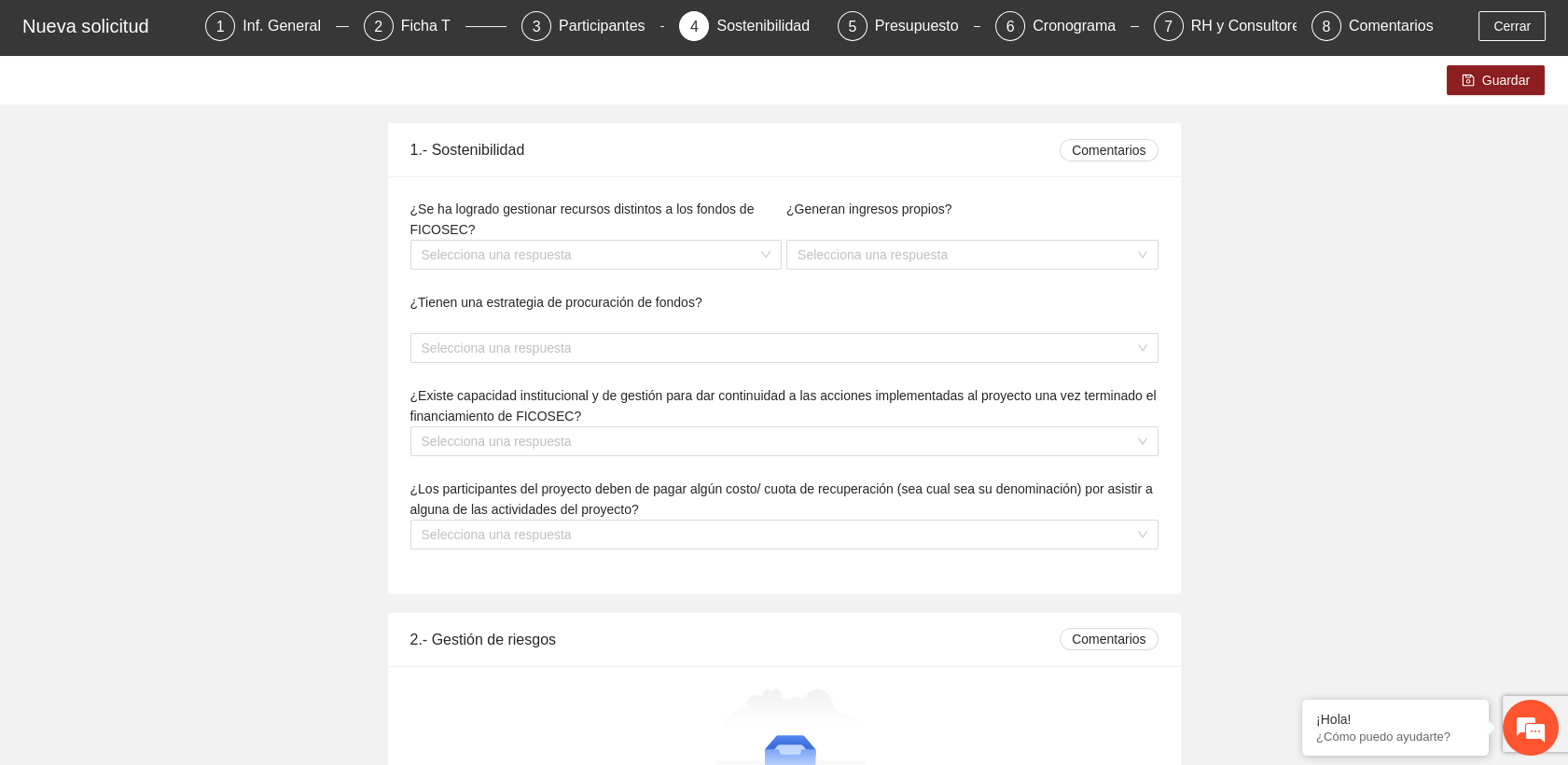 scroll, scrollTop: 87, scrollLeft: 0, axis: vertical 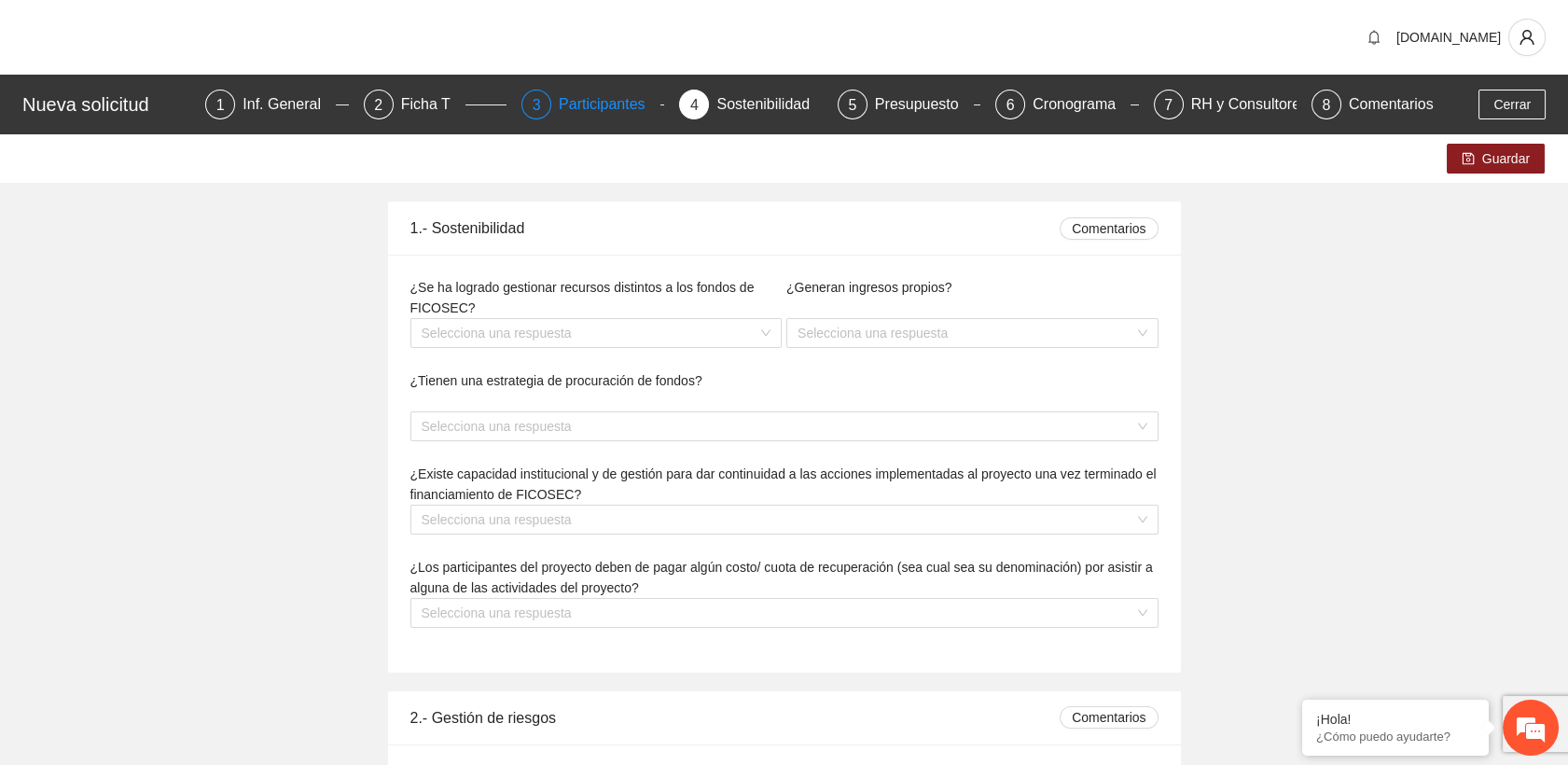 click on "Participantes" at bounding box center [609, 104] 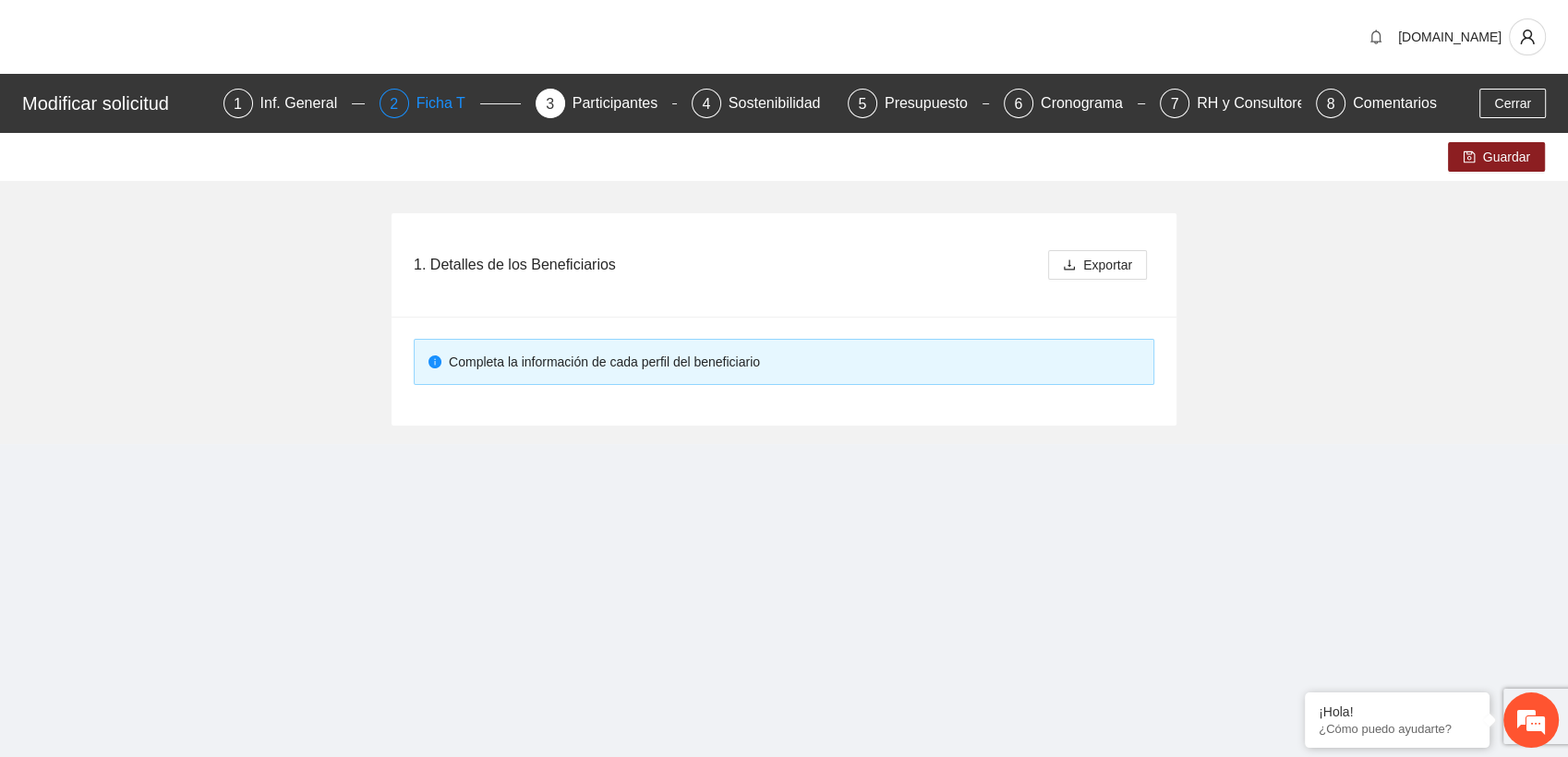 click on "2" at bounding box center (393, 103) 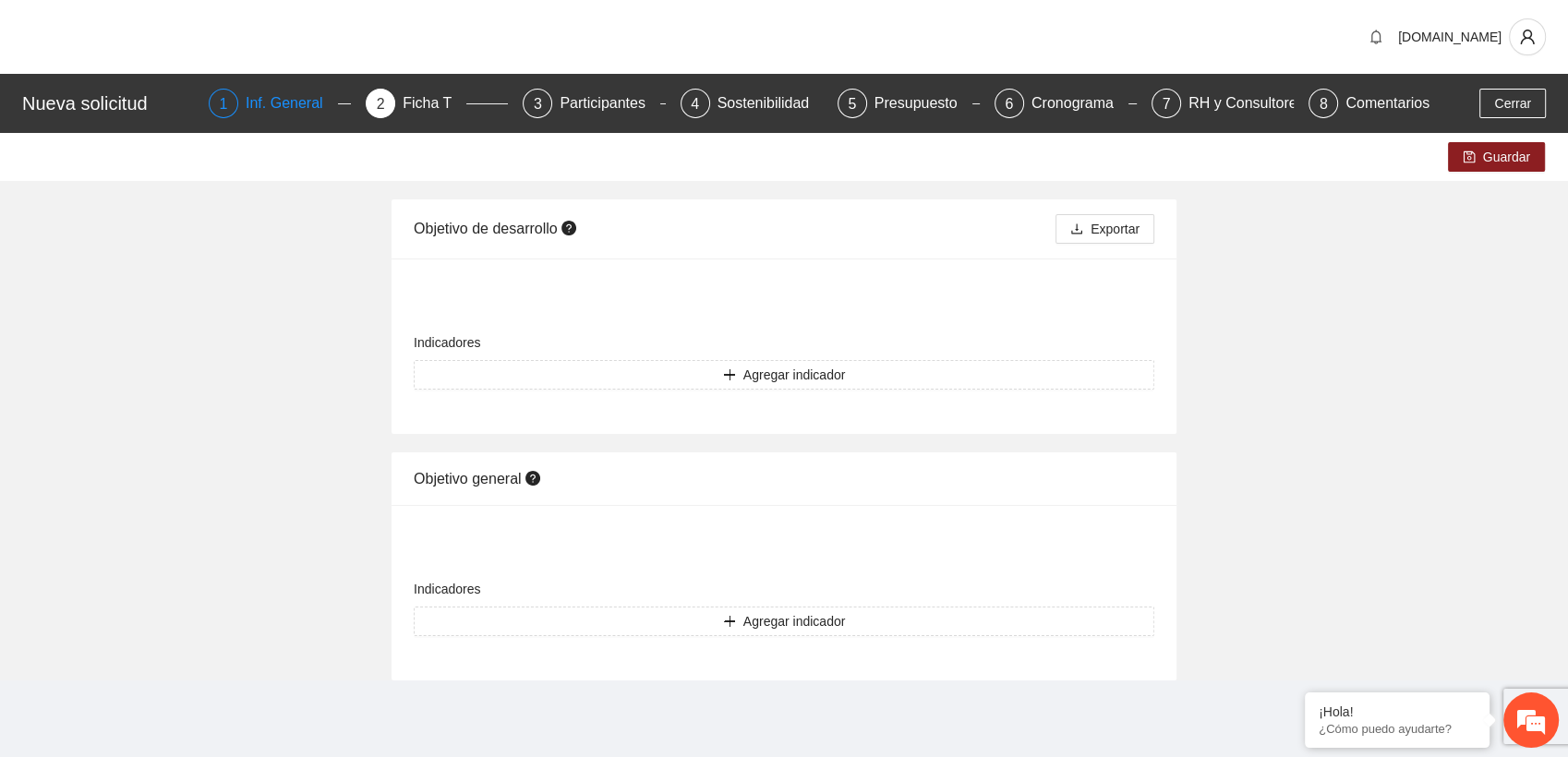 click on "Inf. General" at bounding box center [292, 103] 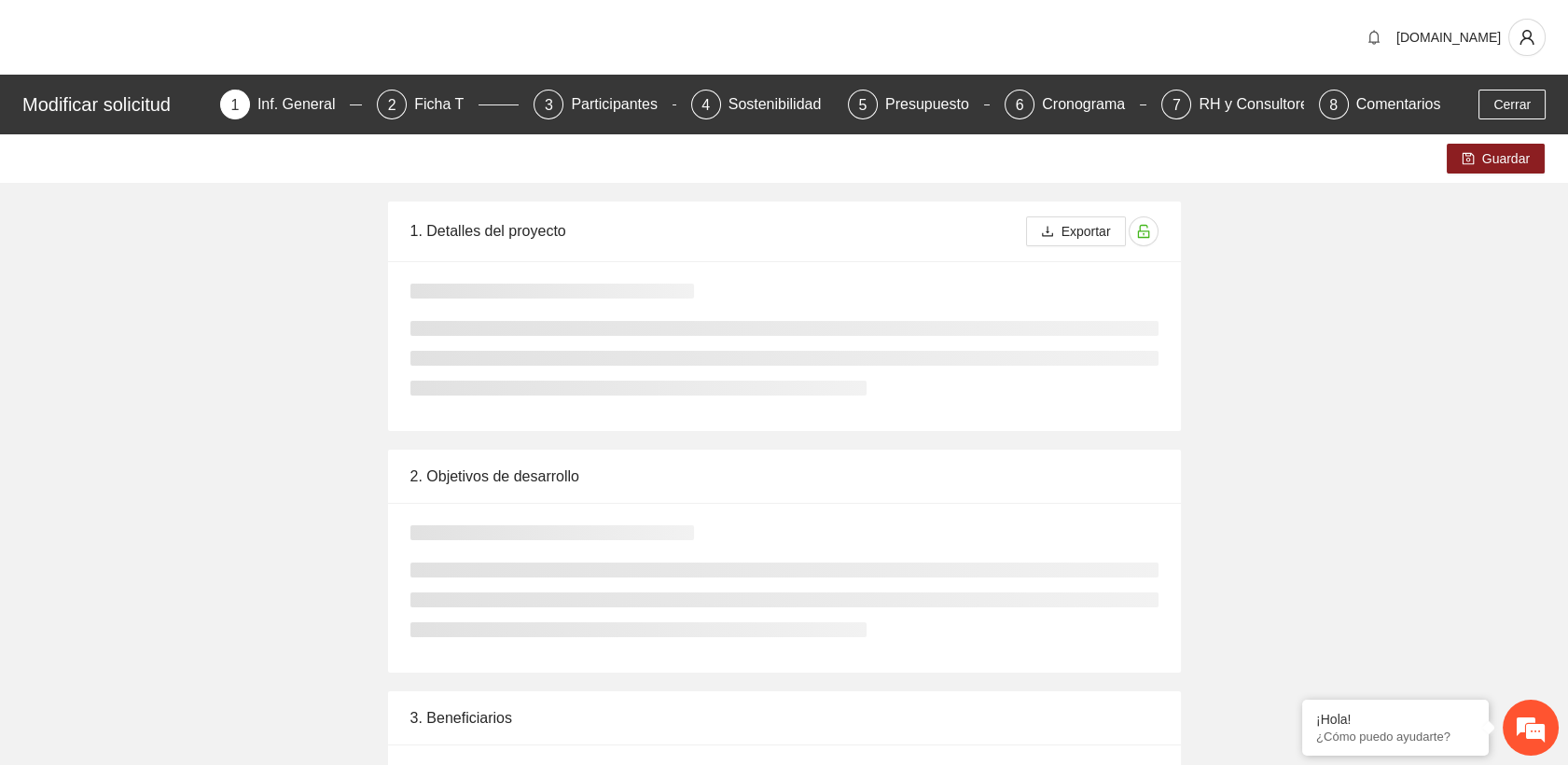type 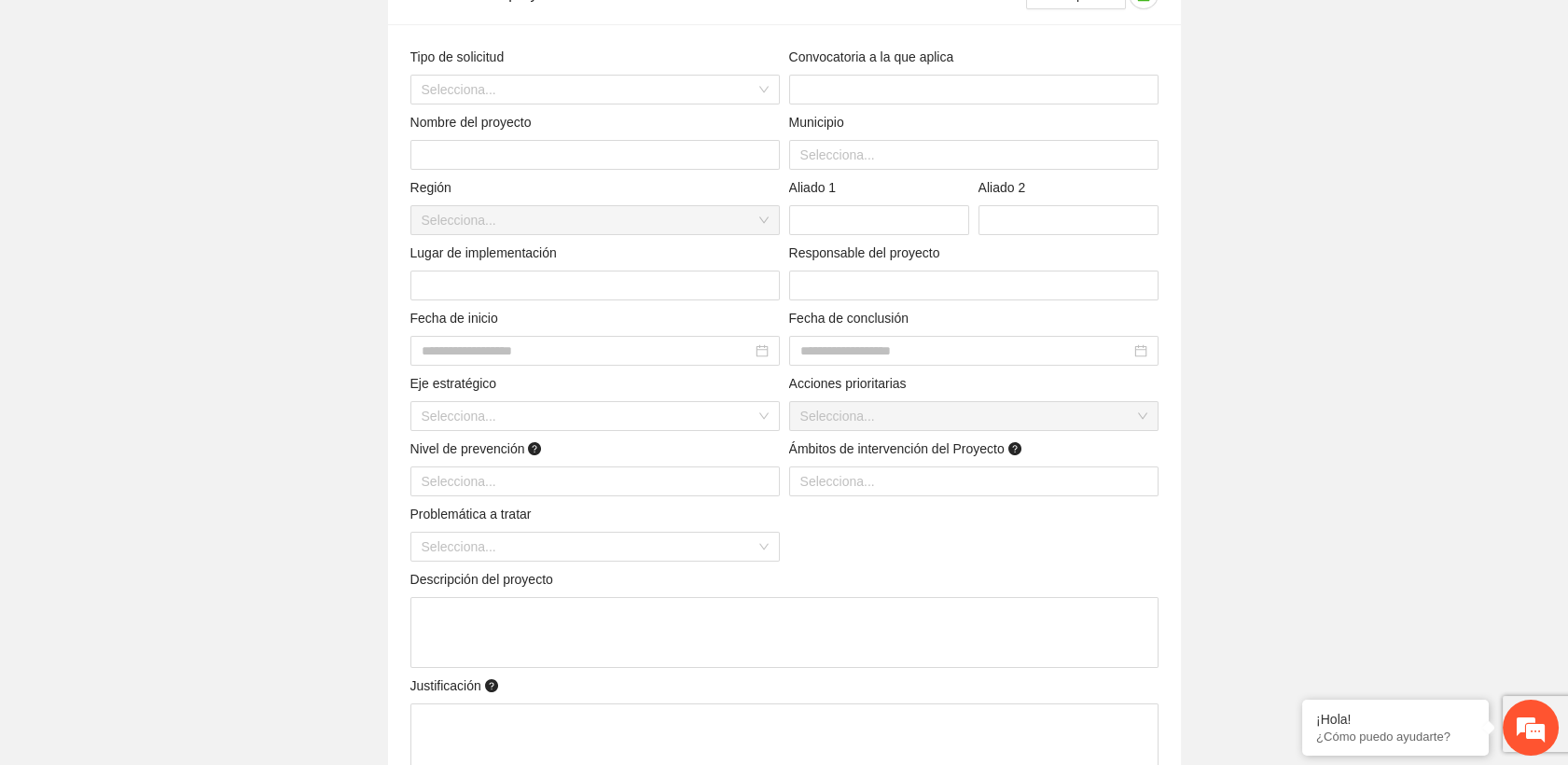 scroll, scrollTop: 251, scrollLeft: 0, axis: vertical 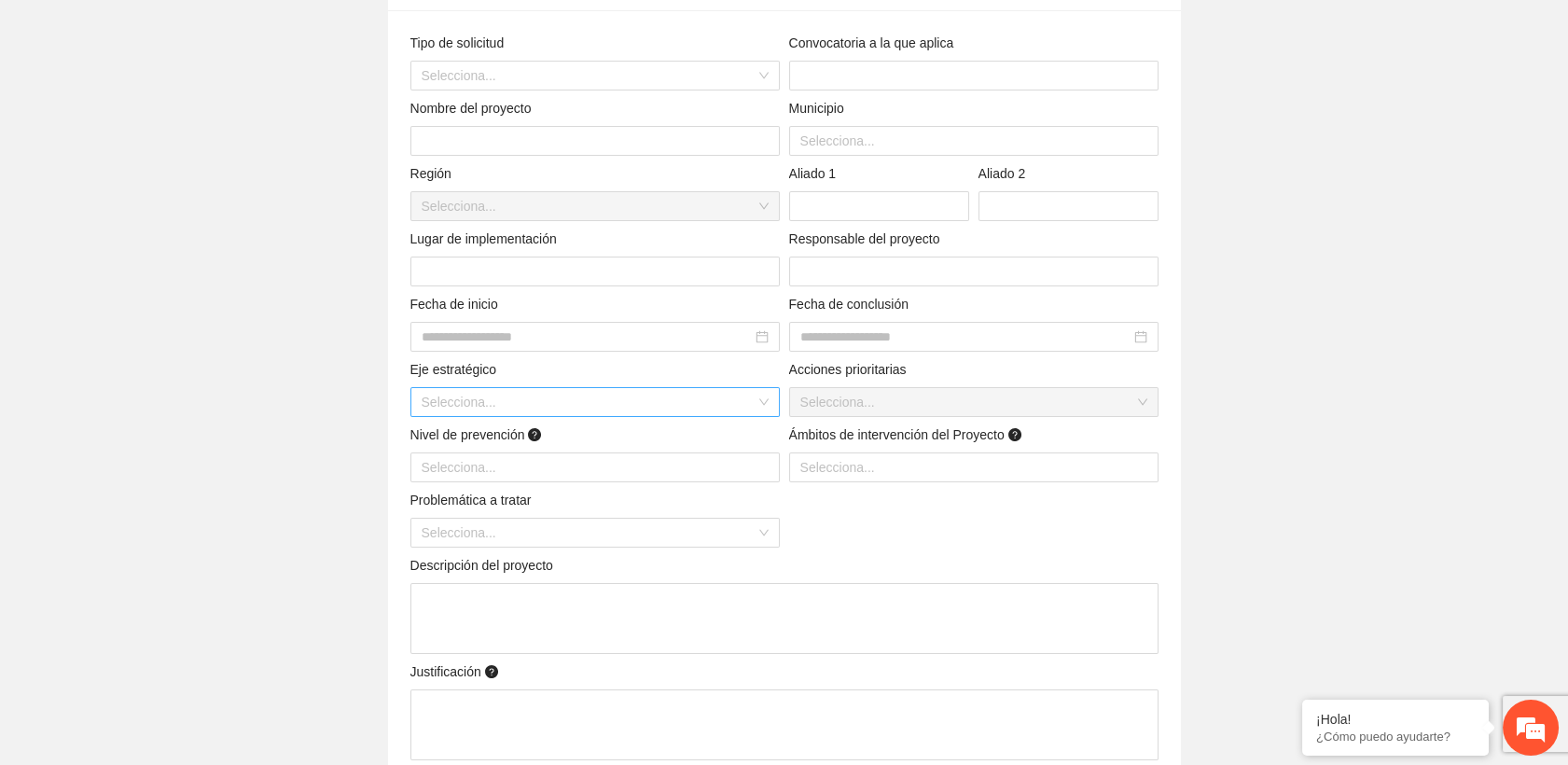 click on "Selecciona..." at bounding box center (595, 402) 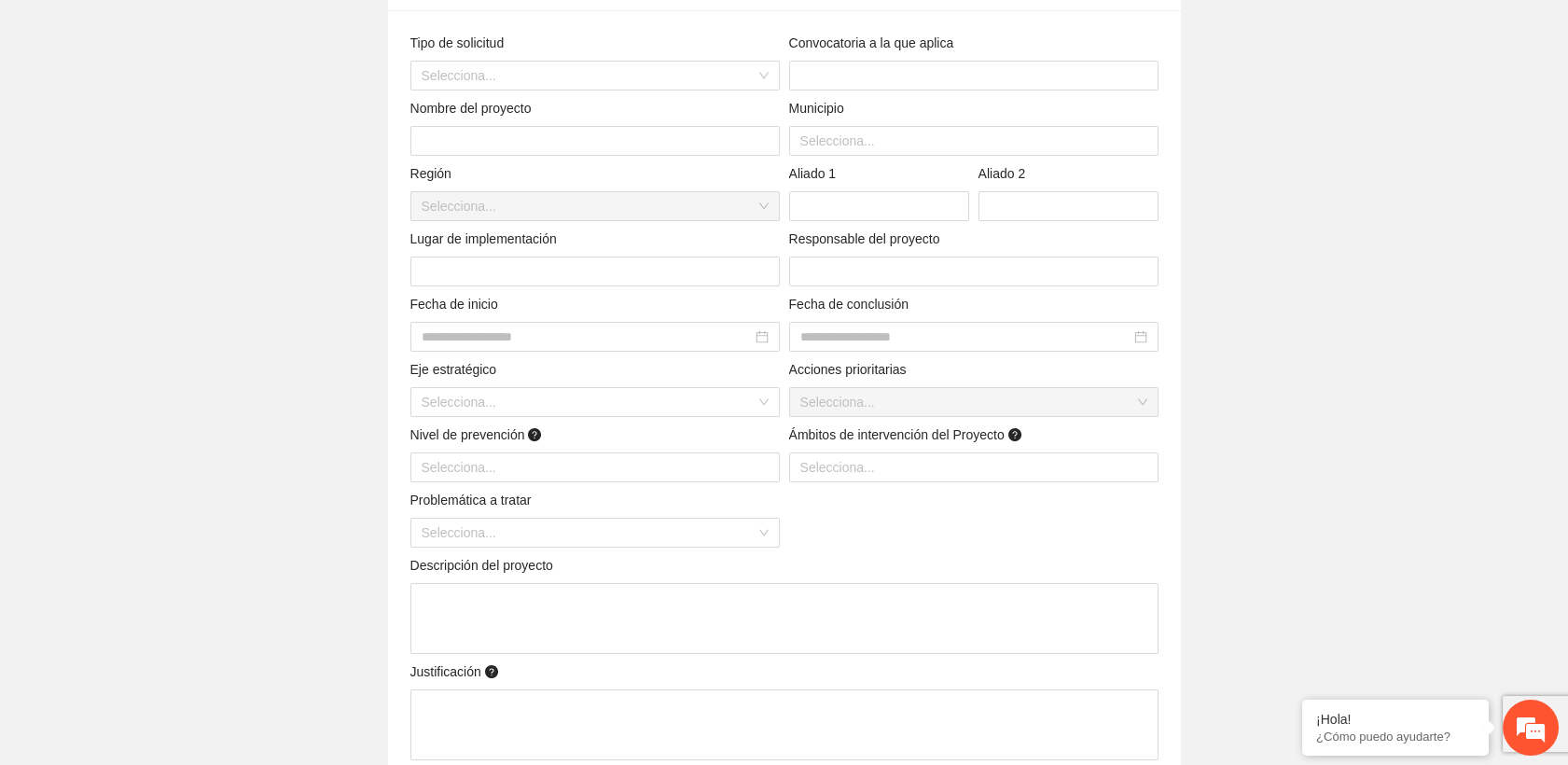 click on "1. Detalles del proyecto  Exportar Tipo de solicitud     Selecciona... Convocatoria a la que aplica     Nombre del proyecto     Municipio       Selecciona... Región     Selecciona... Aliado 1     Aliado 2     Lugar de implementación     Responsable del proyecto     Fecha de inicio     Fecha de conclusión     Eje estratégico     Selecciona... Acciones prioritarias     Selecciona... Nivel de prevención       Selecciona... Ámbitos de intervención del Proyecto       Selecciona... Problemática a tratar     Selecciona... Descripción del proyecto     Justificación     Carta de intención      Adjuntar" at bounding box center [784, 410] 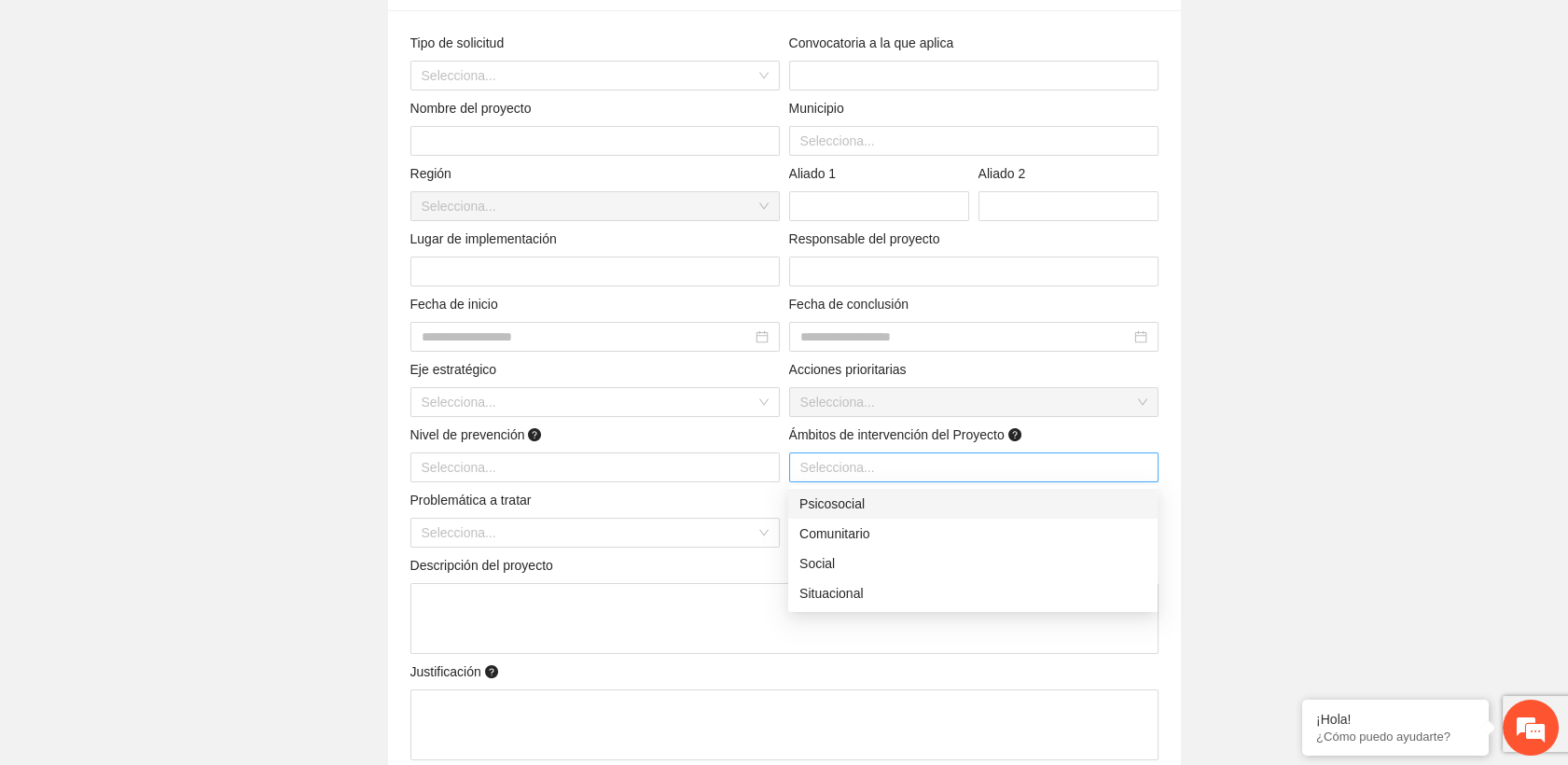 click at bounding box center [974, 467] 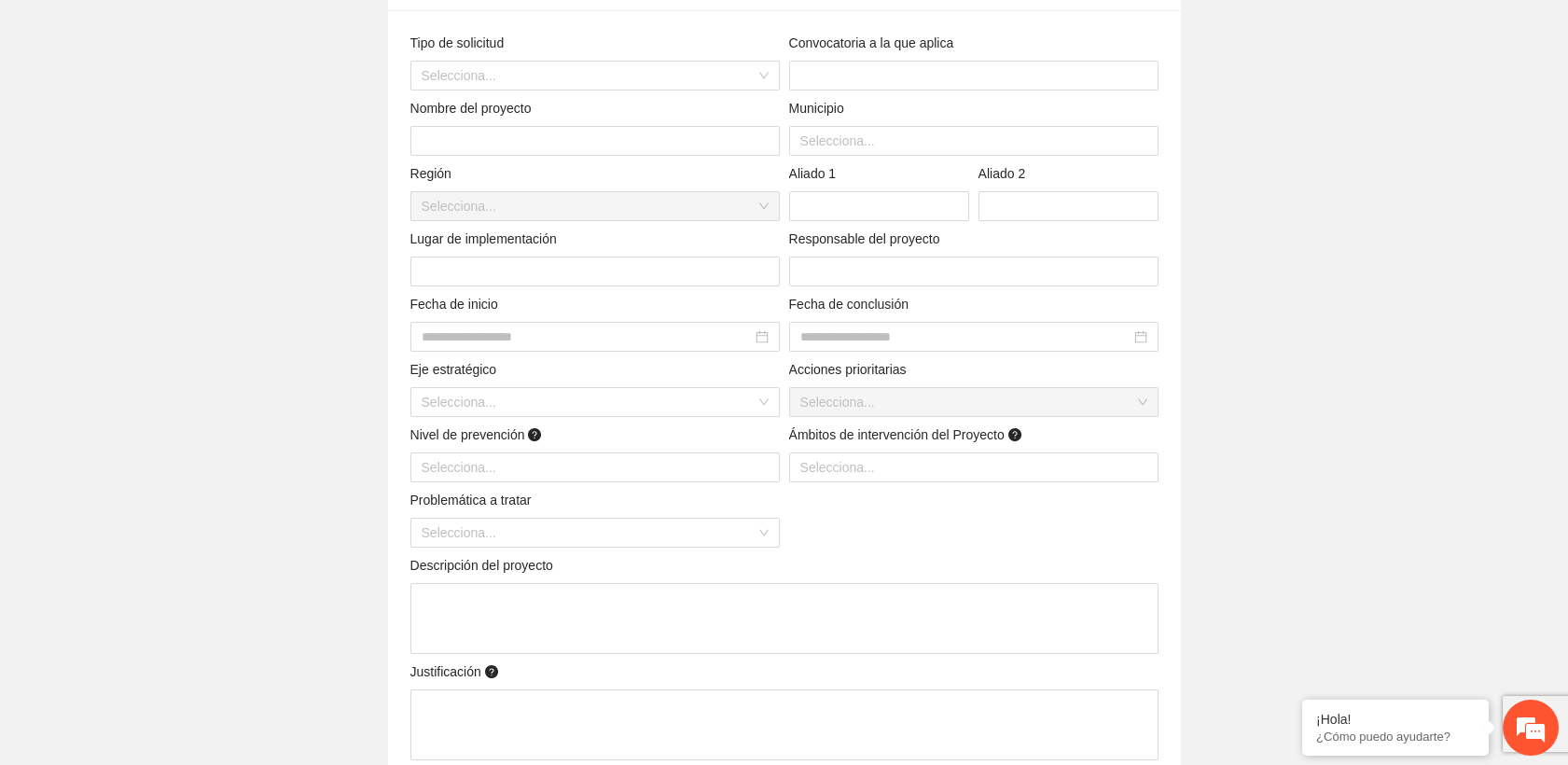 click on "Guardar 1. Detalles del proyecto  Exportar Tipo de solicitud     Selecciona... Convocatoria a la que aplica     Nombre del proyecto     Municipio       Selecciona... Región     Selecciona... Aliado 1     Aliado 2     Lugar de implementación     Responsable del proyecto     Fecha de inicio     Fecha de conclusión     Eje estratégico     Selecciona... Acciones prioritarias     Selecciona... Nivel de prevención       Selecciona... Ámbitos de intervención del Proyecto       Selecciona... Problemática a tratar     Selecciona... Descripción del proyecto     Justificación     Carta de intención      Adjuntar 2. Objetivos de desarrollo Objetivo de desarrollo     Objetivo general     Objetivos específicos (máximo 5)     Agregar objetivo específico 3. Beneficiarios Agregar beneficiario Documento F21      Adjuntar 4. Documentos Aquí podrás adjuntar los documentos necesarios para completar la información del proyecto      Adjuntar" at bounding box center (784, 782) 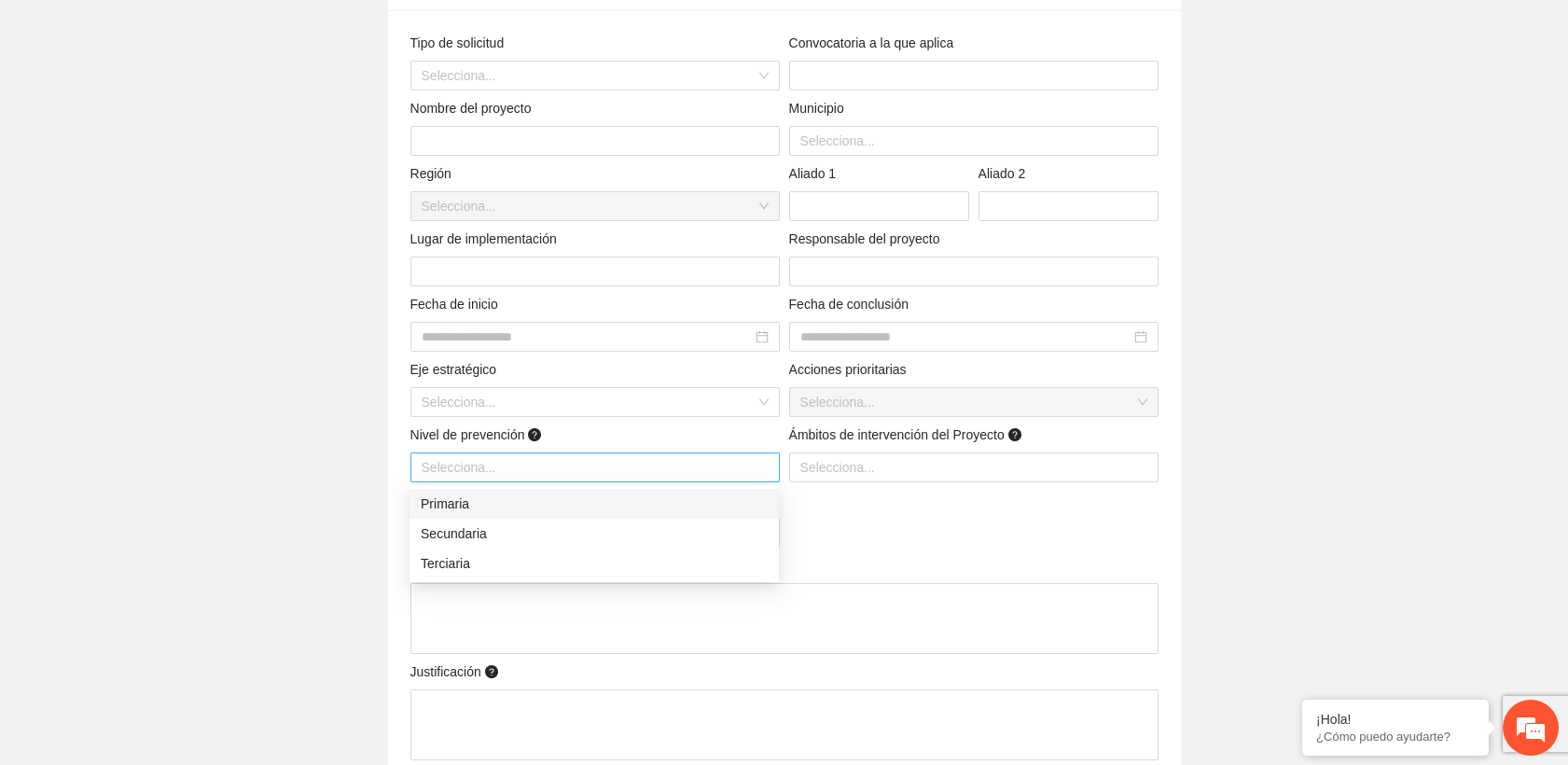 click at bounding box center [595, 467] 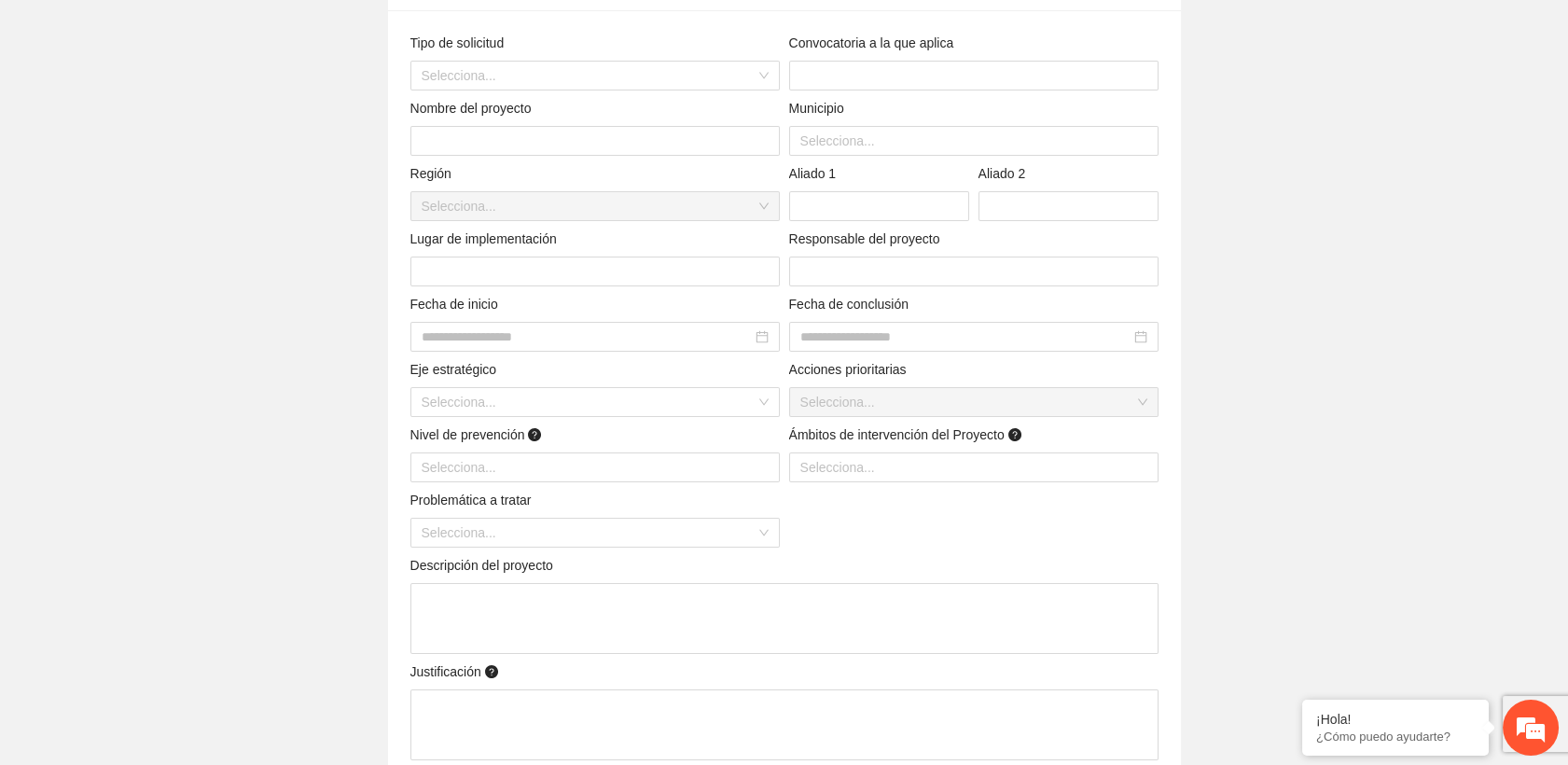 click on "Tipo de solicitud     Selecciona... Convocatoria a la que aplica     Nombre del proyecto     Municipio       Selecciona... Región     Selecciona... Aliado 1     Aliado 2     Lugar de implementación     Responsable del proyecto     Fecha de inicio     Fecha de conclusión     Eje estratégico     Selecciona... Acciones prioritarias     Selecciona... Nivel de prevención       Selecciona... Ámbitos de intervención del Proyecto       Selecciona... Problemática a tratar     Selecciona... Descripción del proyecto     Justificación     Carta de intención      Adjuntar" at bounding box center [784, 440] 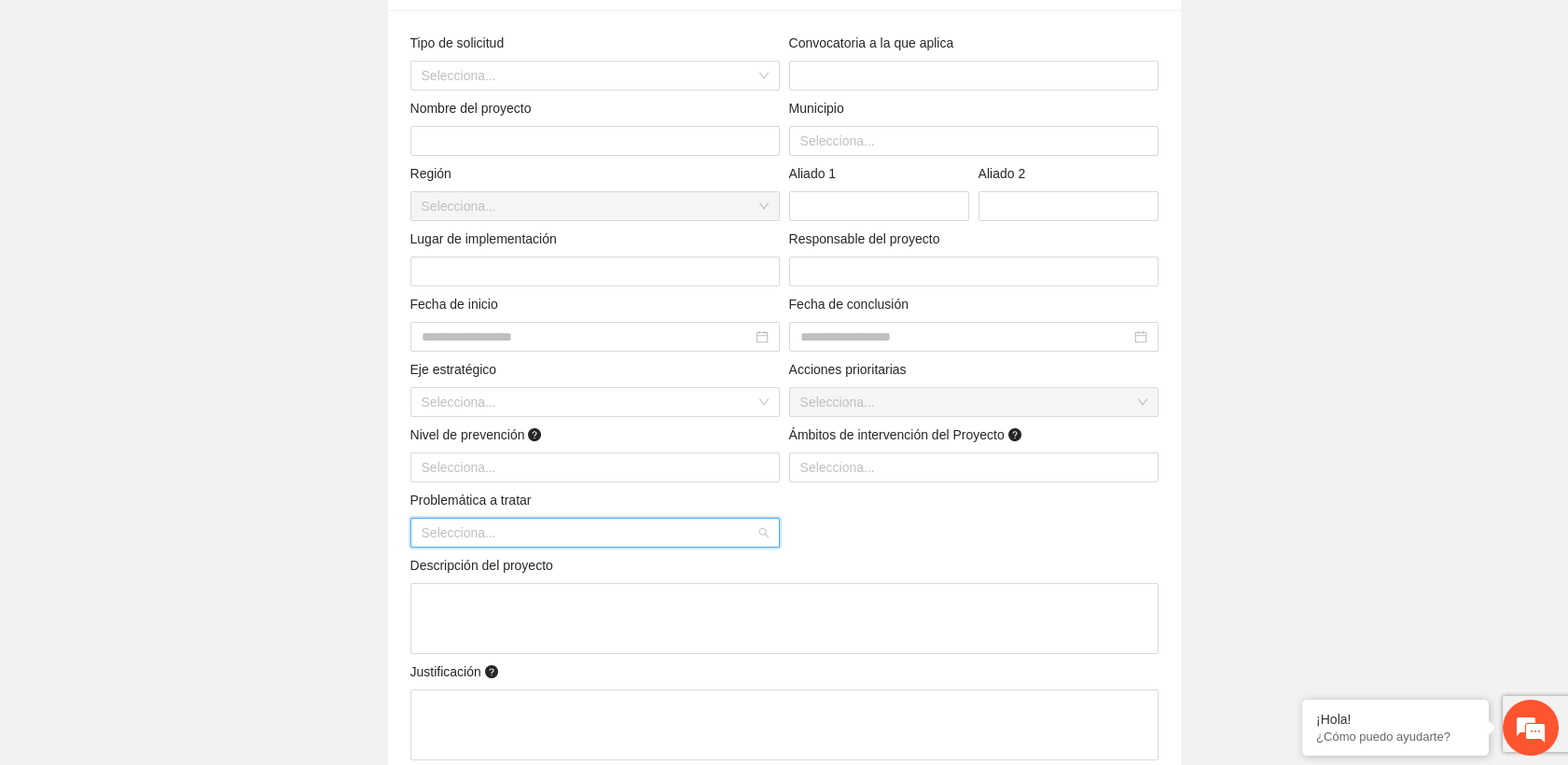click at bounding box center (589, 533) 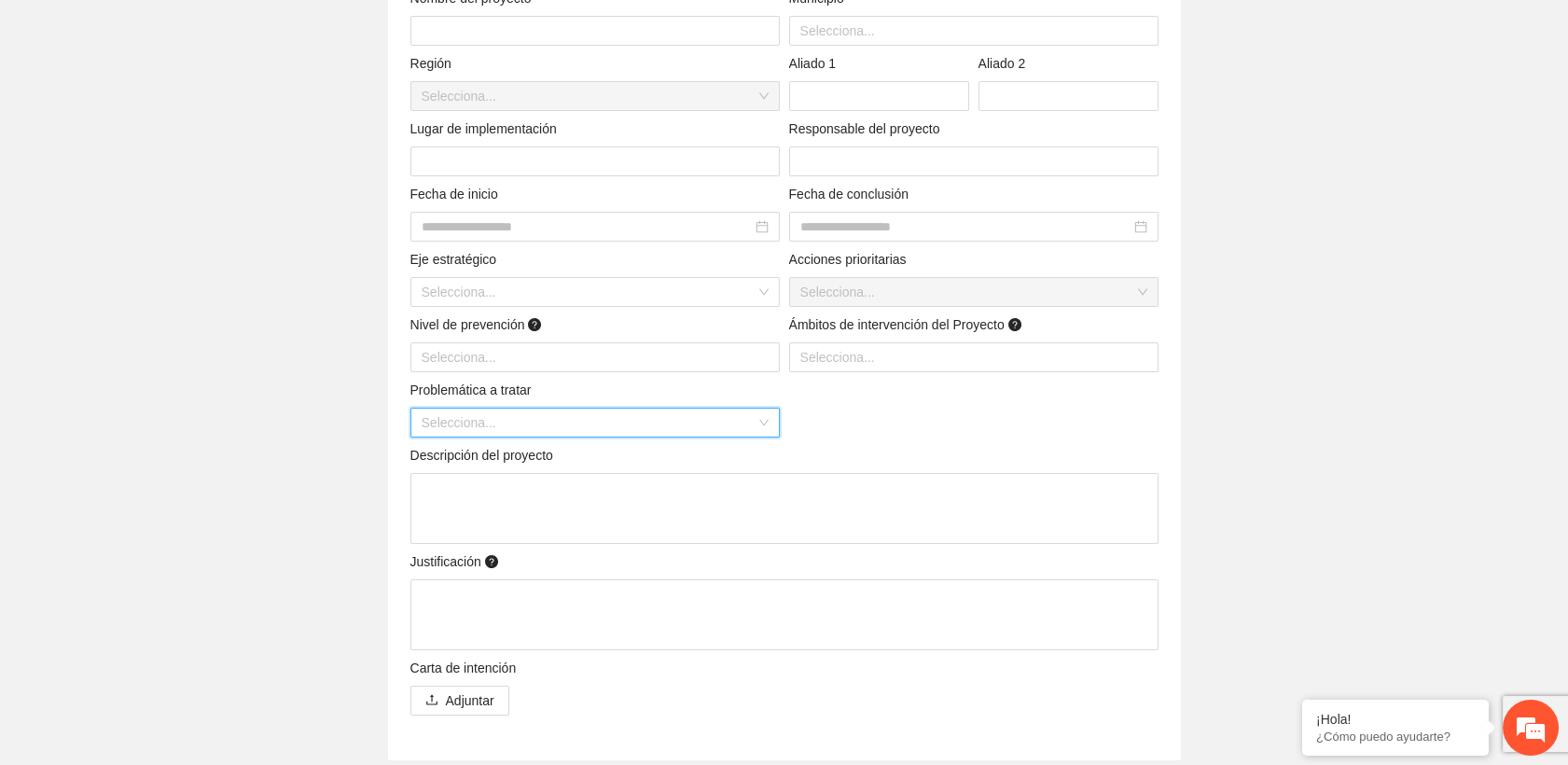 scroll, scrollTop: 368, scrollLeft: 0, axis: vertical 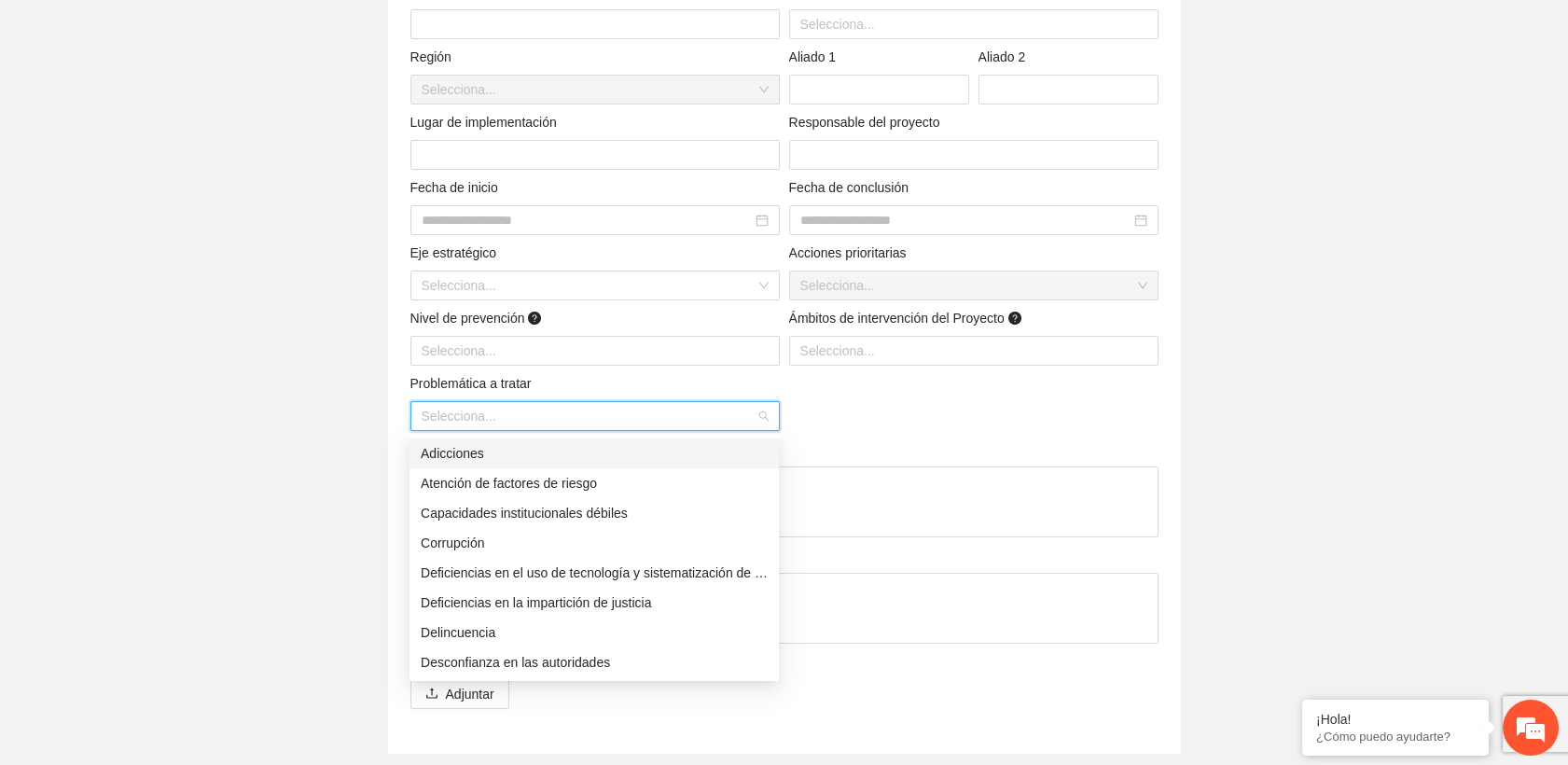 click on "Selecciona..." at bounding box center (595, 416) 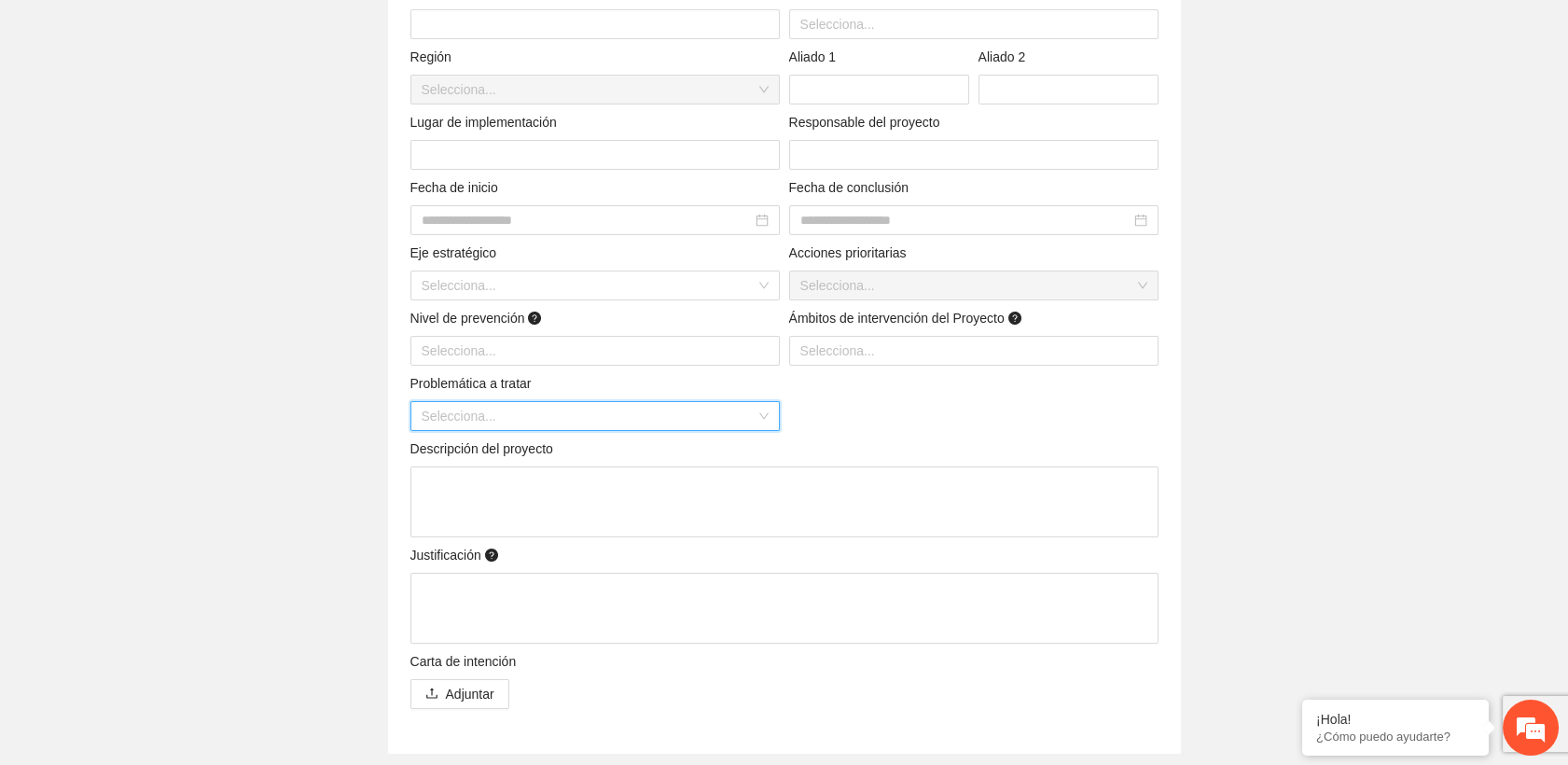 click on "Selecciona..." at bounding box center (974, 285) 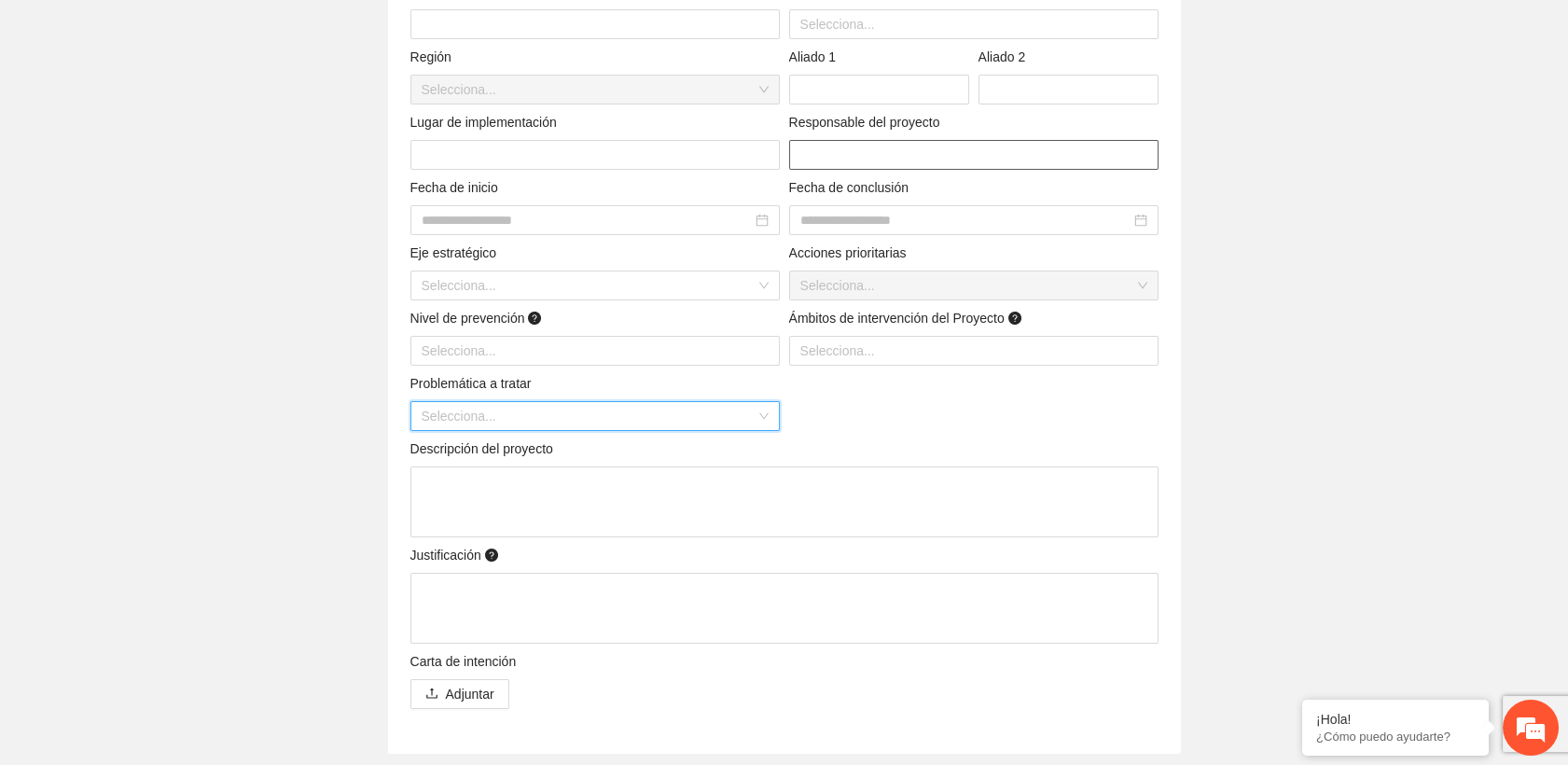 click at bounding box center [974, 155] 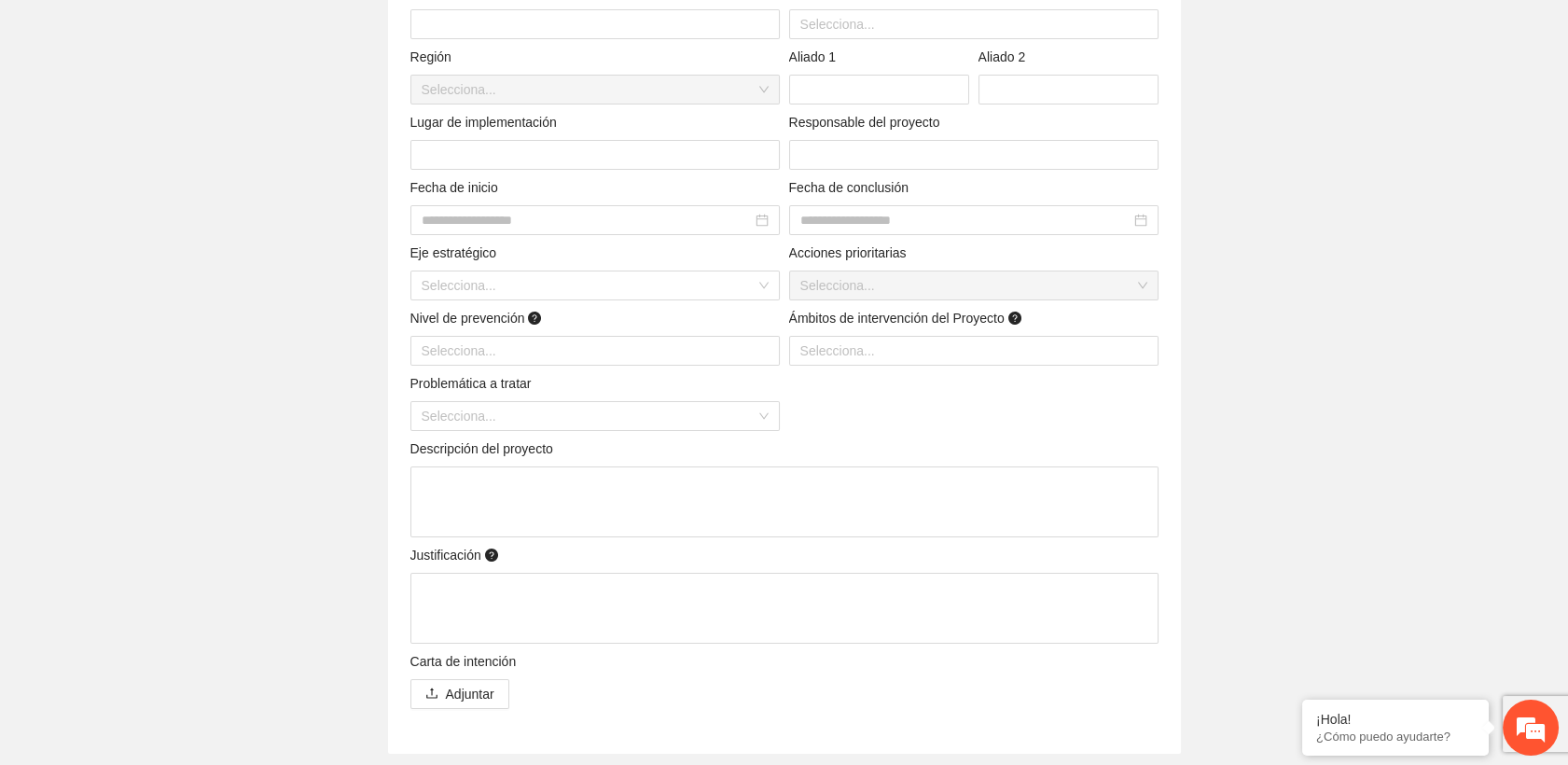 click on "Guardar 1. Detalles del proyecto  Exportar Tipo de solicitud     Selecciona... Convocatoria a la que aplica     Nombre del proyecto     Municipio       Selecciona... Región     Selecciona... Aliado 1     Aliado 2     Lugar de implementación     Responsable del proyecto     Fecha de inicio     Fecha de conclusión     Eje estratégico     Selecciona... Acciones prioritarias     Selecciona... Nivel de prevención       Selecciona... Ámbitos de intervención del Proyecto       Selecciona... Problemática a tratar     Selecciona... Descripción del proyecto     Justificación     Carta de intención      Adjuntar 2. Objetivos de desarrollo Objetivo de desarrollo     Objetivo general     Objetivos específicos (máximo 5)     Agregar objetivo específico 3. Beneficiarios Agregar beneficiario Documento F21      Adjuntar 4. Documentos Aquí podrás adjuntar los documentos necesarios para completar la información del proyecto      Adjuntar" at bounding box center (784, 665) 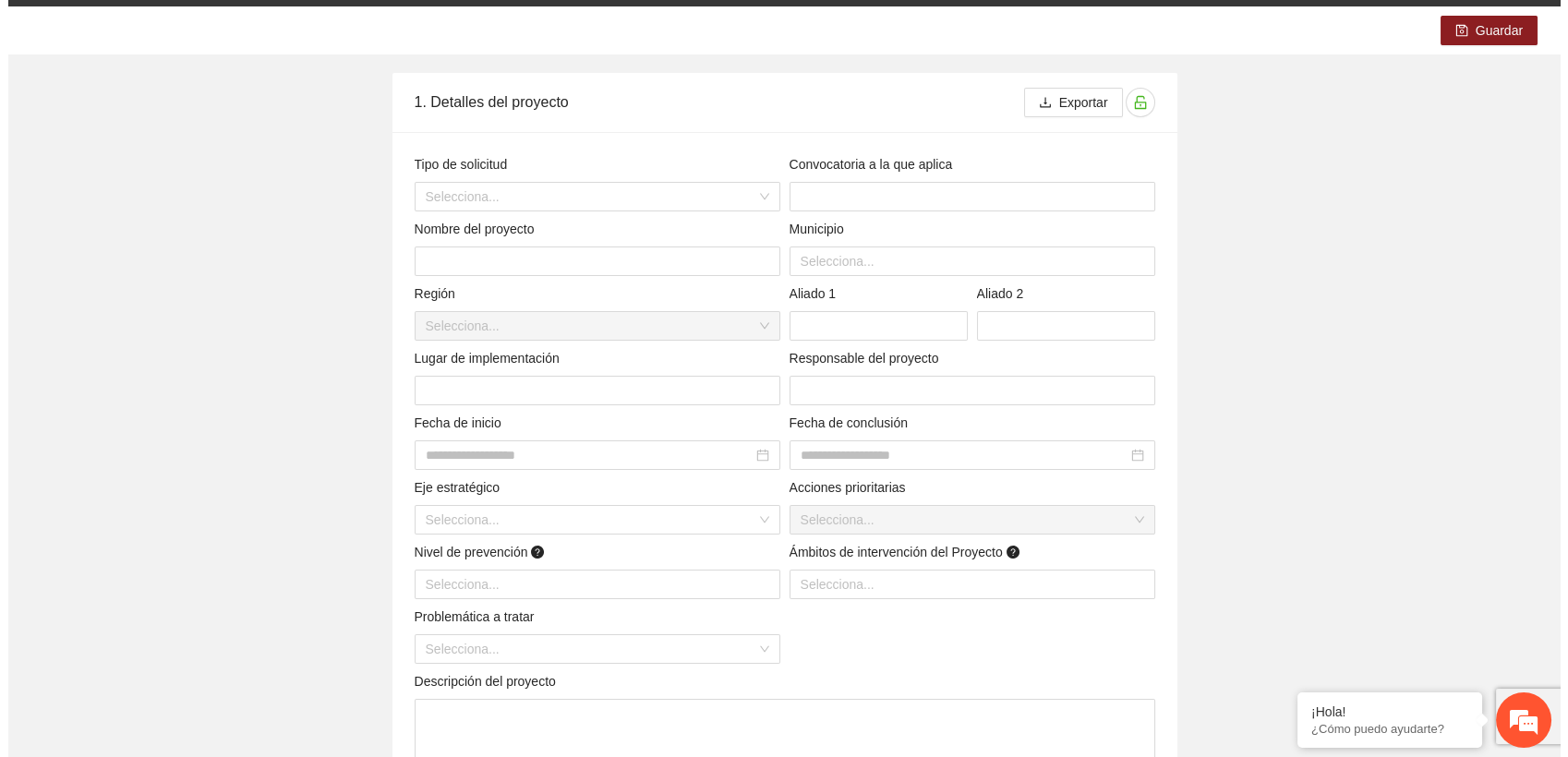 scroll, scrollTop: 0, scrollLeft: 0, axis: both 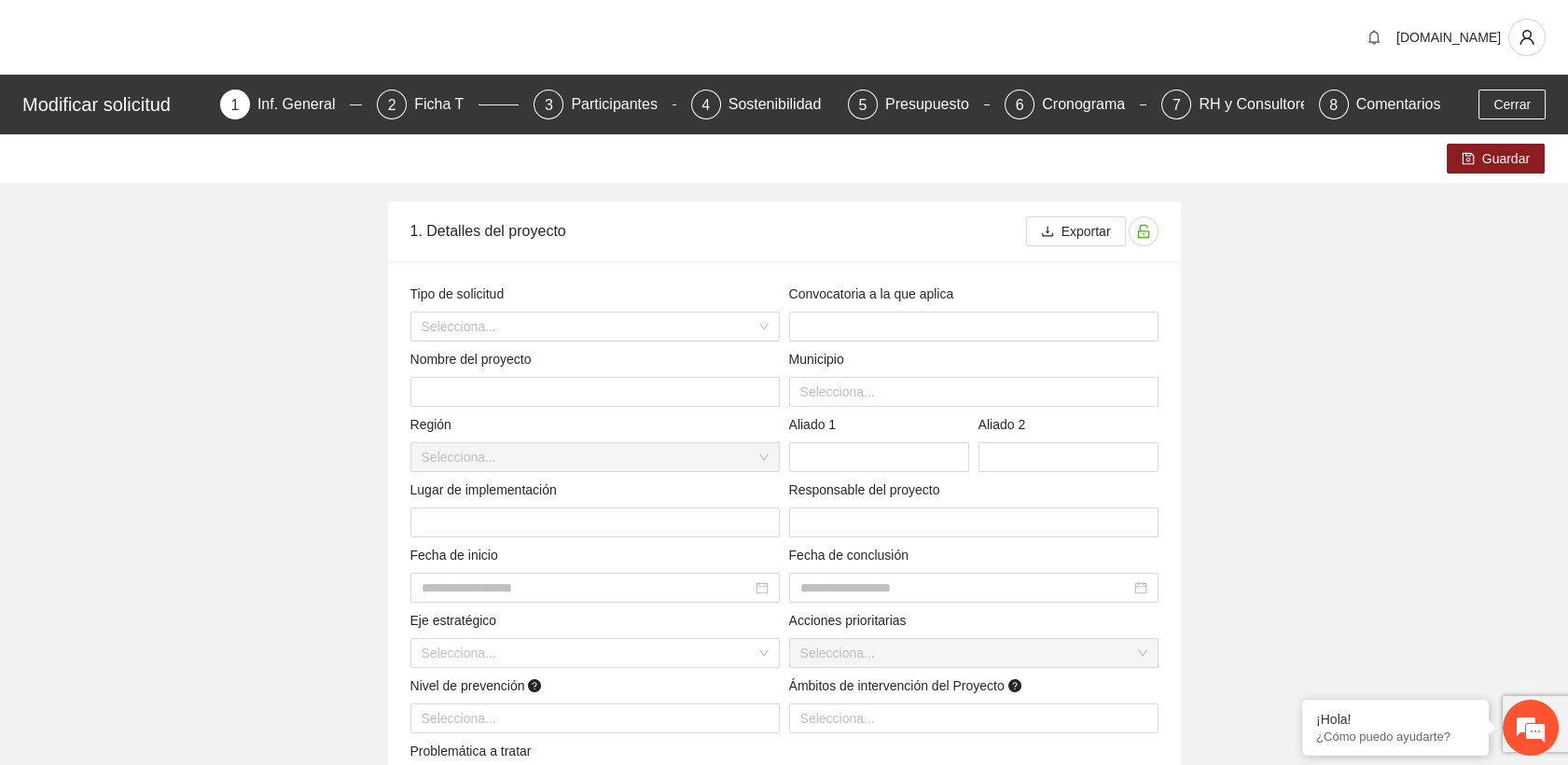 click on "Guardar 1. Detalles del proyecto  Exportar Tipo de solicitud     Selecciona... Convocatoria a la que aplica     Nombre del proyecto     Municipio       Selecciona... Región     Selecciona... Aliado 1     Aliado 2     Lugar de implementación     Responsable del proyecto     Fecha de inicio     Fecha de conclusión     Eje estratégico     Selecciona... Acciones prioritarias     Selecciona... Nivel de prevención       Selecciona... Ámbitos de intervención del Proyecto       Selecciona... Problemática a tratar     Selecciona... Descripción del proyecto     Justificación     Carta de intención      Adjuntar 2. Objetivos de desarrollo Objetivo de desarrollo     Objetivo general     Objetivos específicos (máximo 5)     Agregar objetivo específico 3. Beneficiarios Agregar beneficiario Documento F21      Adjuntar 4. Documentos Aquí podrás adjuntar los documentos necesarios para completar la información del proyecto      Adjuntar" at bounding box center (784, 1033) 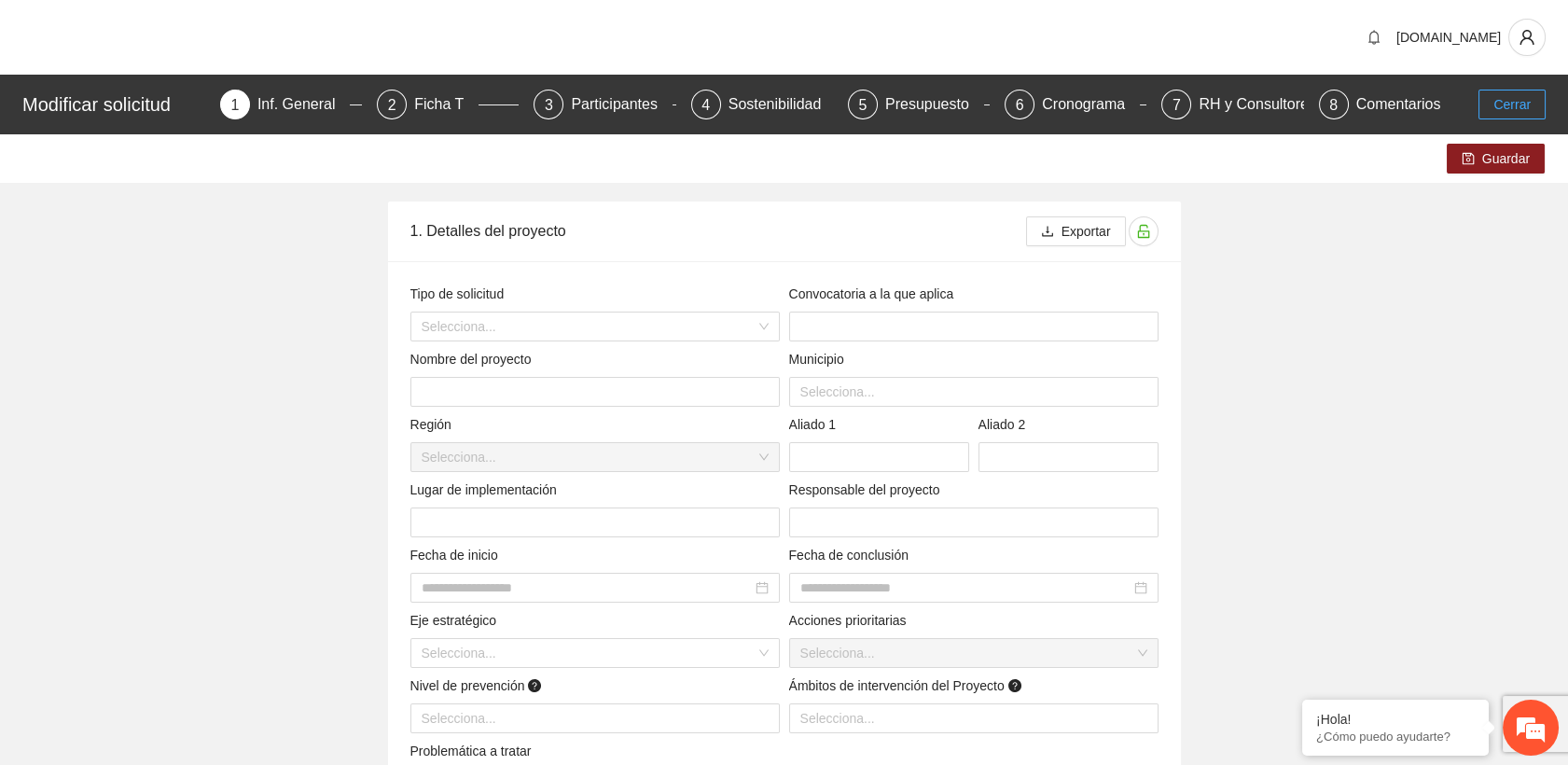 click on "Cerrar" at bounding box center [1512, 104] 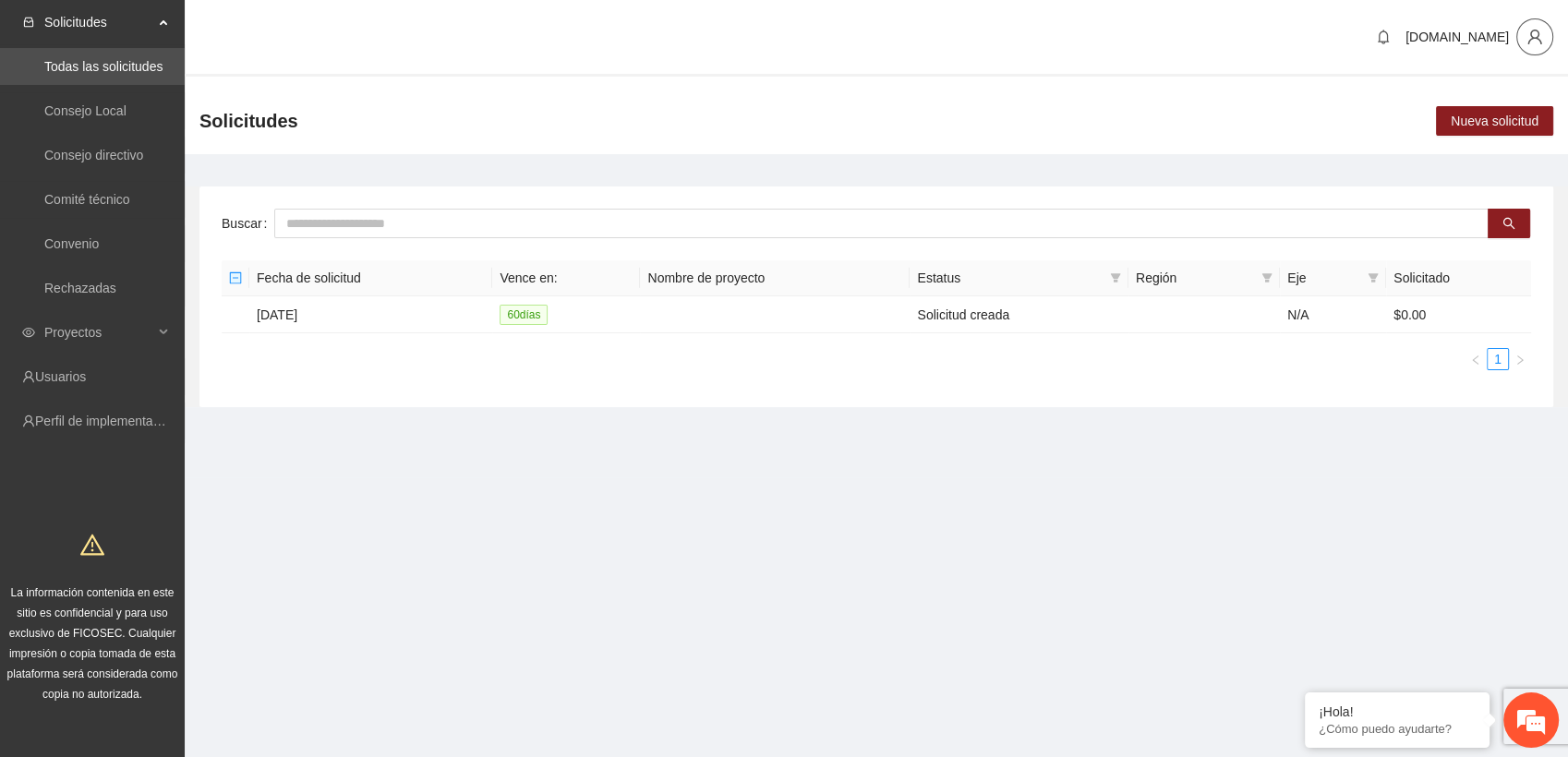 click 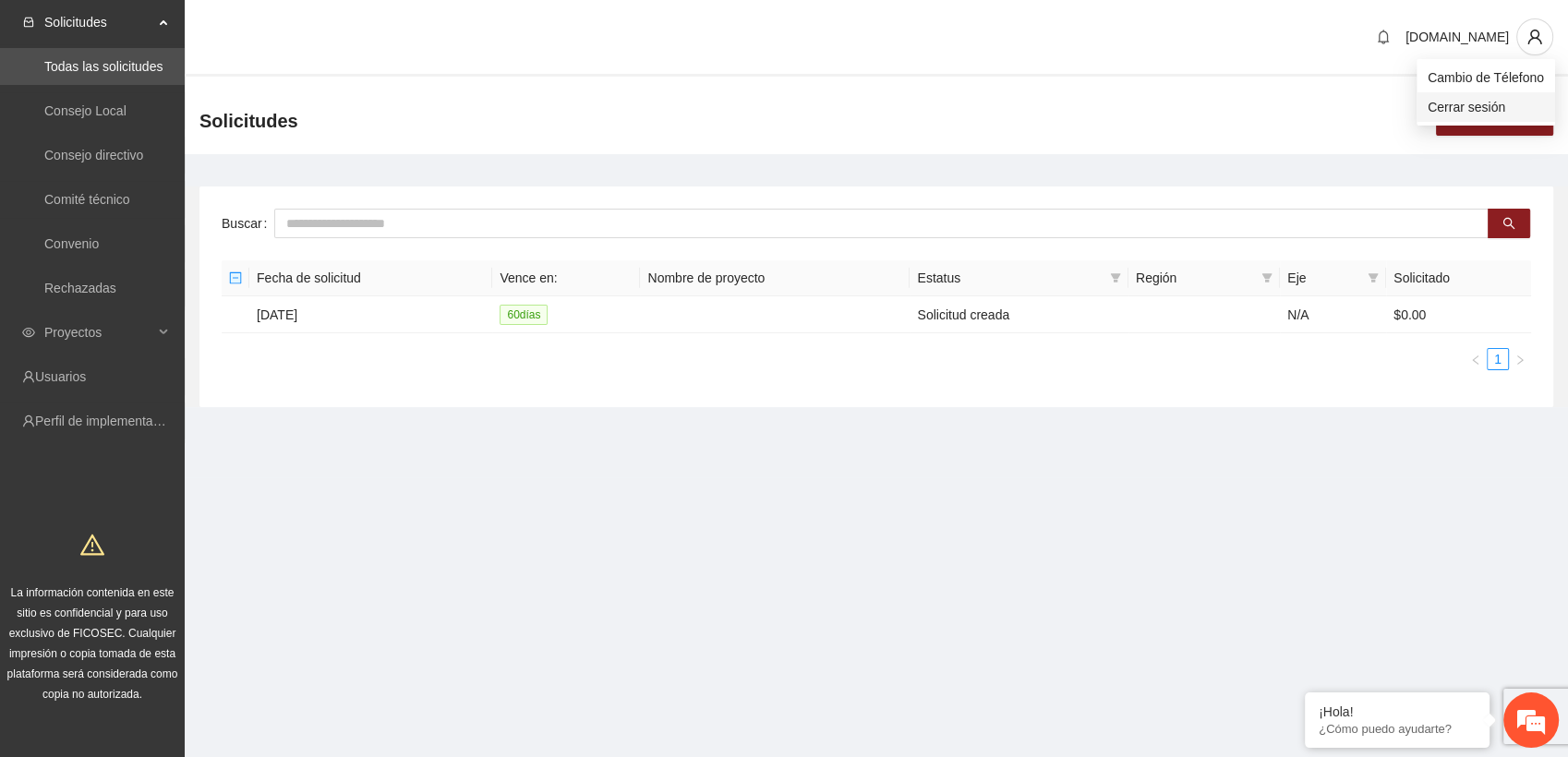 click on "Cerrar sesión" at bounding box center (1486, 107) 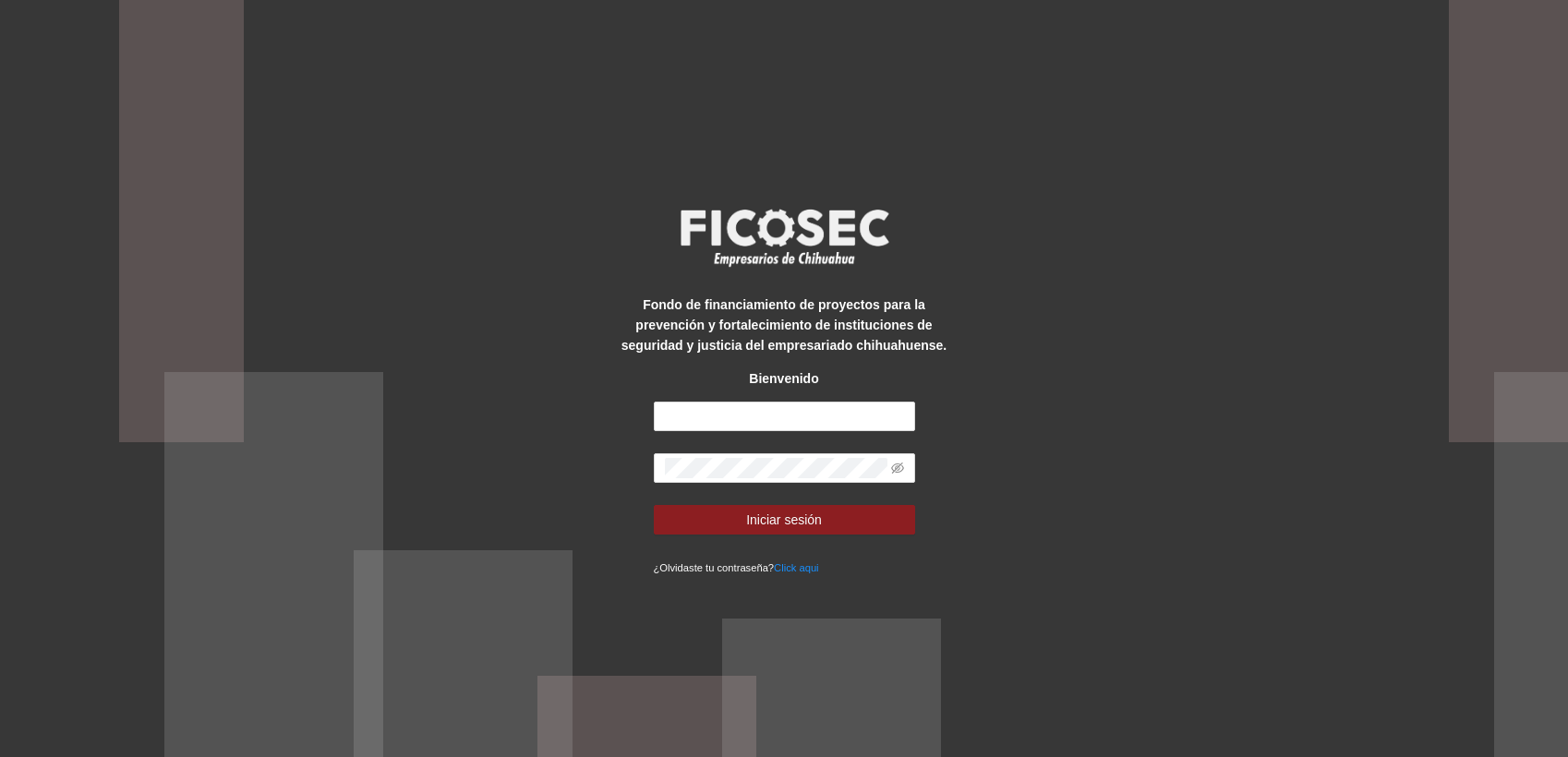 scroll, scrollTop: 0, scrollLeft: 0, axis: both 